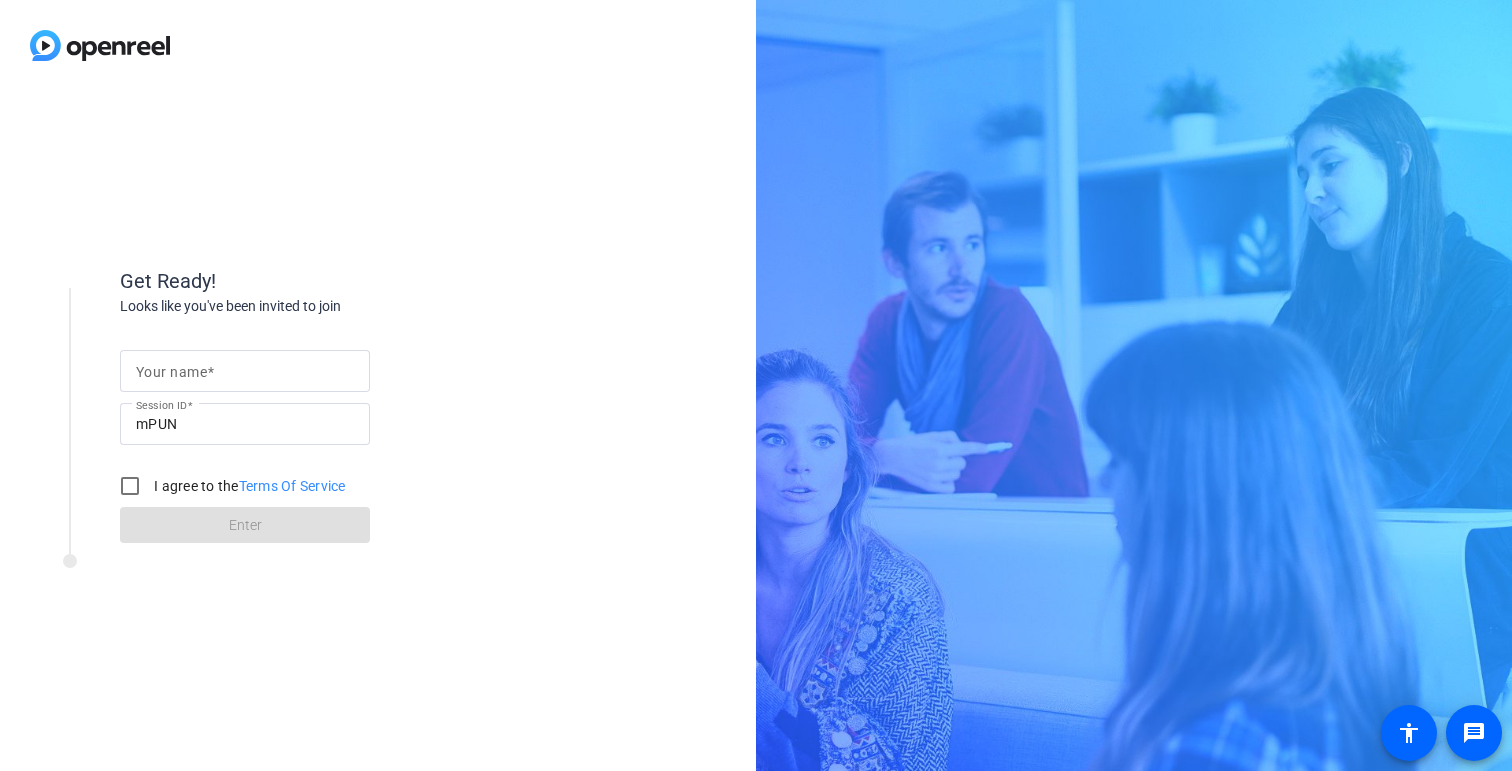scroll, scrollTop: 0, scrollLeft: 0, axis: both 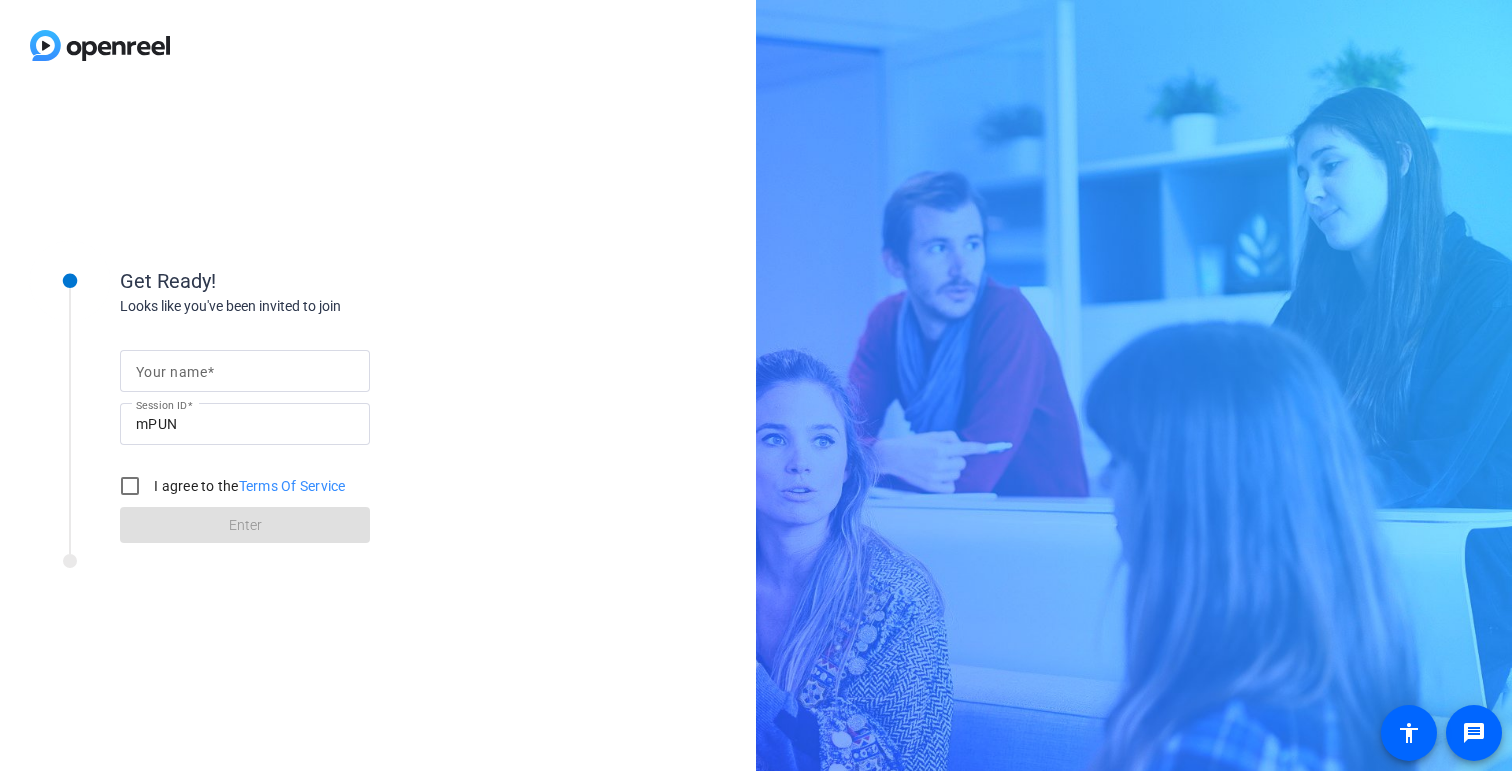 click on "Your name" at bounding box center [245, 371] 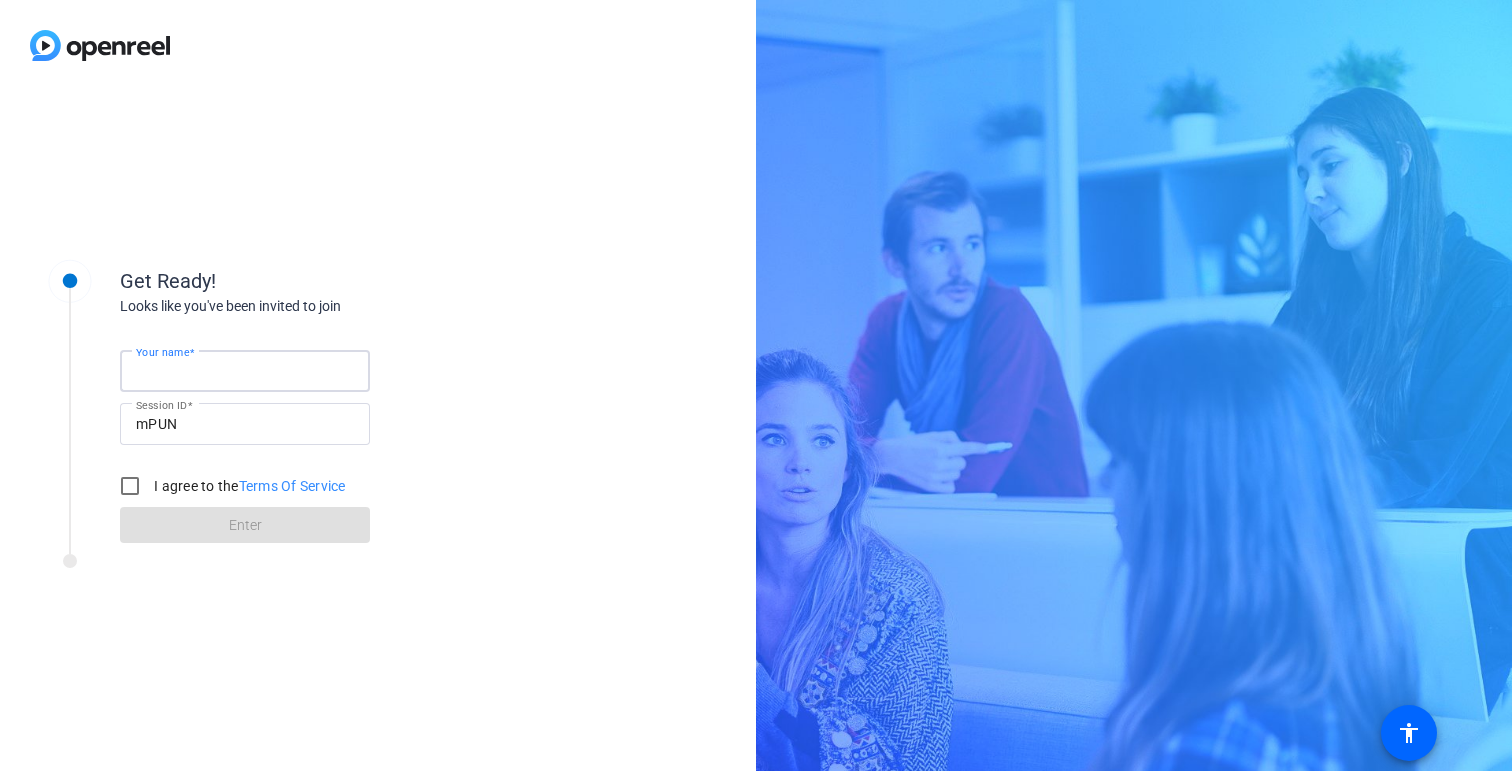 type on "[FIRST] [LAST]" 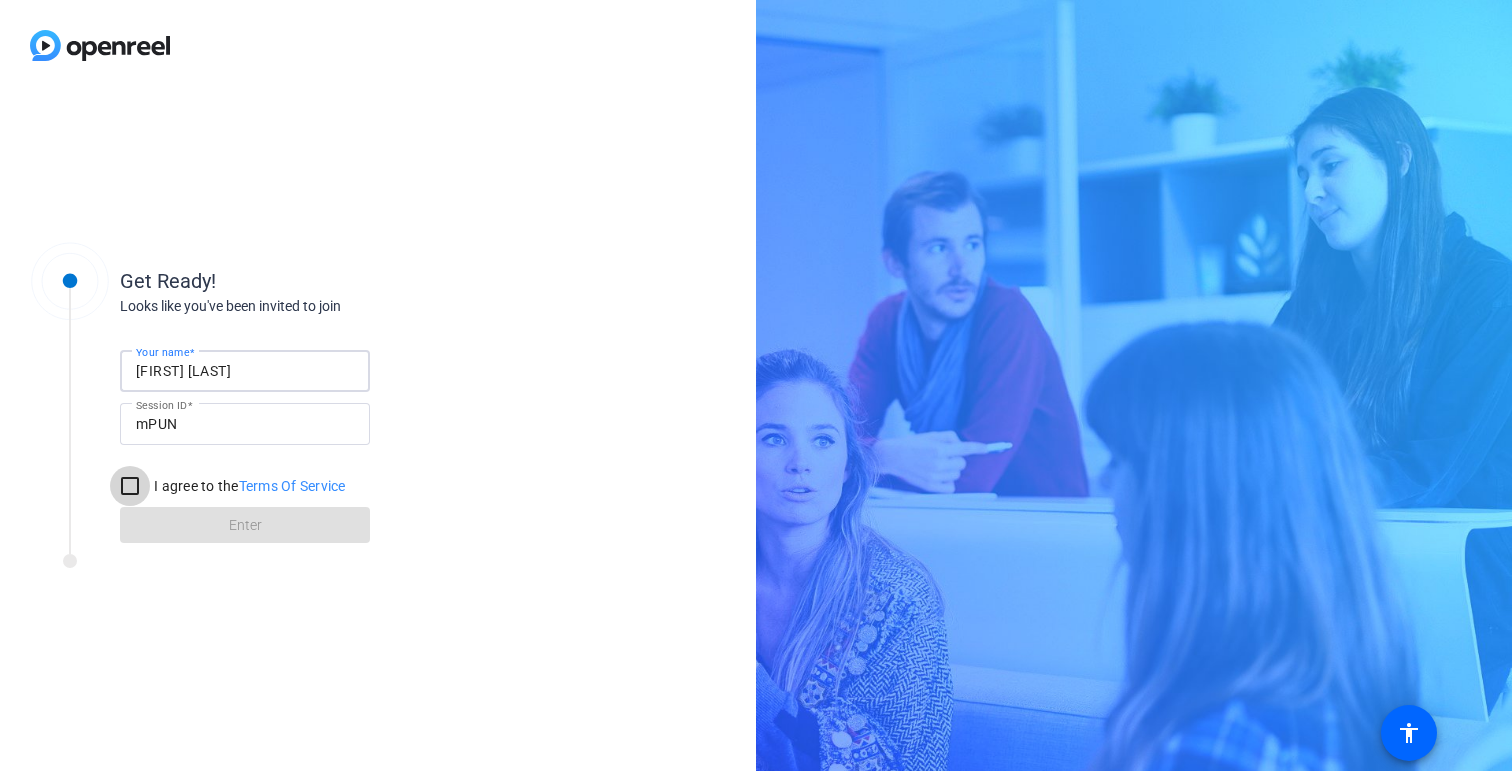 click on "I agree to the  Terms Of Service" at bounding box center (130, 486) 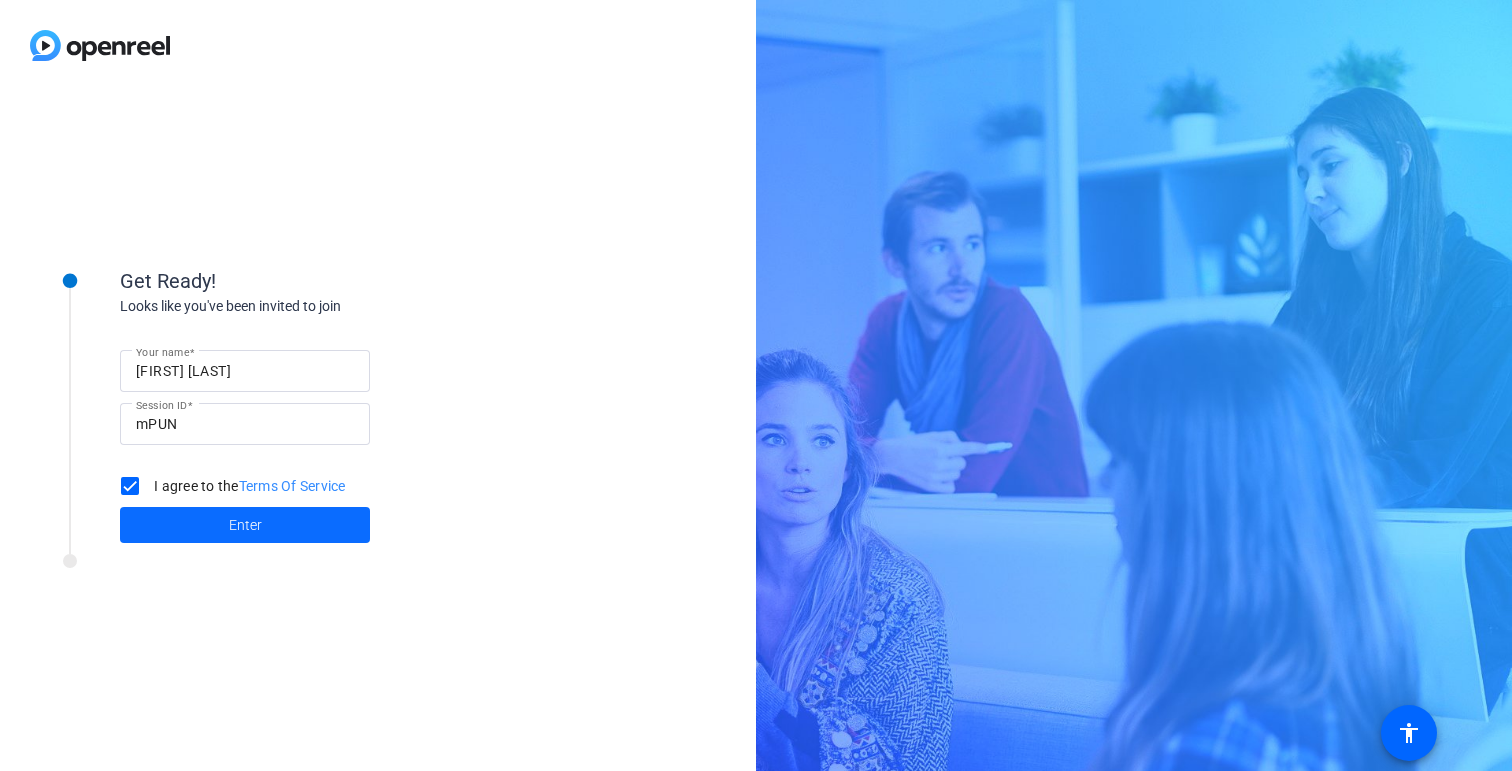 click 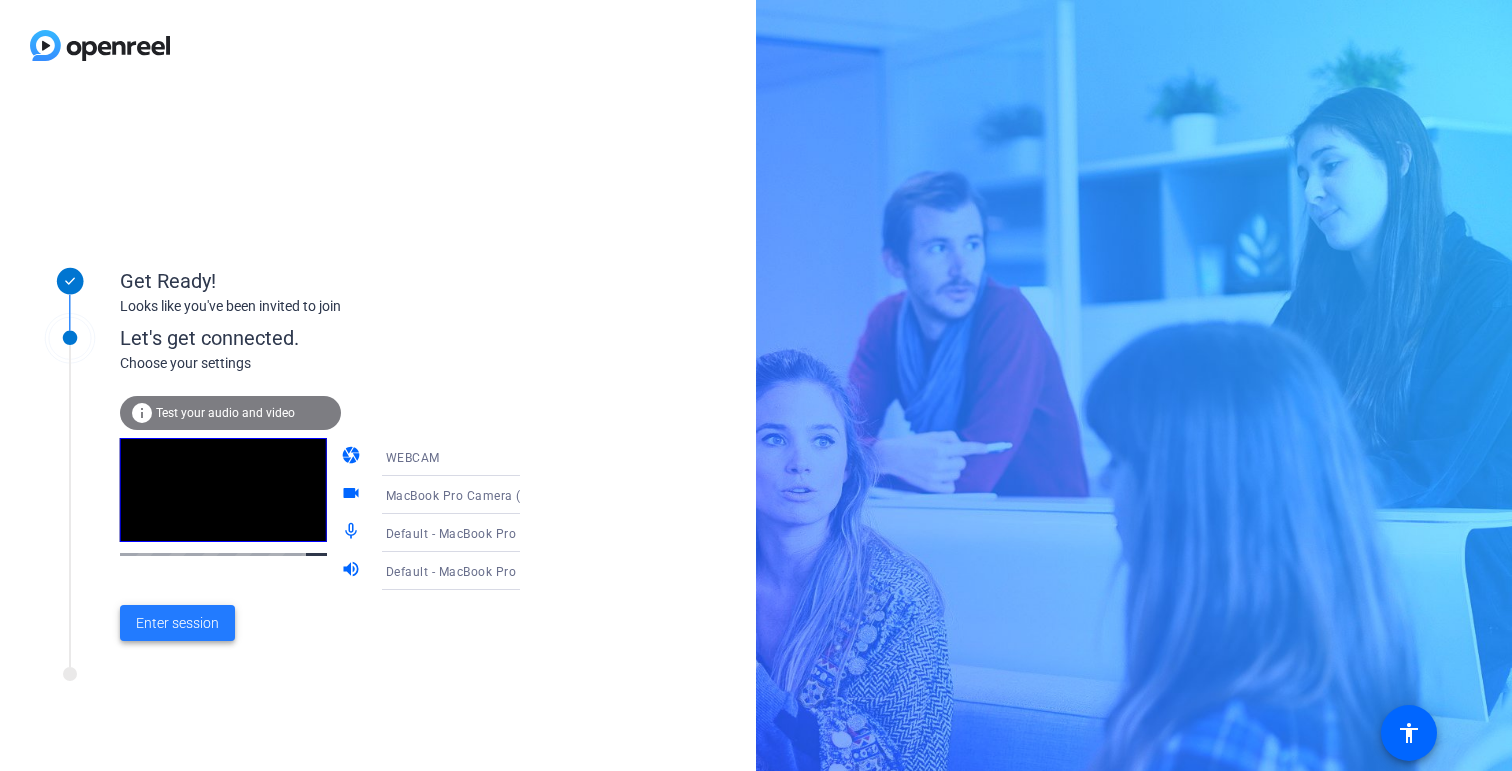 click 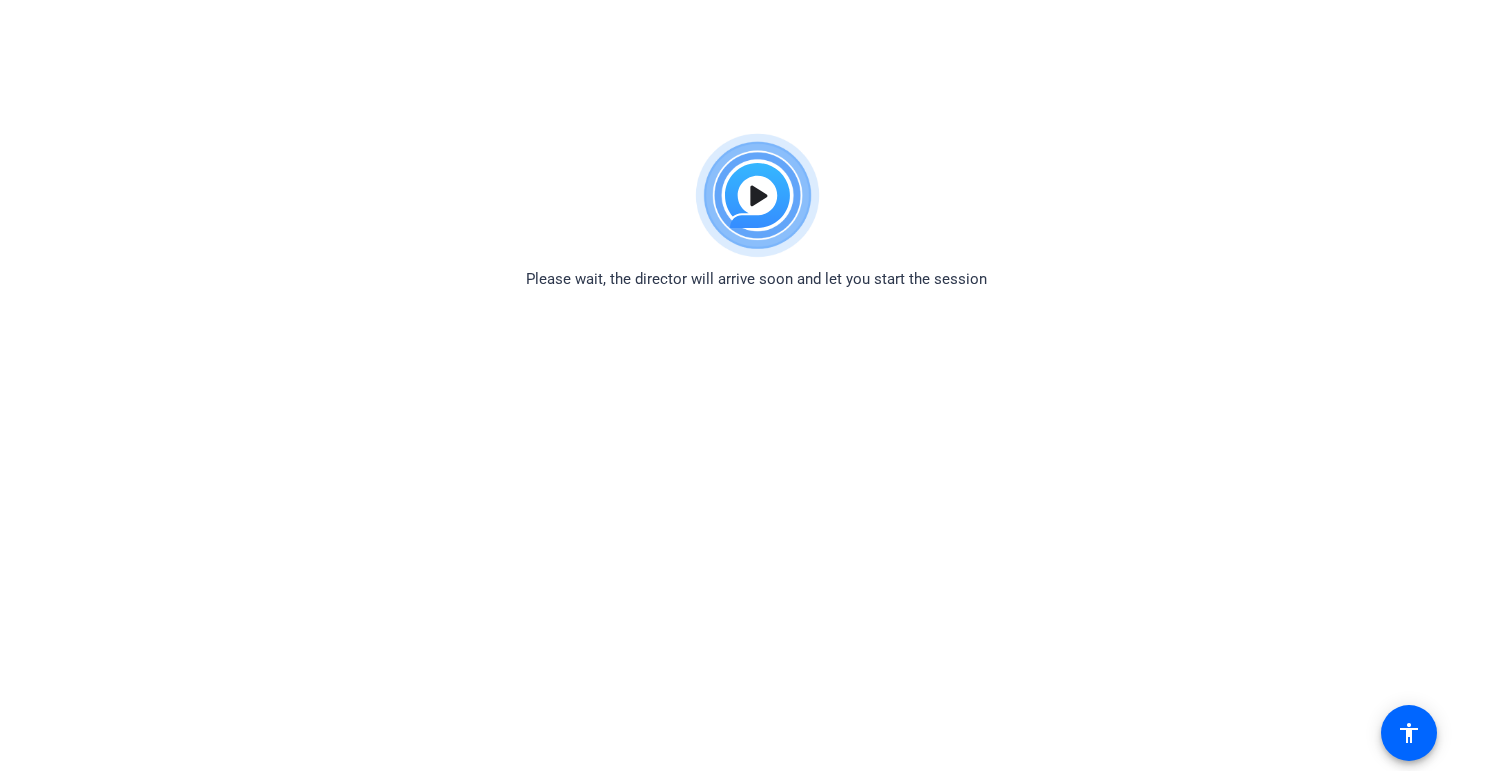 scroll, scrollTop: 0, scrollLeft: 0, axis: both 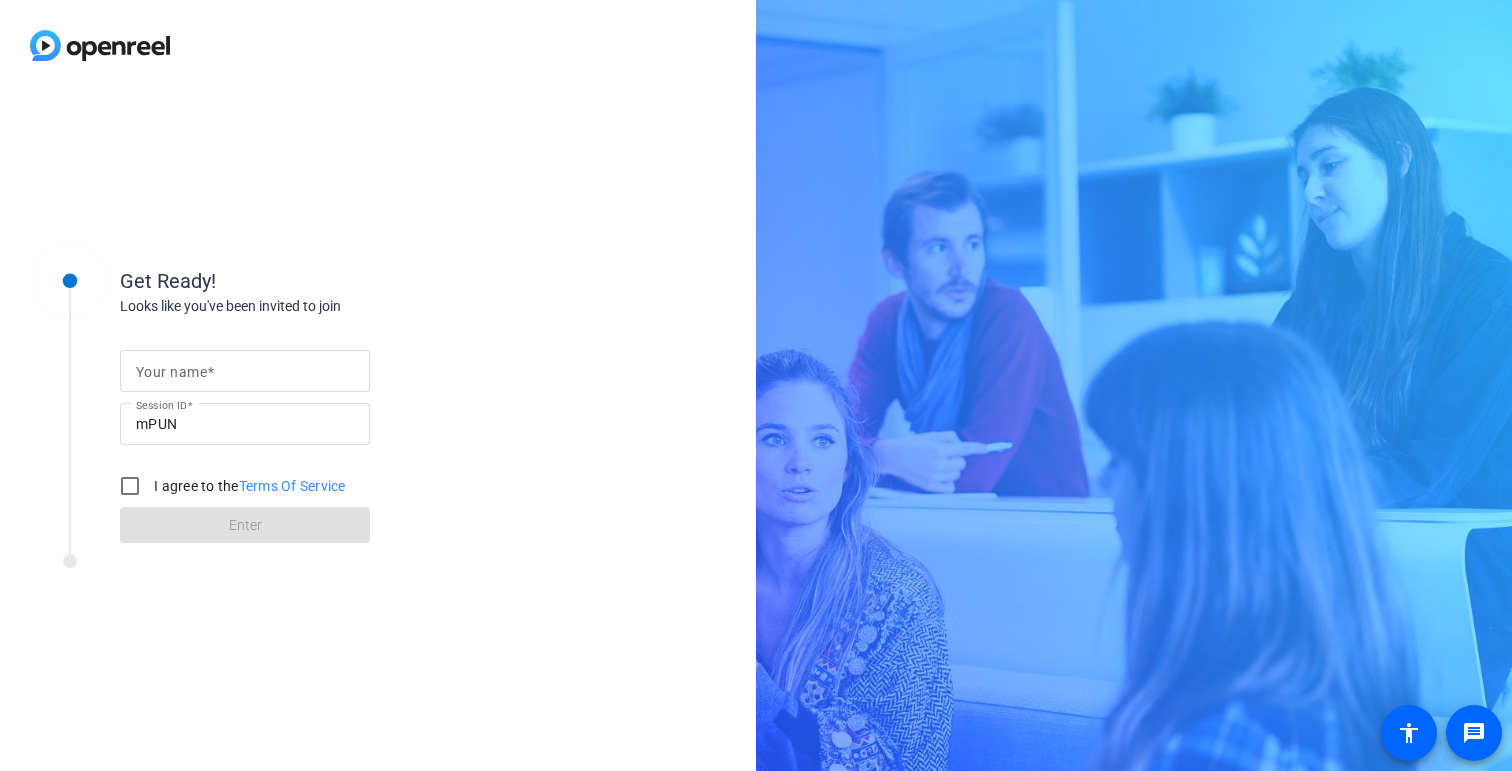 click on "Your name" at bounding box center [245, 371] 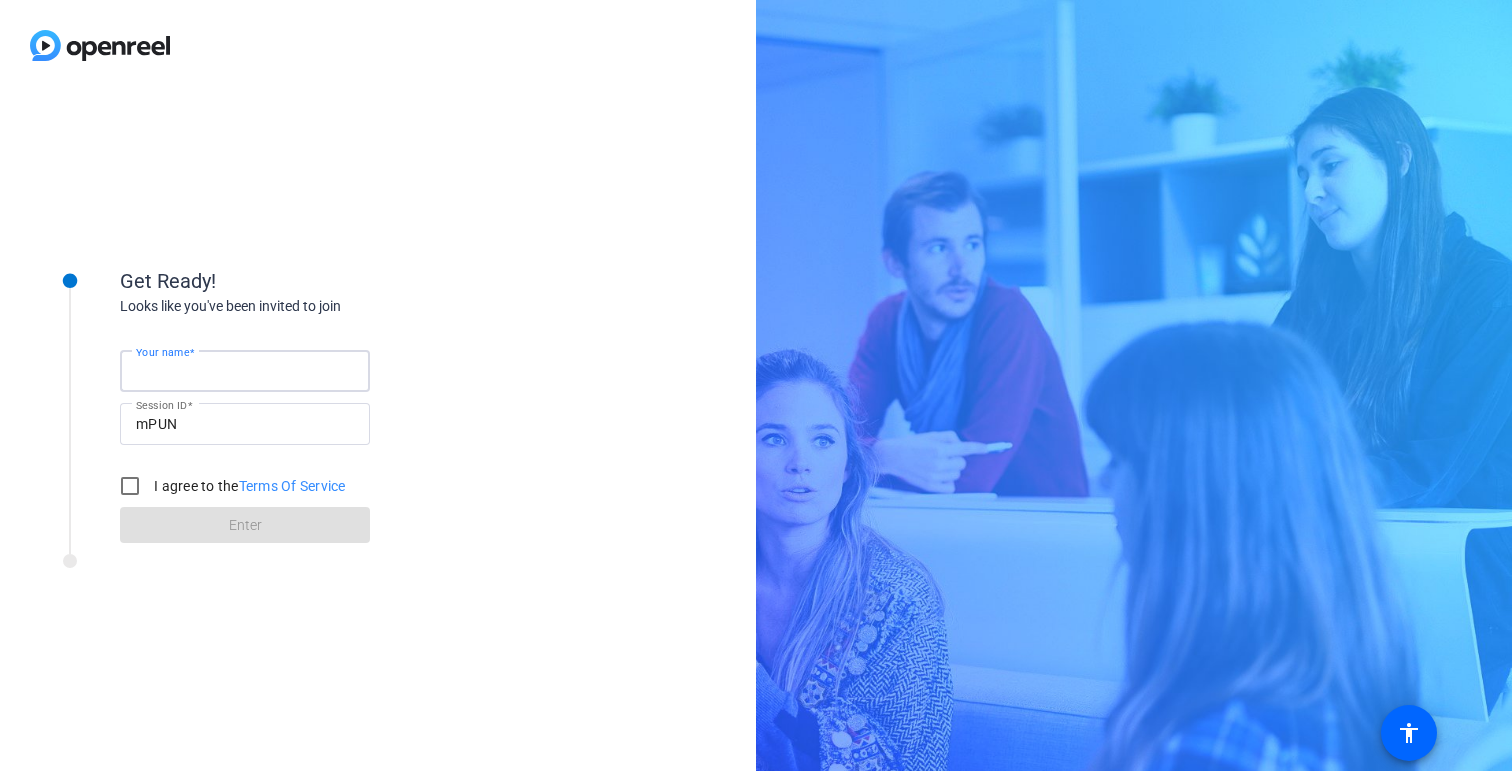 type on "Omer Barak" 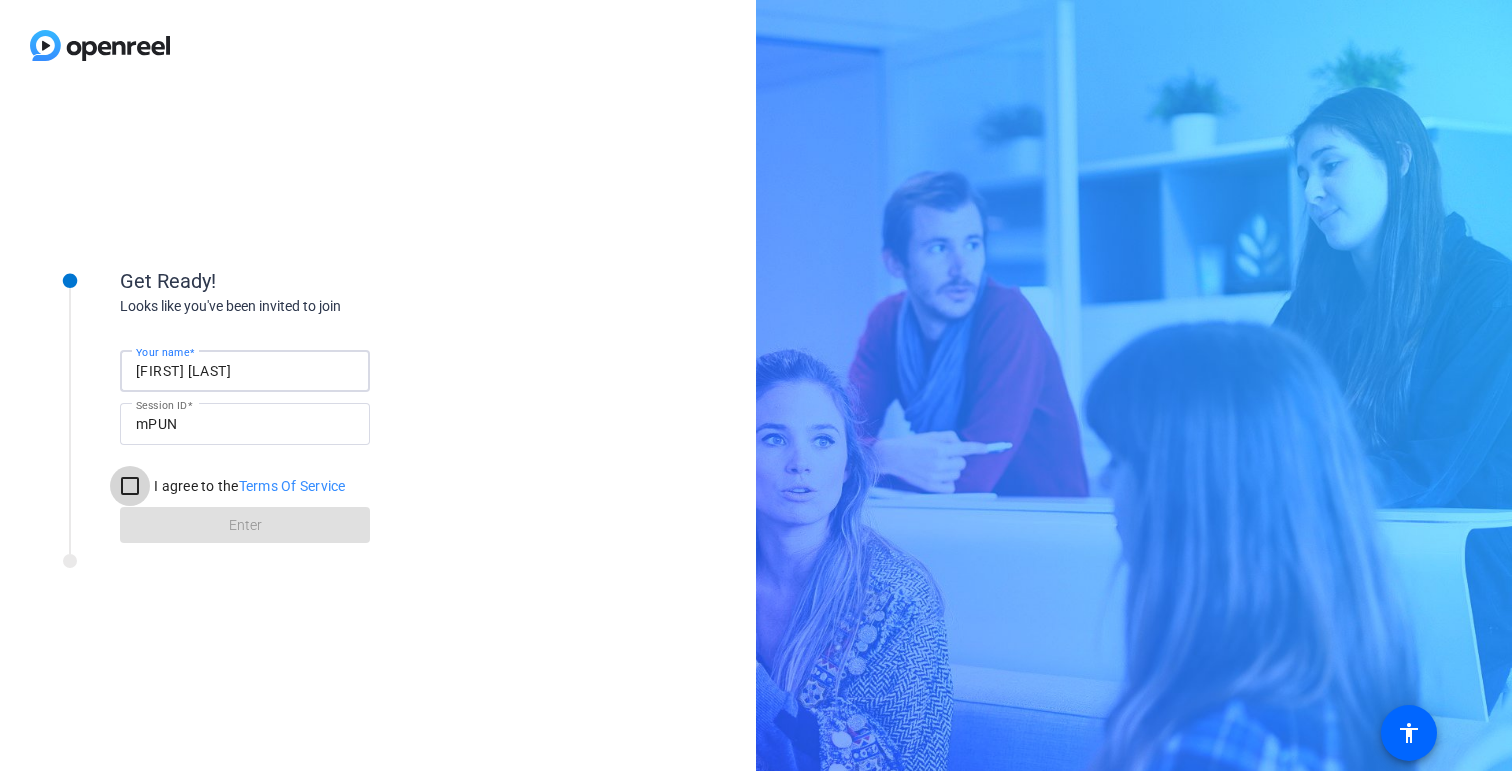 click on "I agree to the  Terms Of Service" at bounding box center (130, 486) 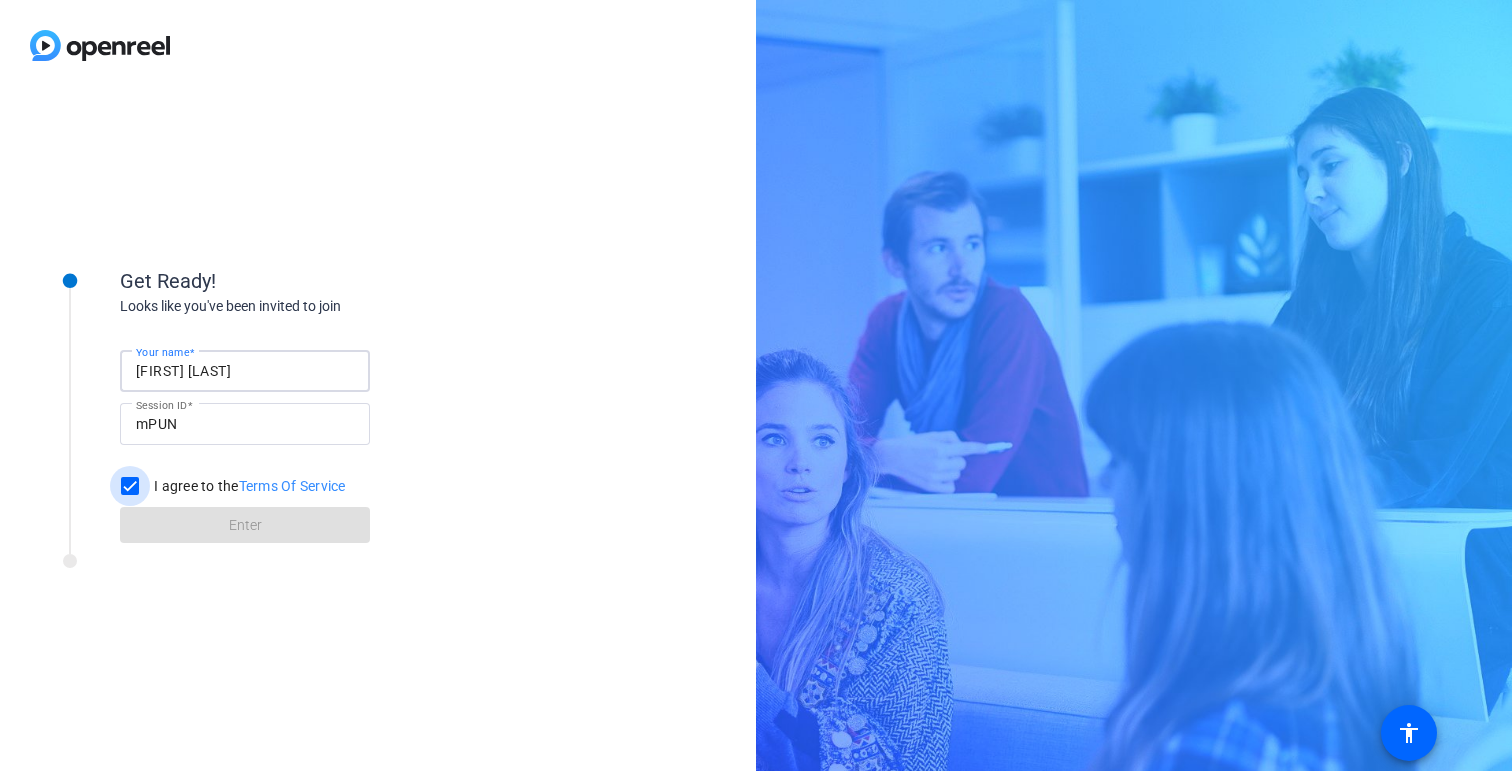 checkbox on "true" 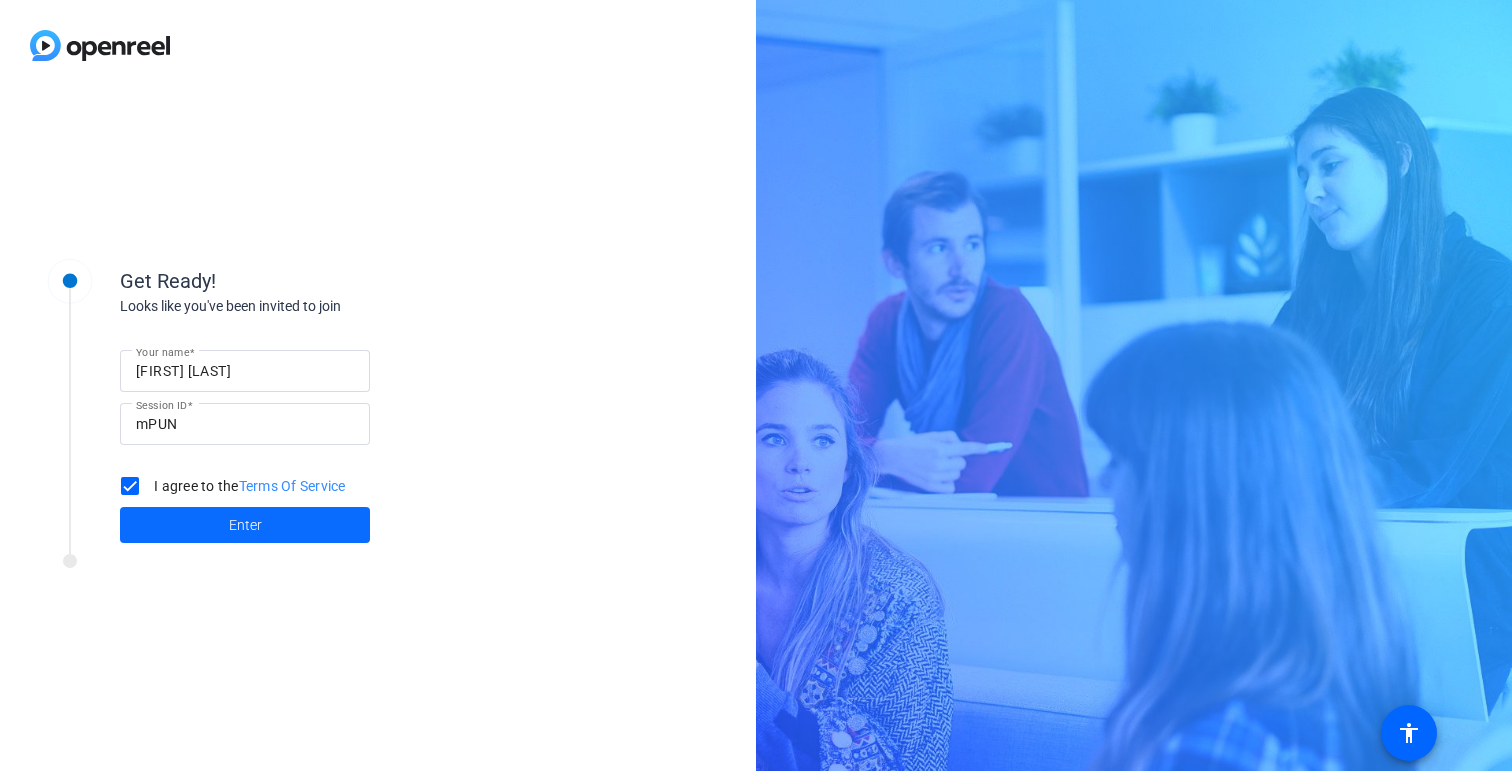 click 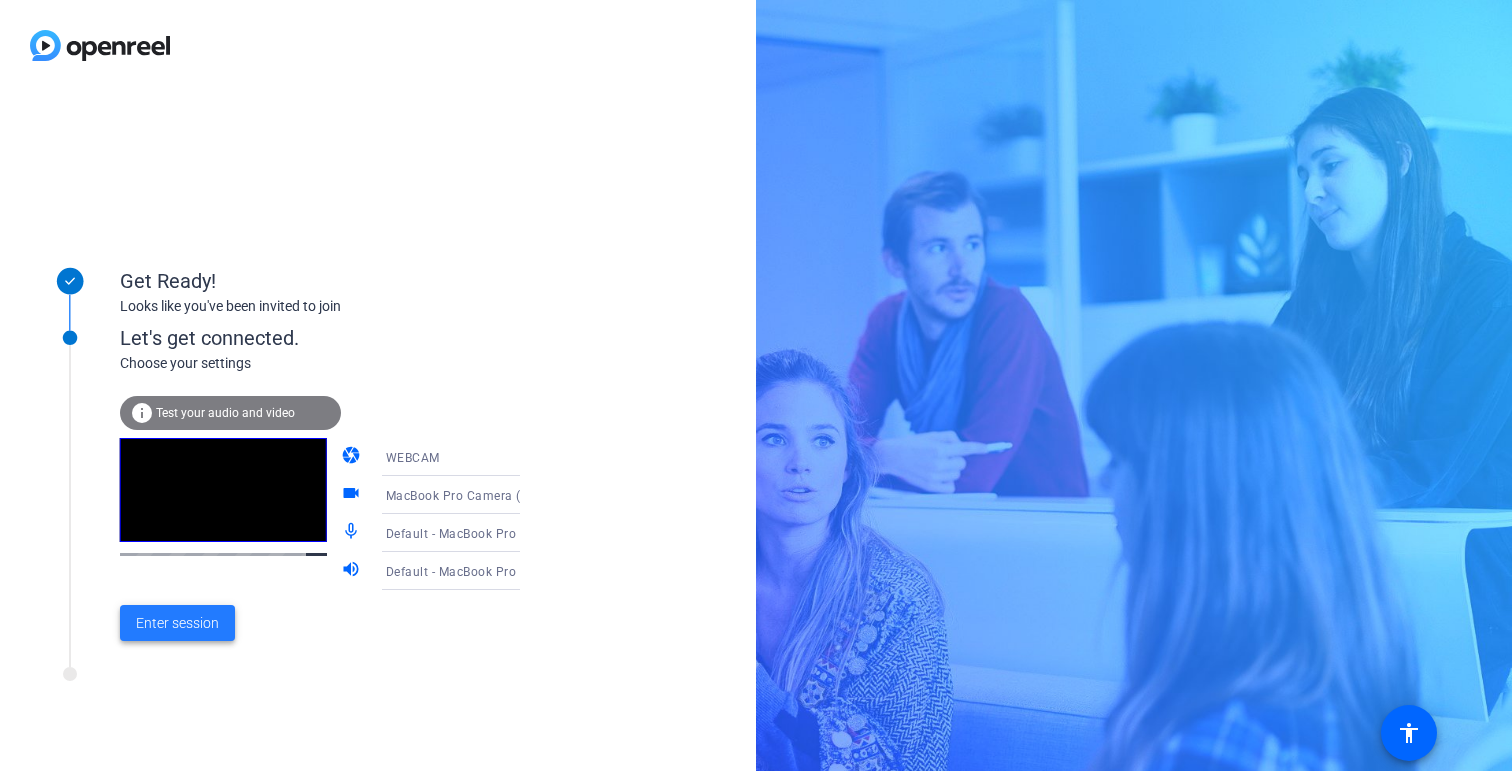 click on "Enter session" 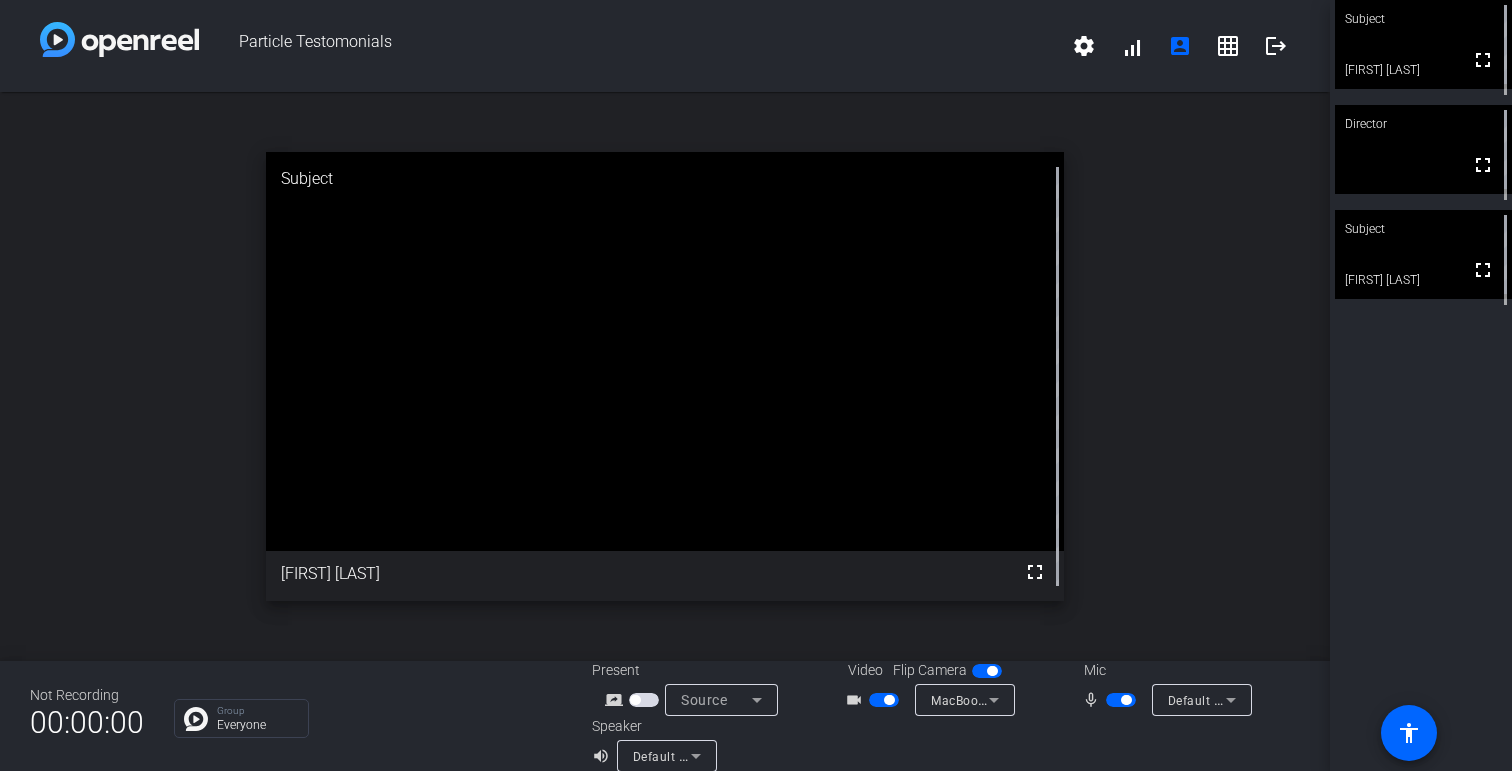 click at bounding box center [1126, 700] 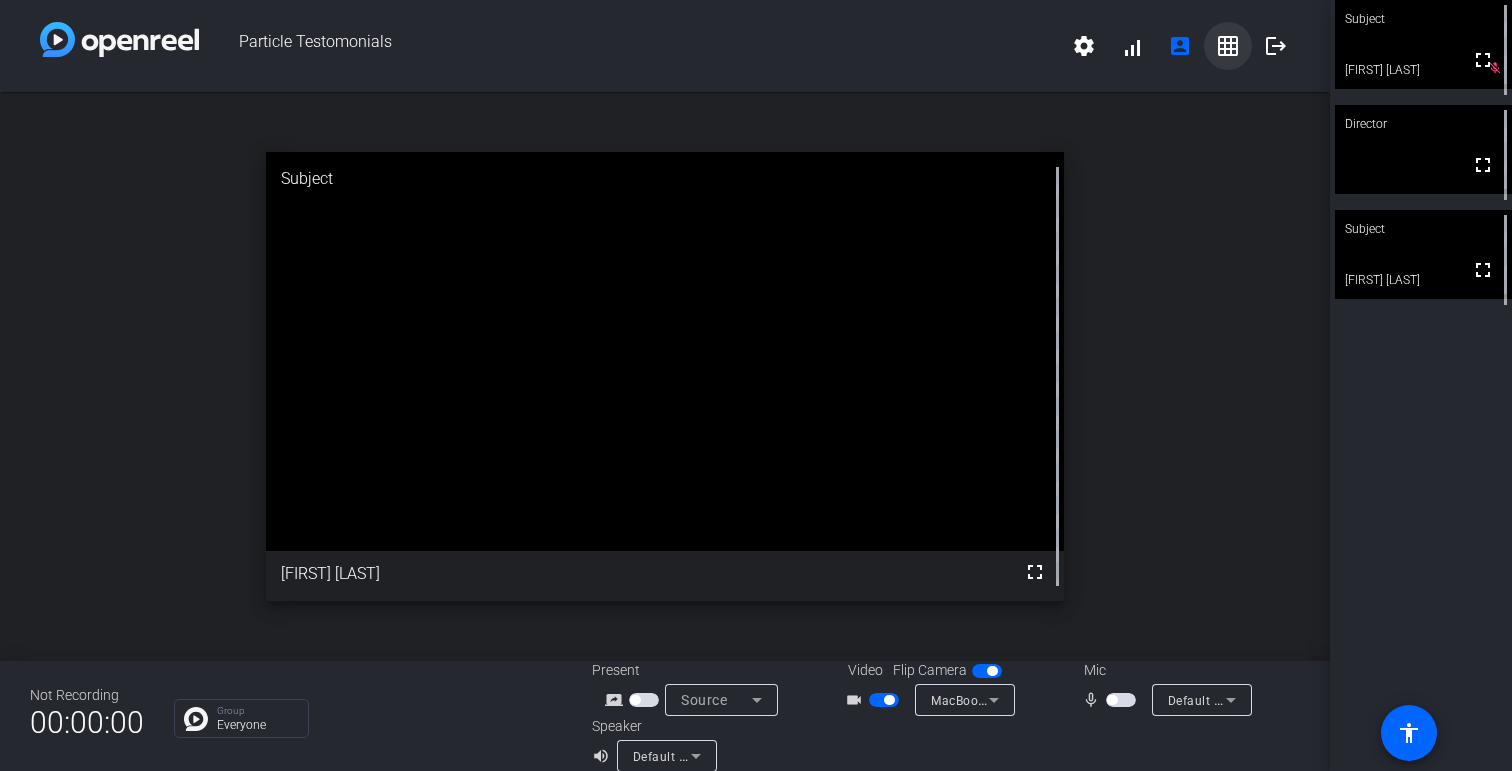 click on "grid_on" 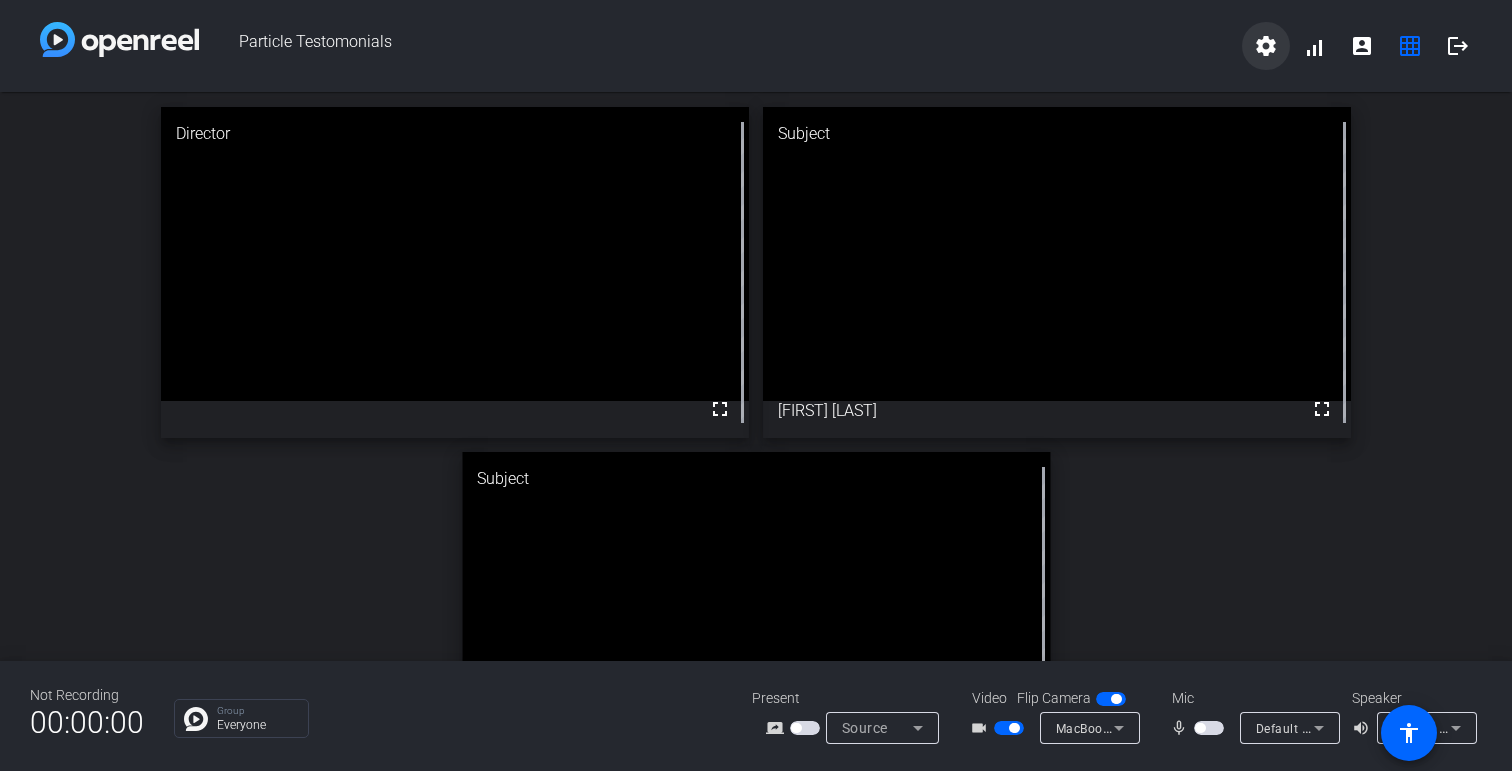 click 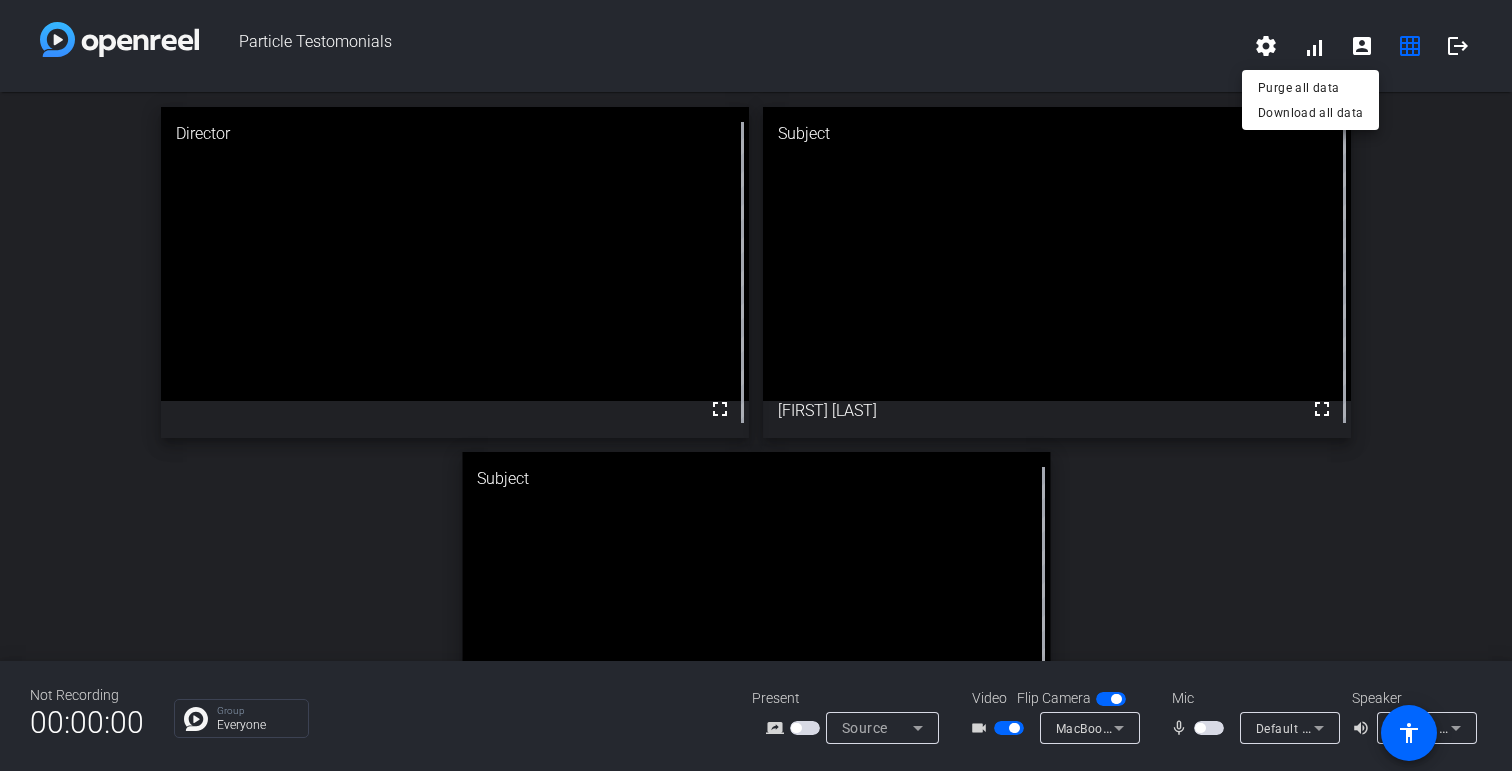 click at bounding box center (756, 385) 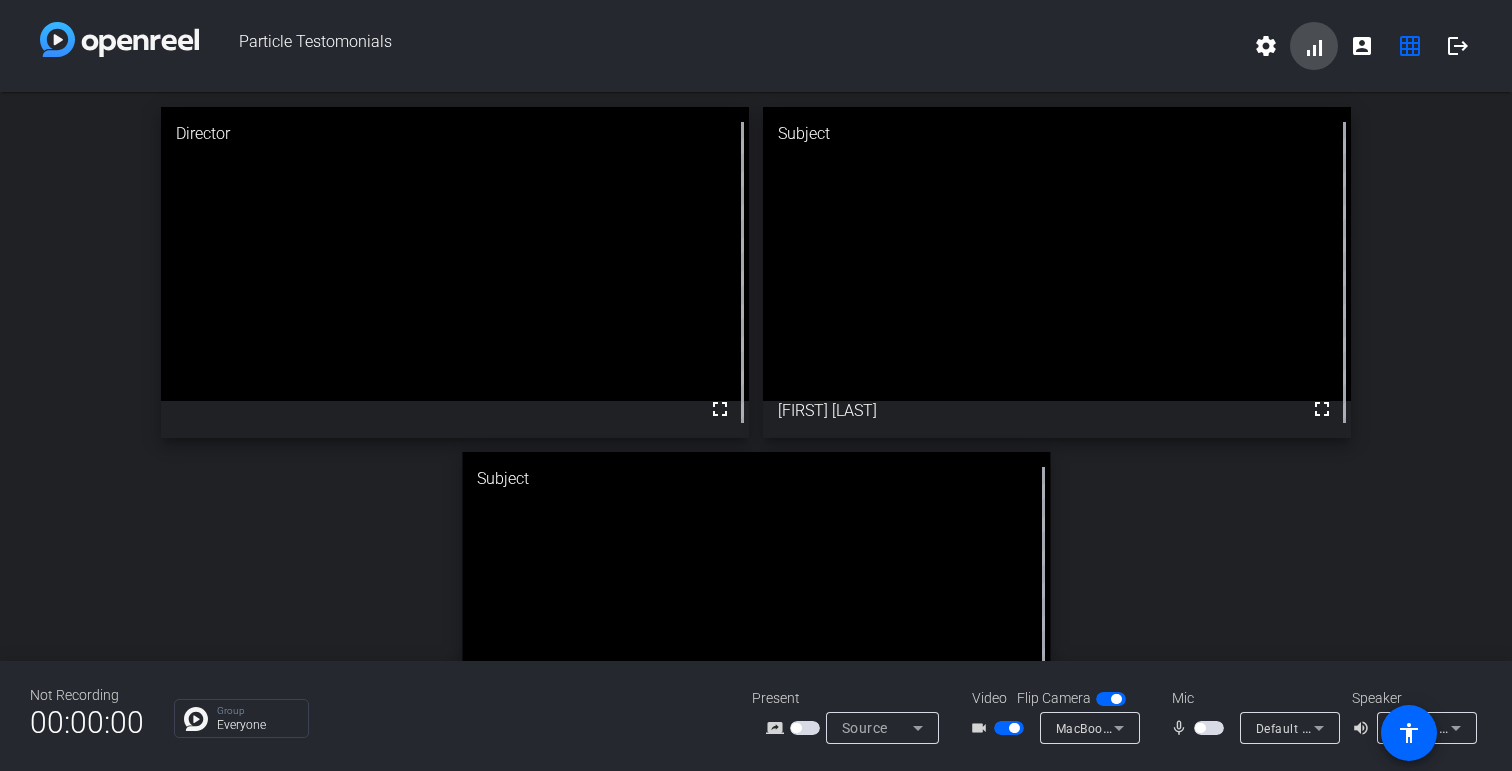 click 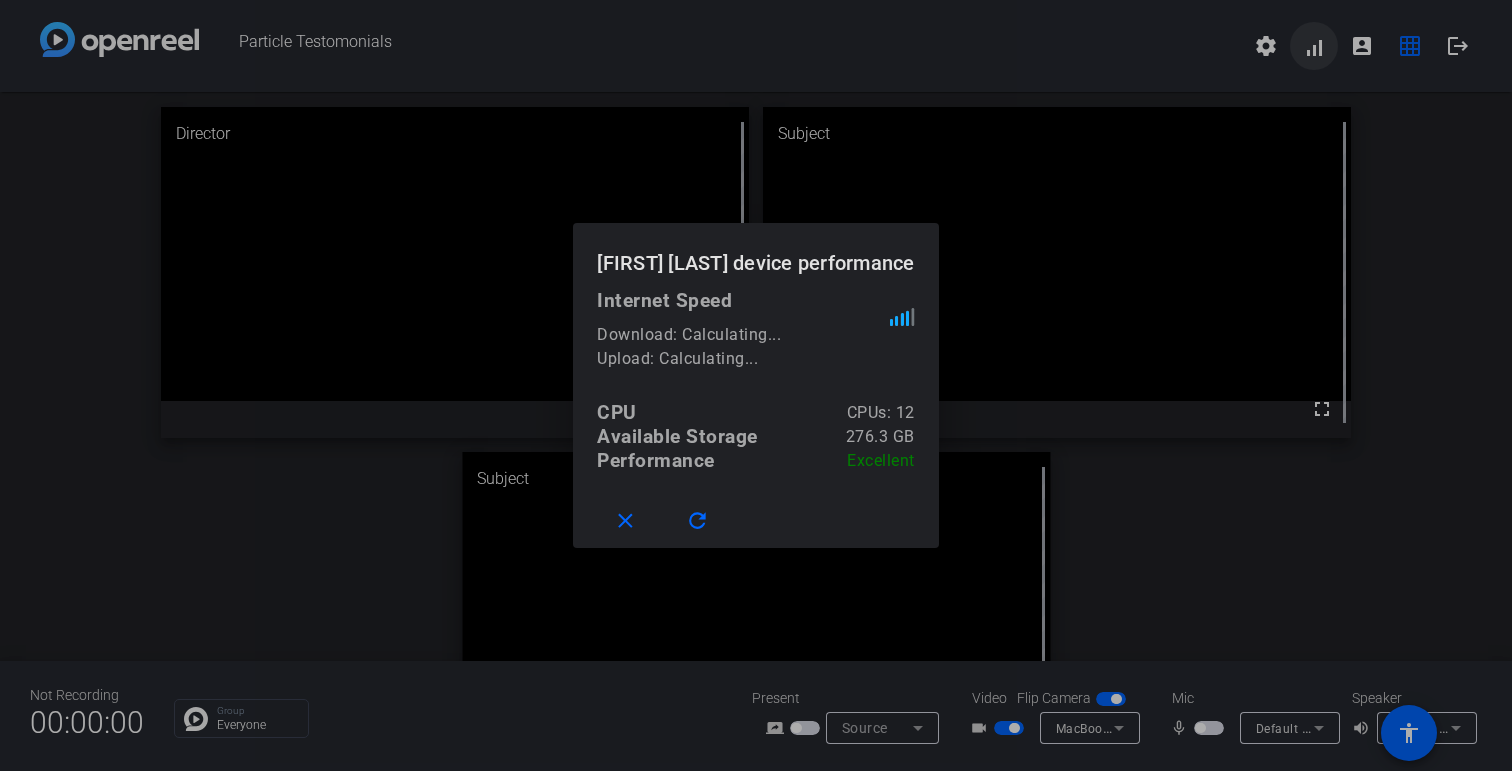 click at bounding box center (756, 385) 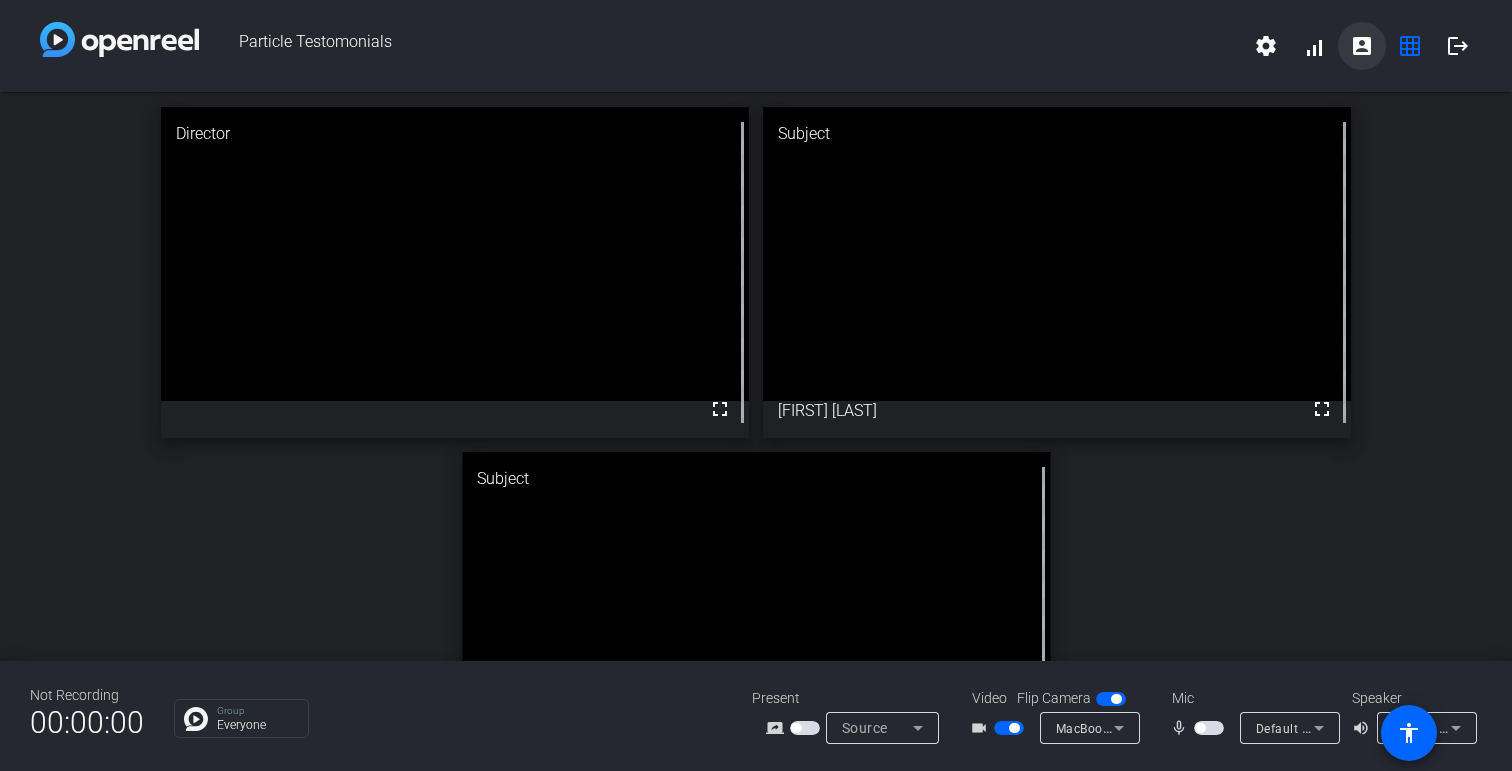 click on "account_box" 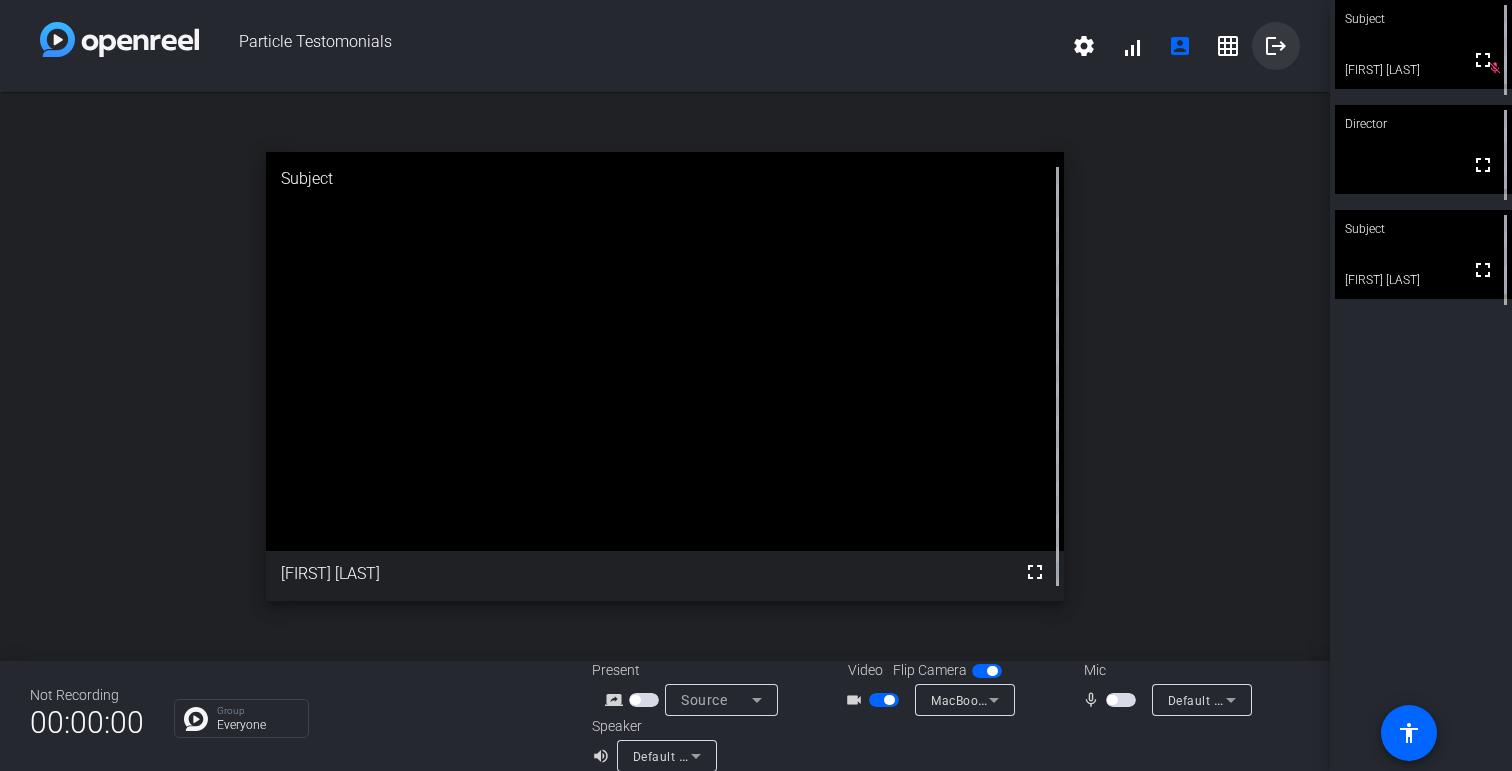 click on "logout" 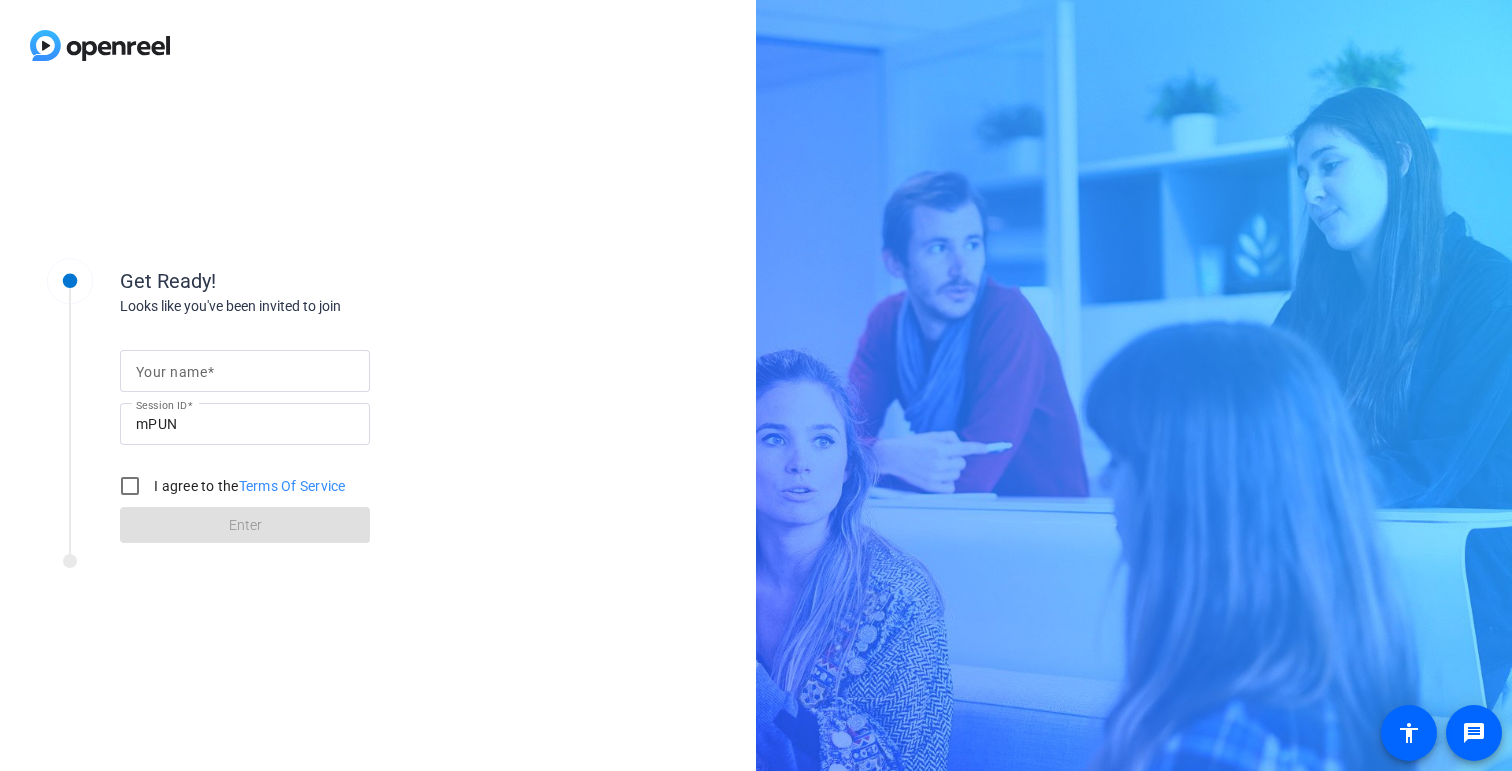 scroll, scrollTop: 0, scrollLeft: 0, axis: both 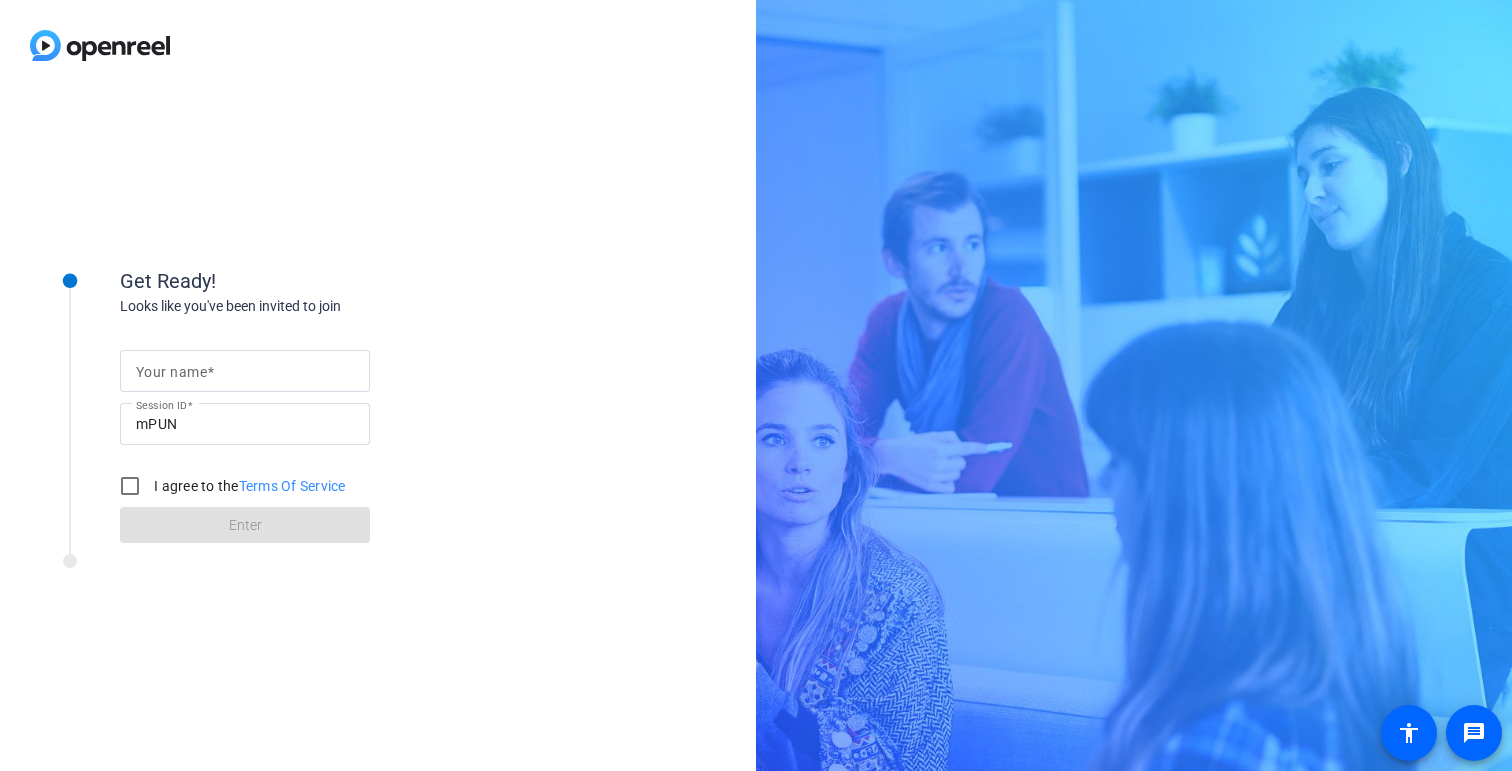 click on "Your name" at bounding box center [245, 371] 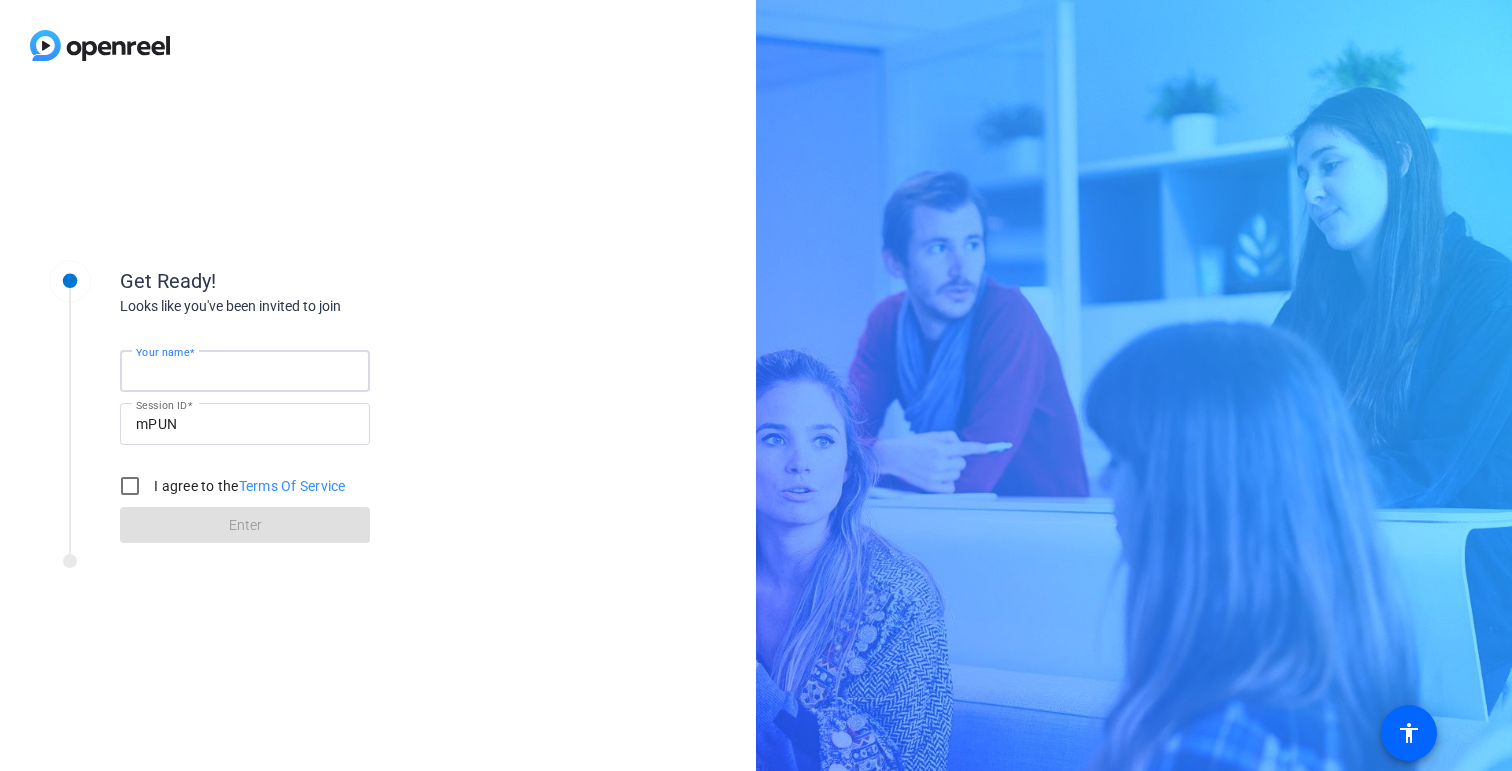type on "[FIRST] [LAST]" 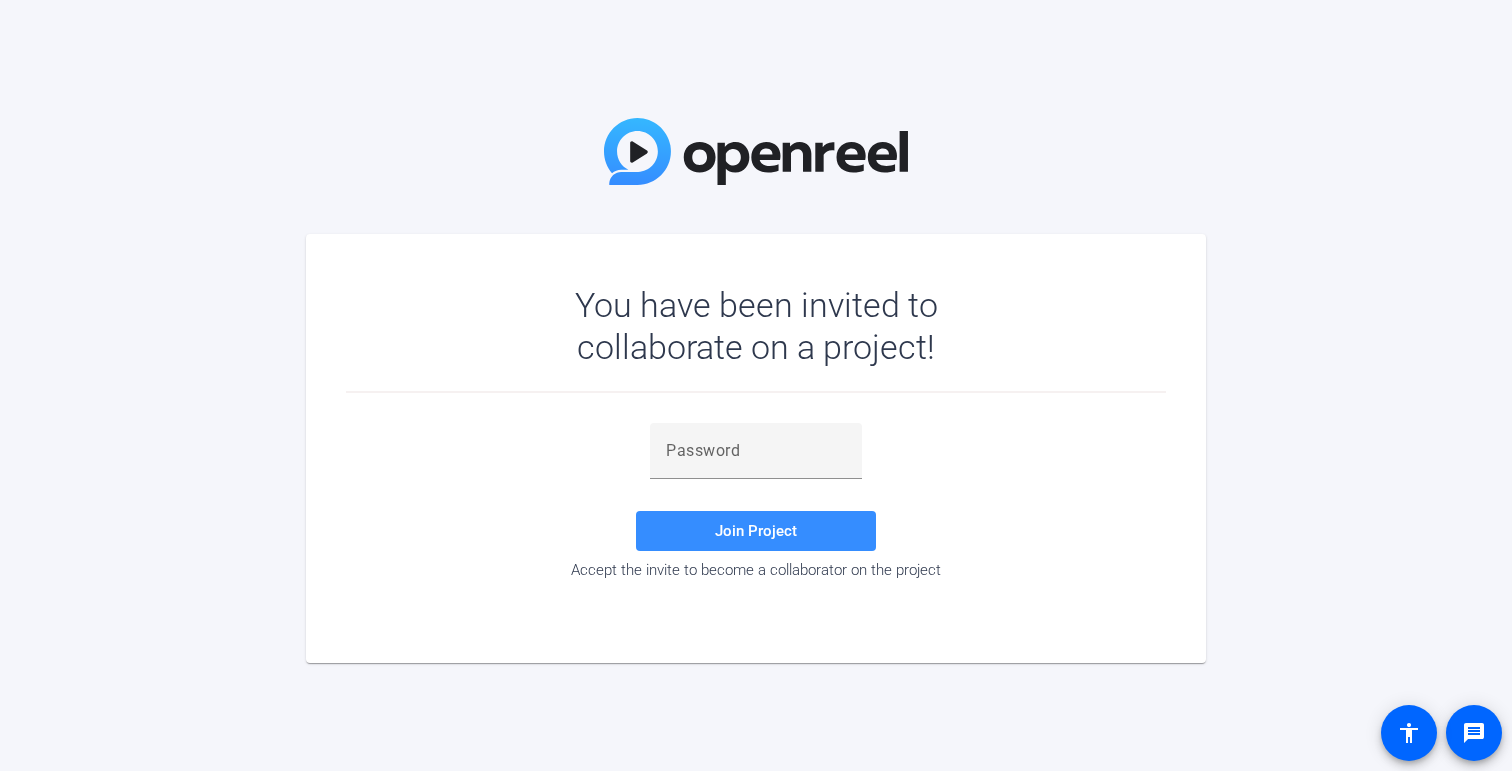scroll, scrollTop: 0, scrollLeft: 0, axis: both 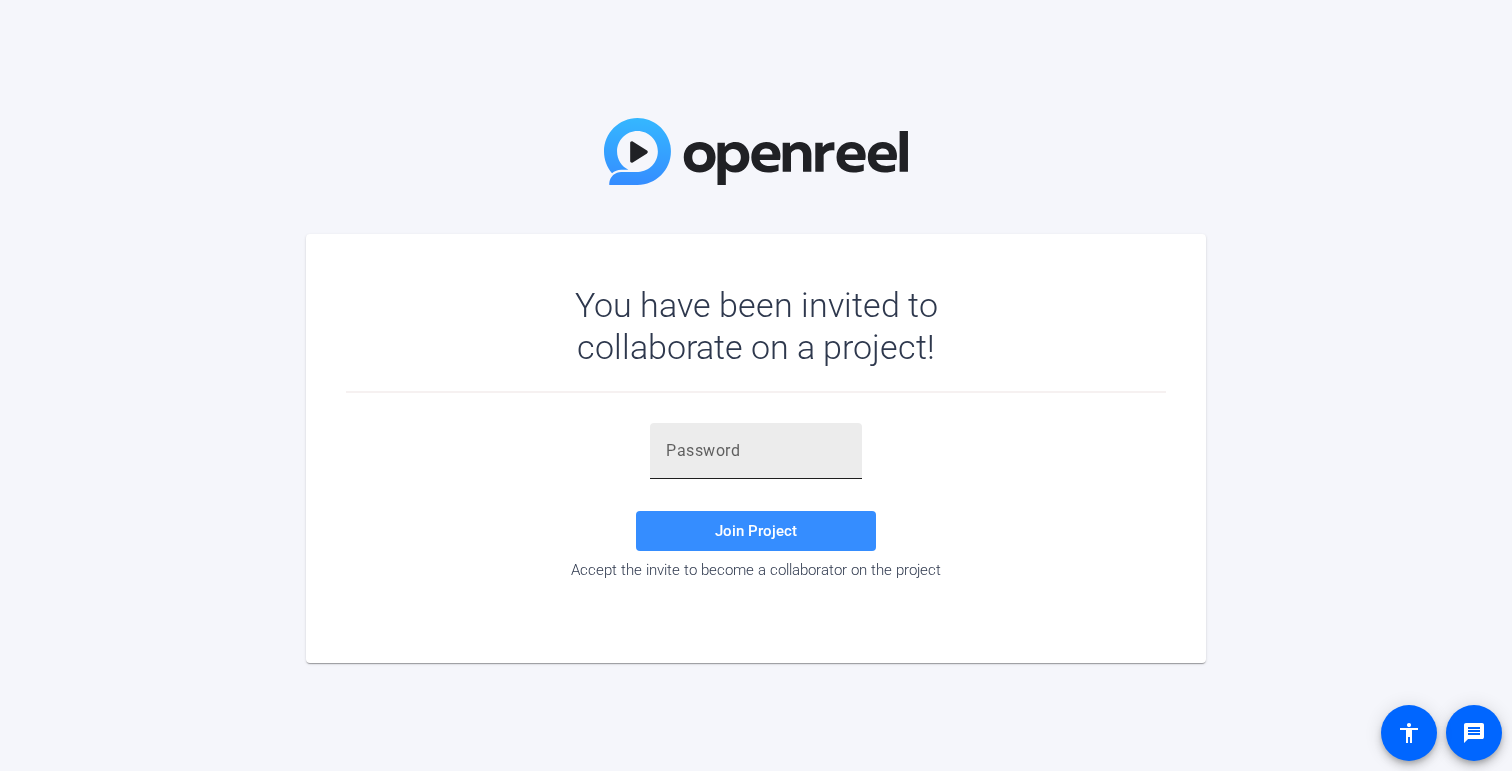 click 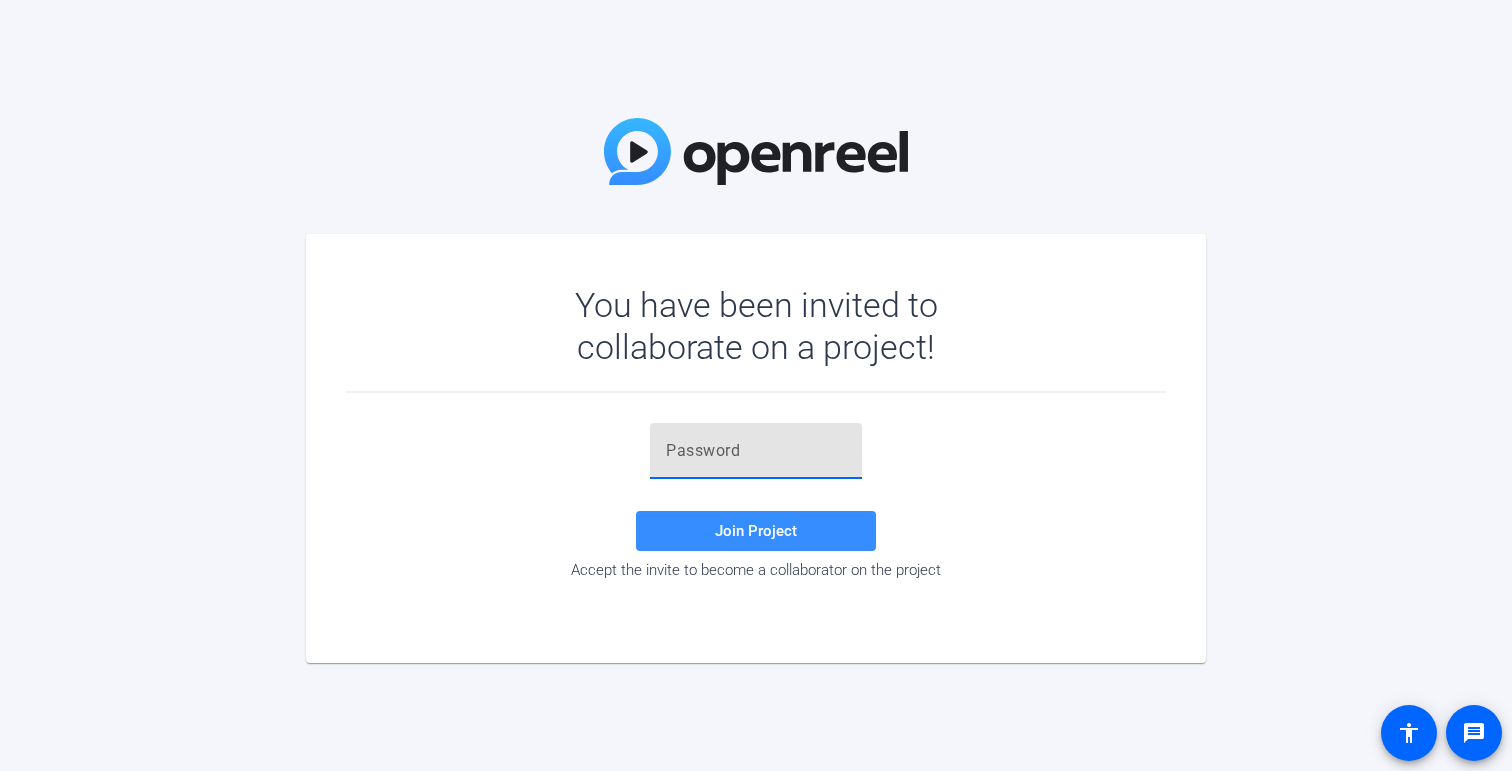 click at bounding box center [756, 451] 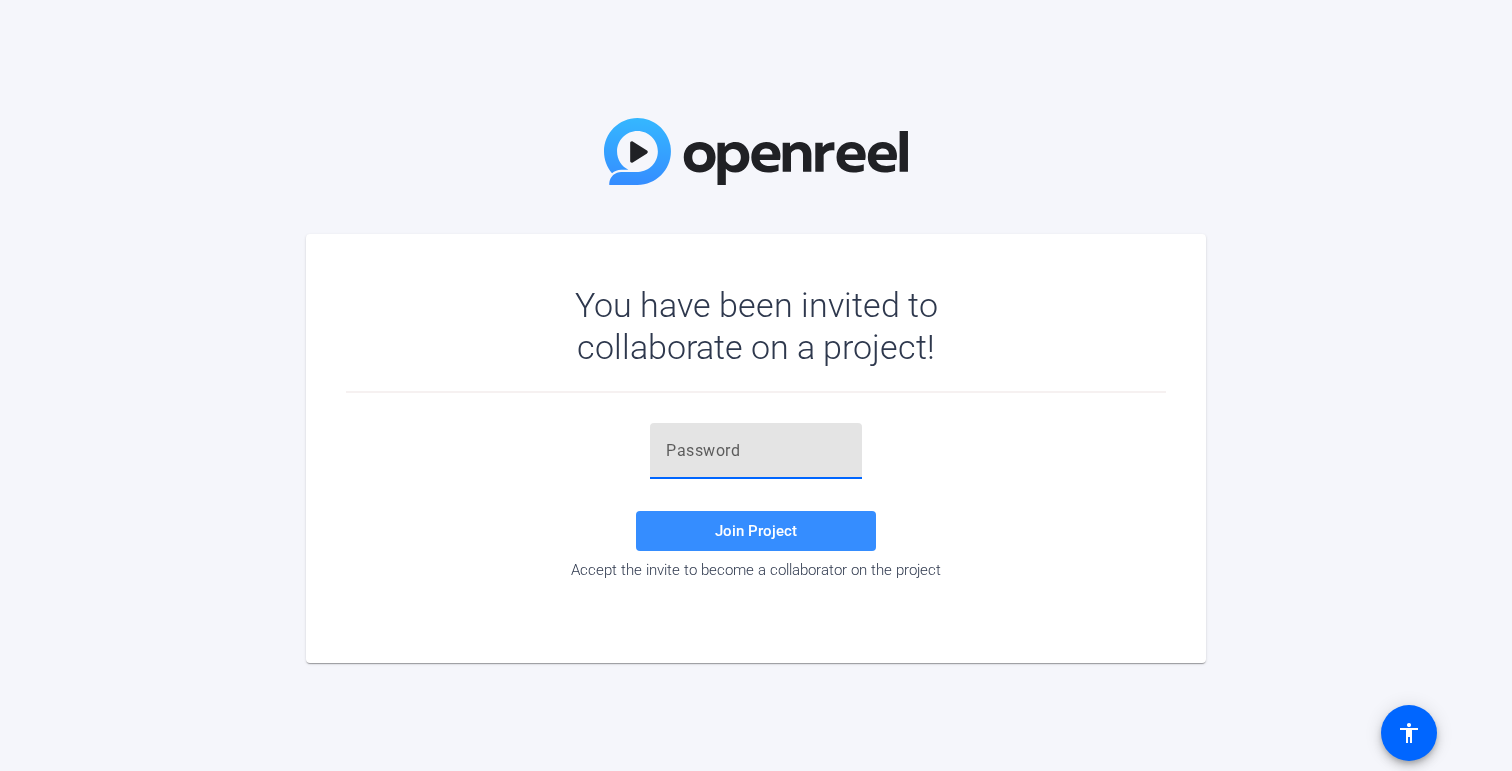 click at bounding box center [756, 451] 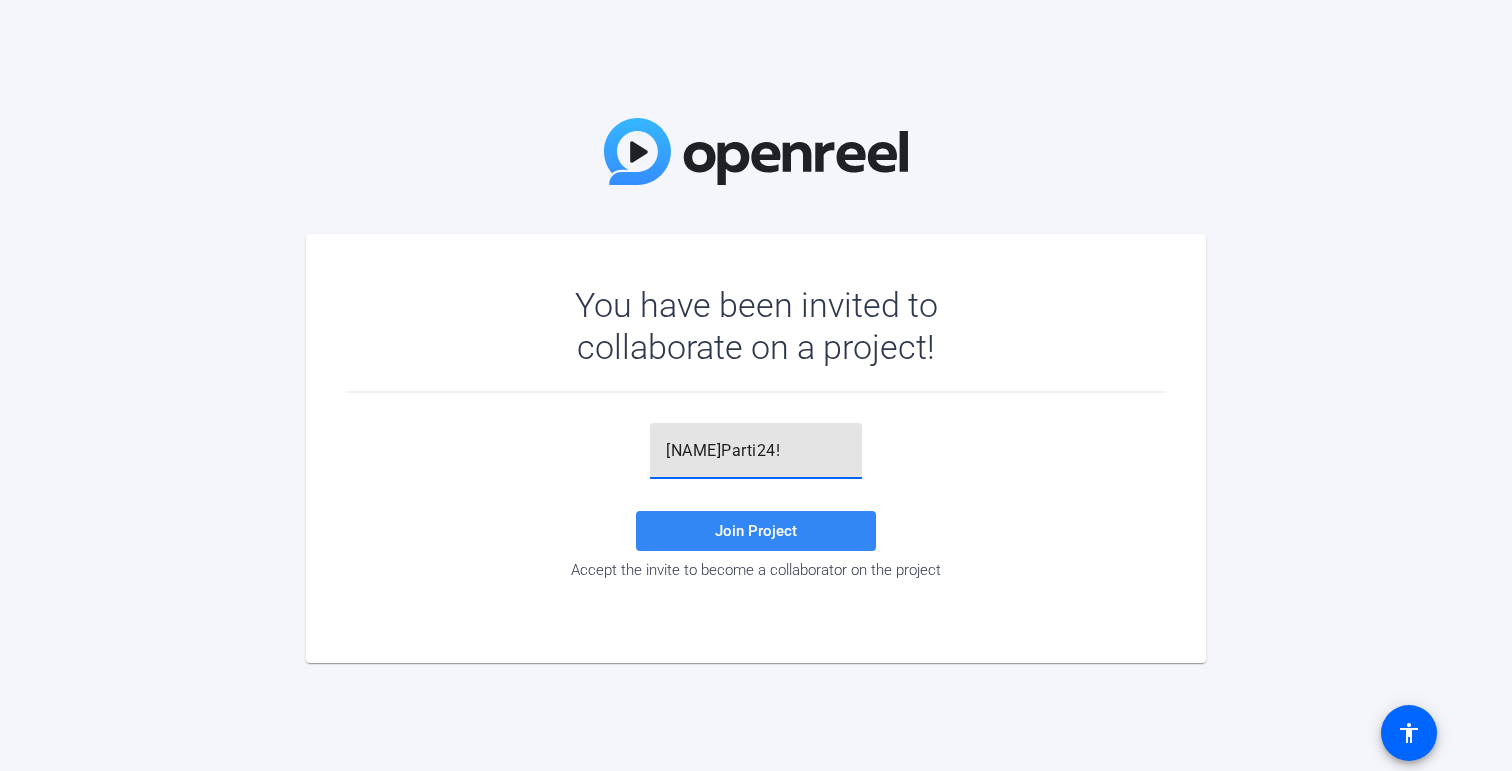 type on "[NAME]Parti24!" 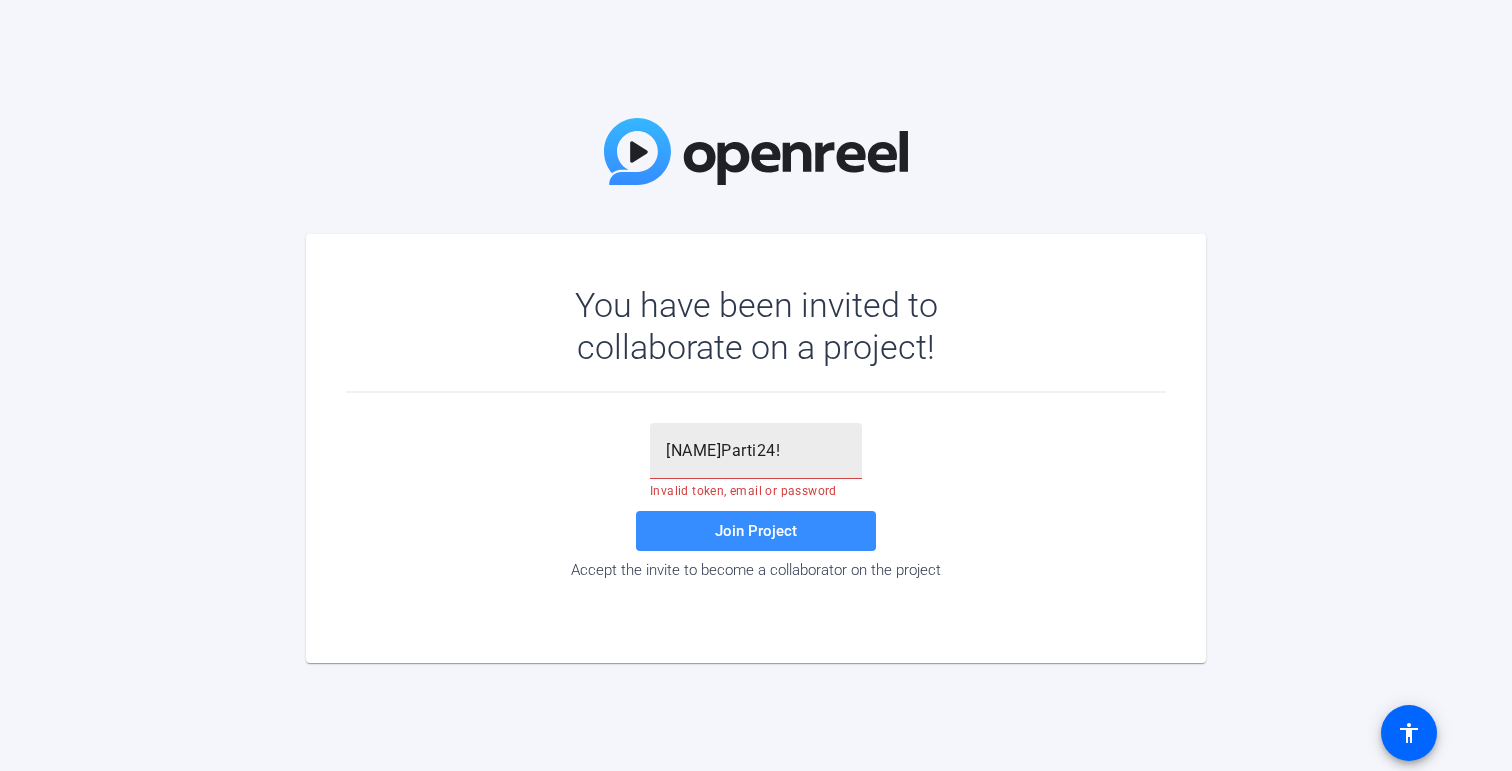 click on "[NAME]Parti24!" at bounding box center [756, 451] 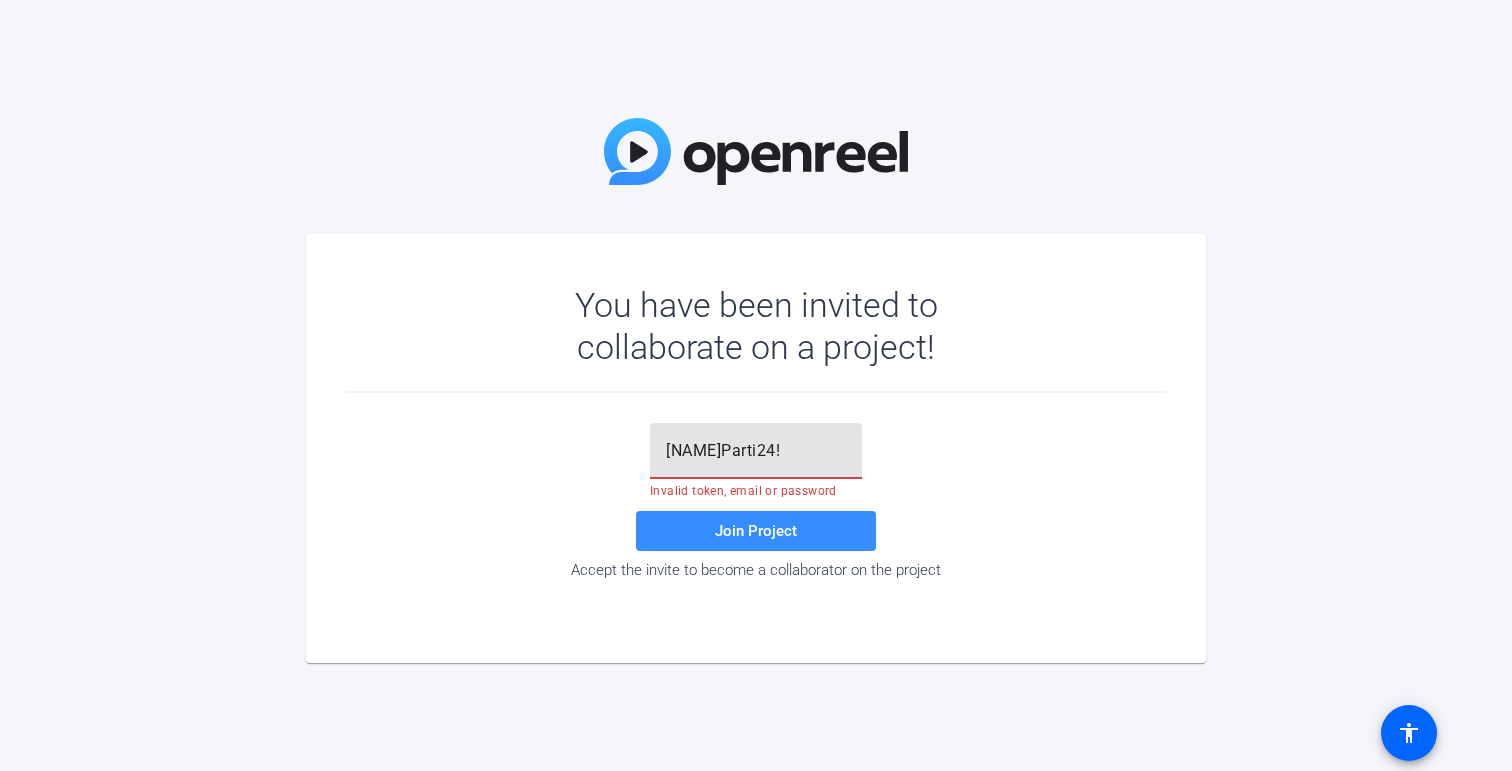 click on "[NAME]Parti24!" at bounding box center (756, 451) 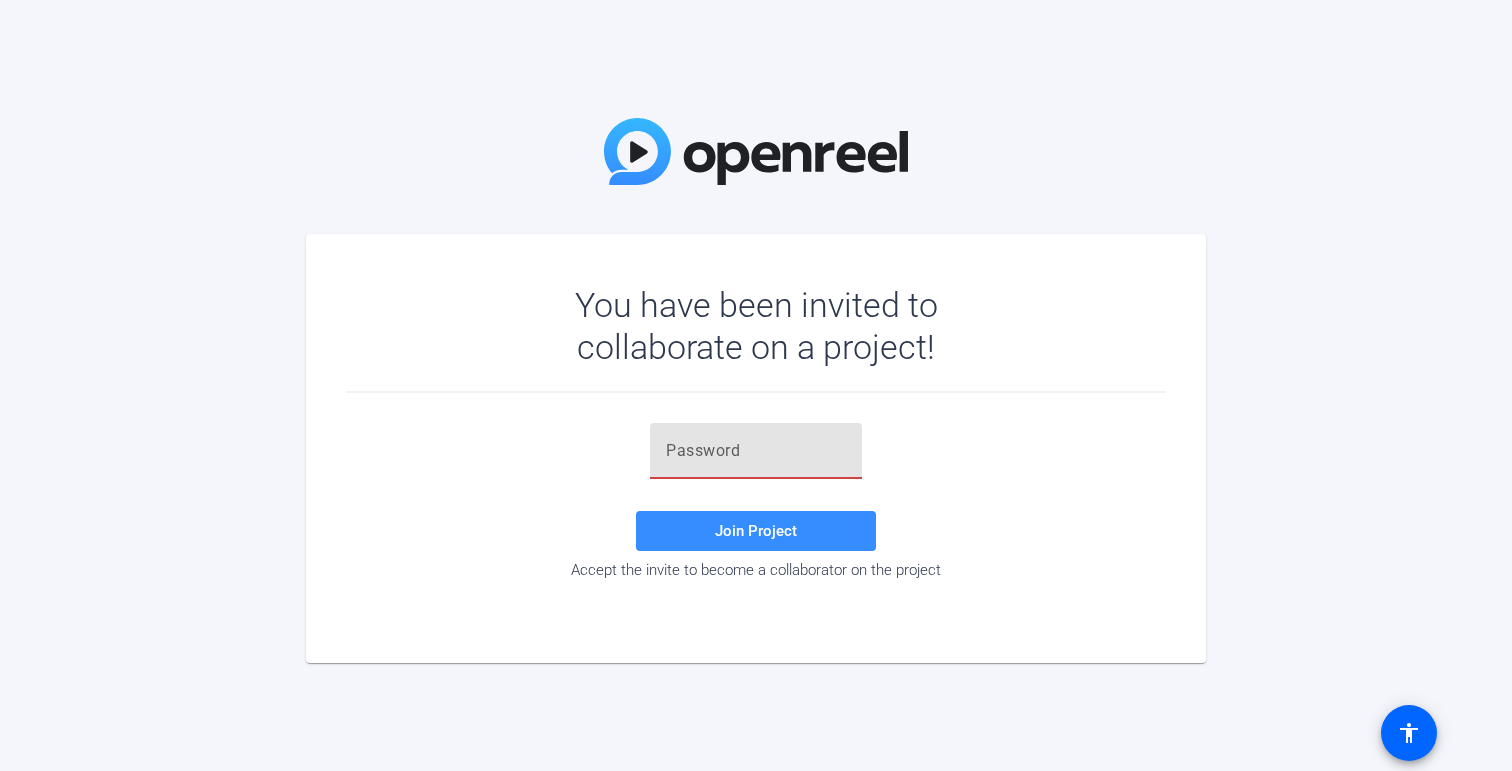 paste on "0qA}k{" 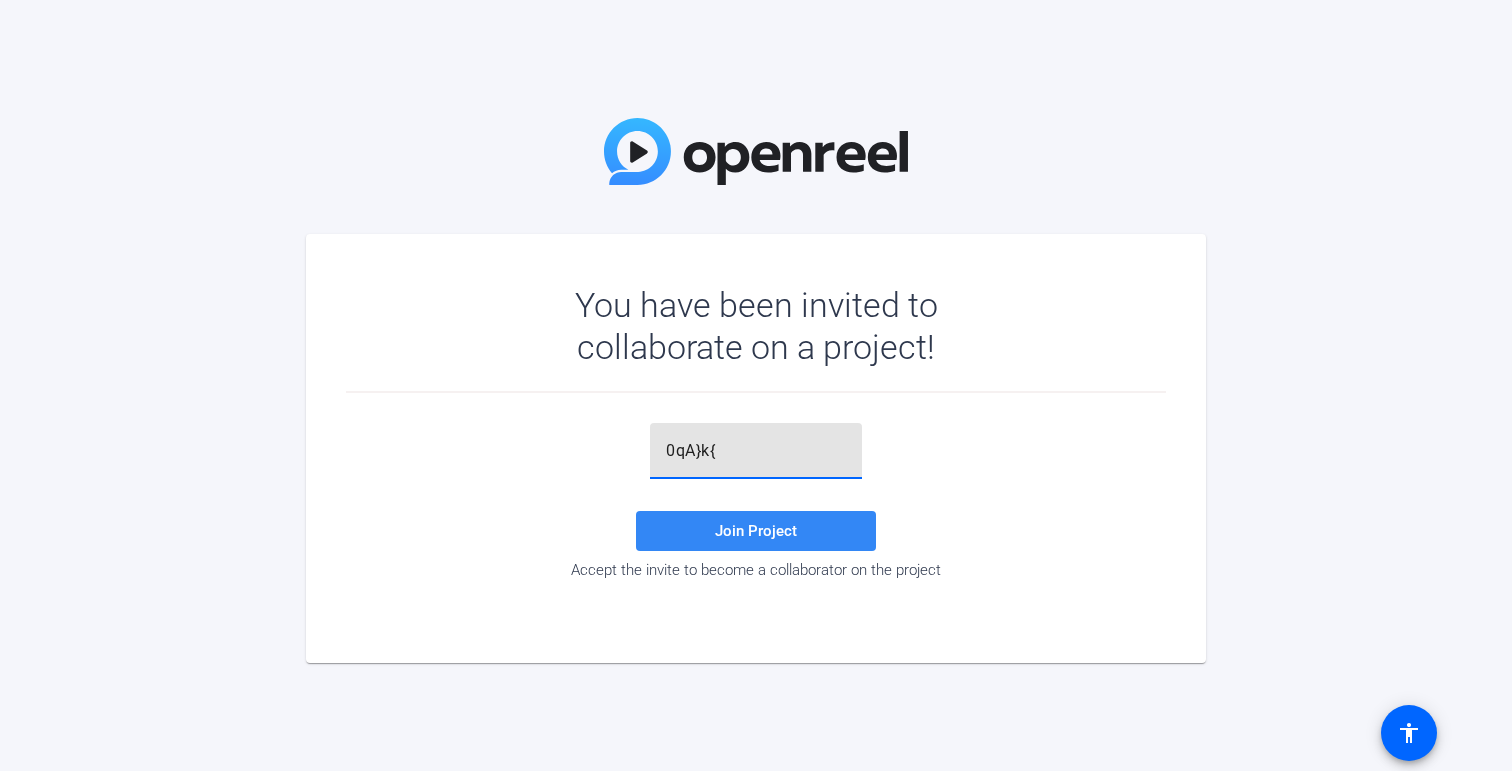 type on "0qA}k{" 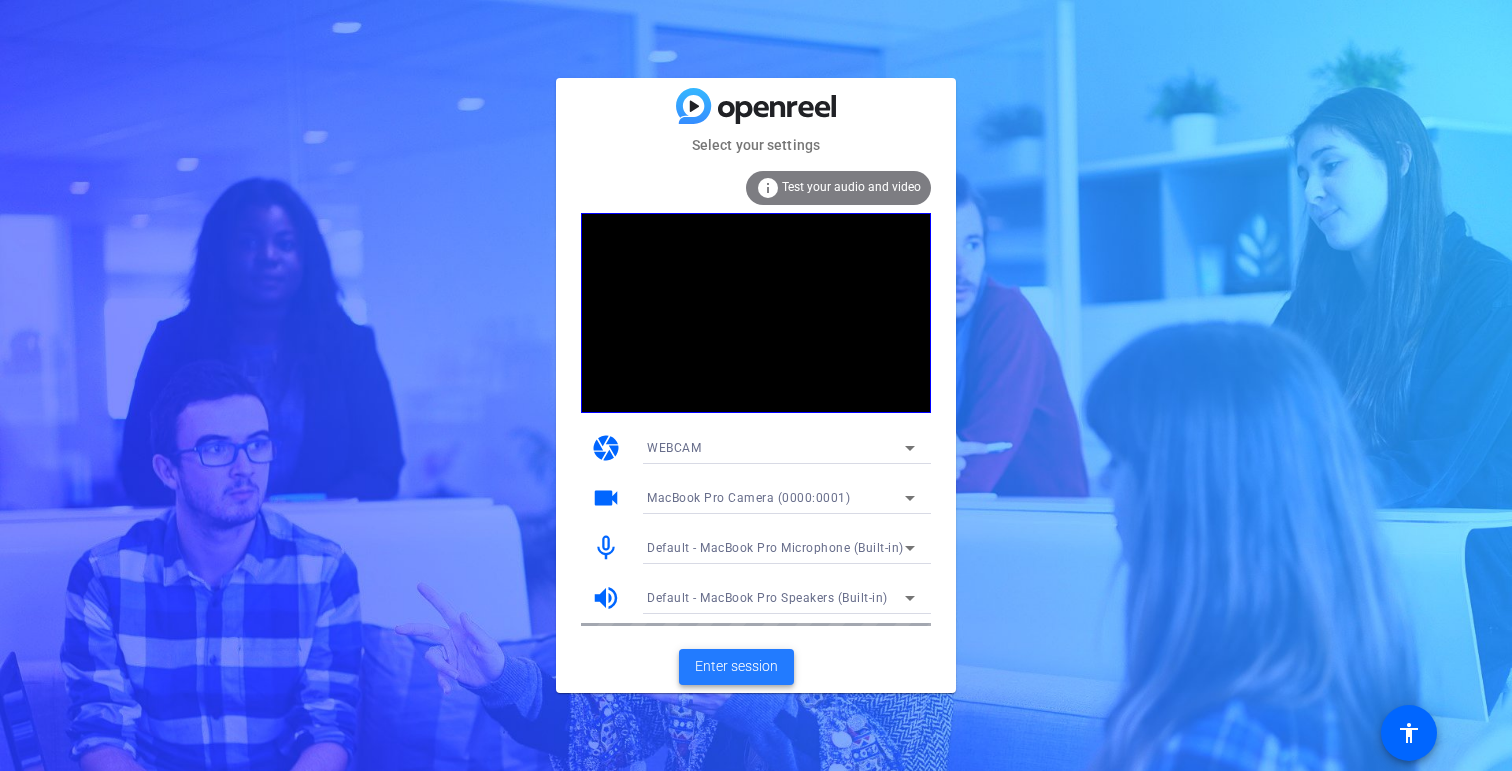 click on "Enter session" 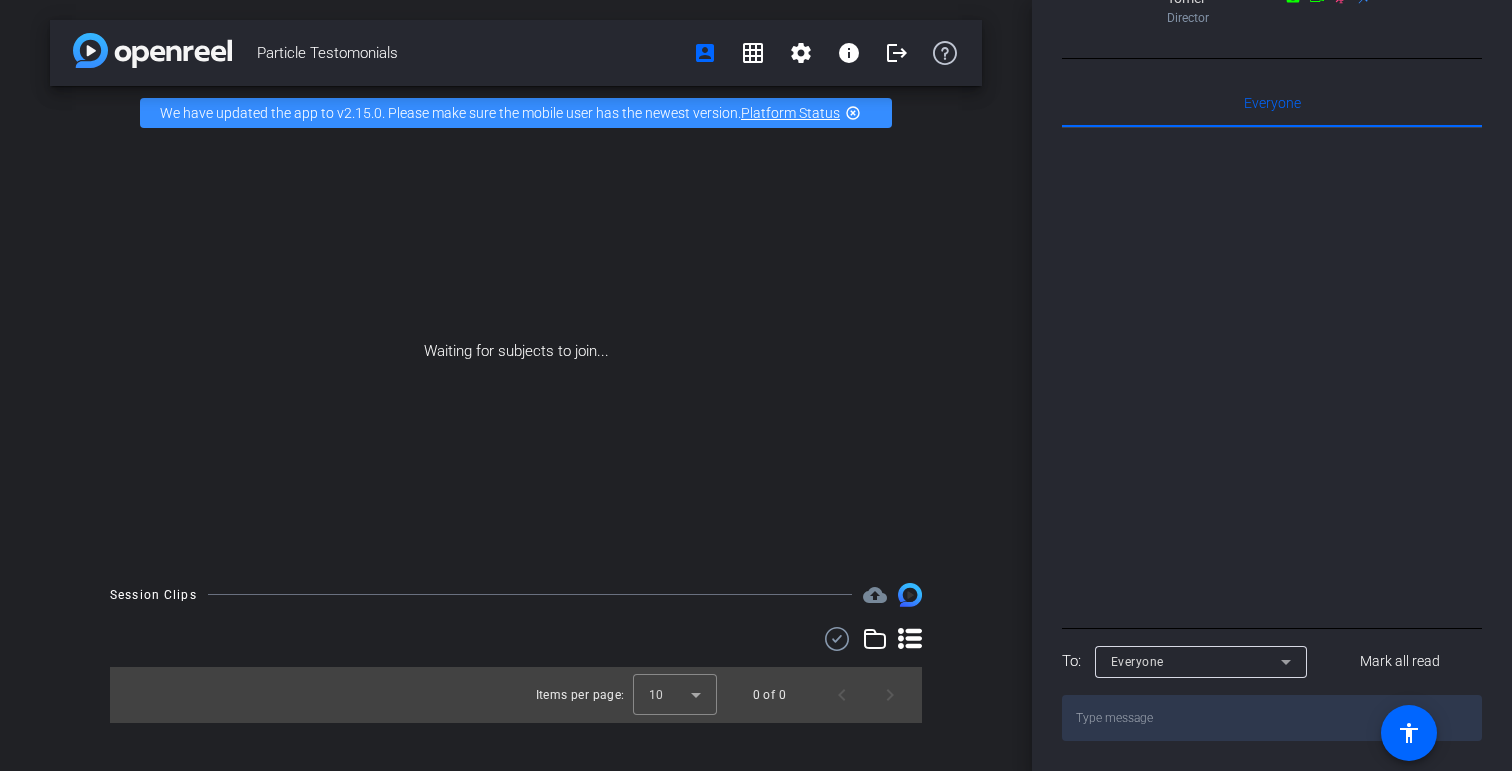scroll, scrollTop: 0, scrollLeft: 0, axis: both 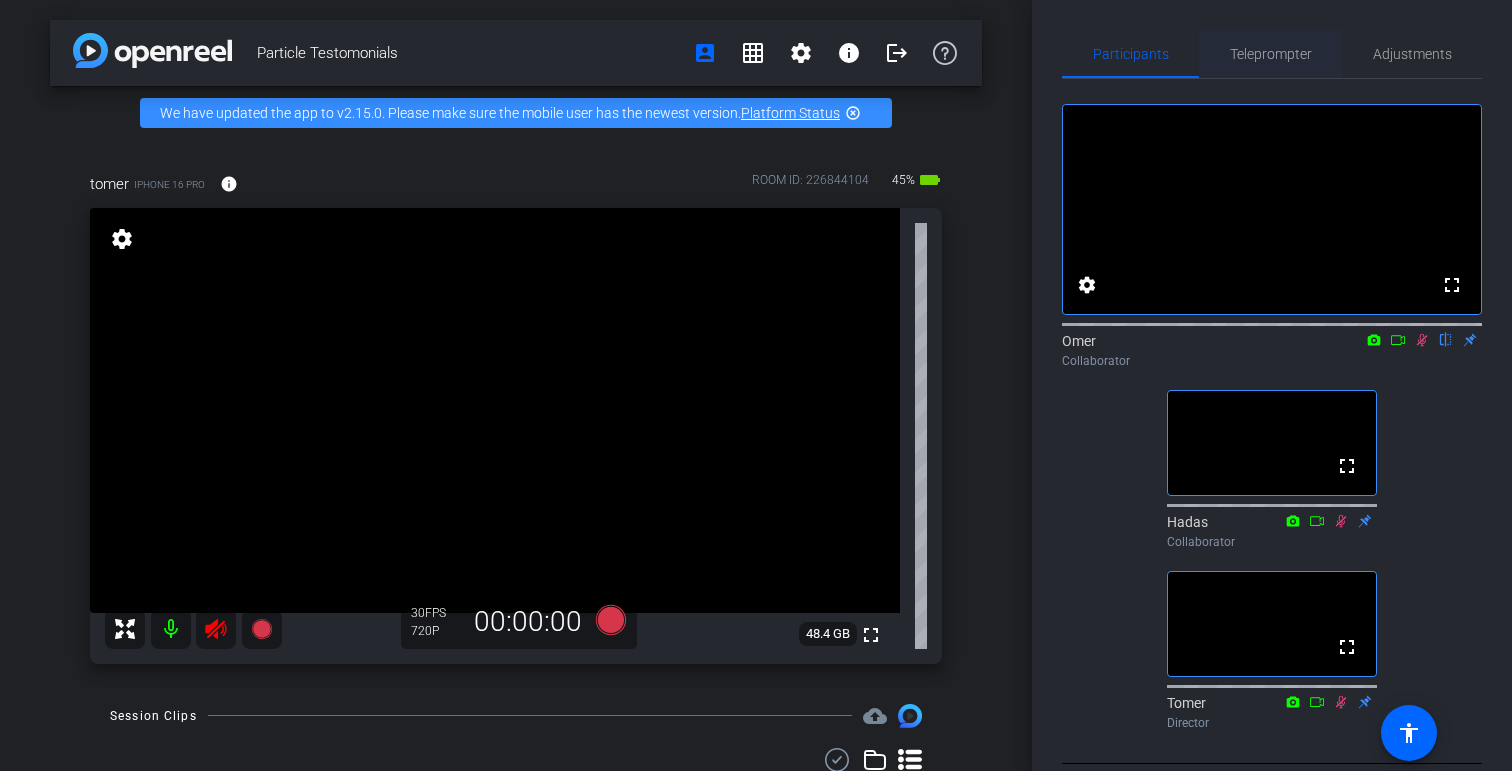 click on "Teleprompter" at bounding box center [1271, 54] 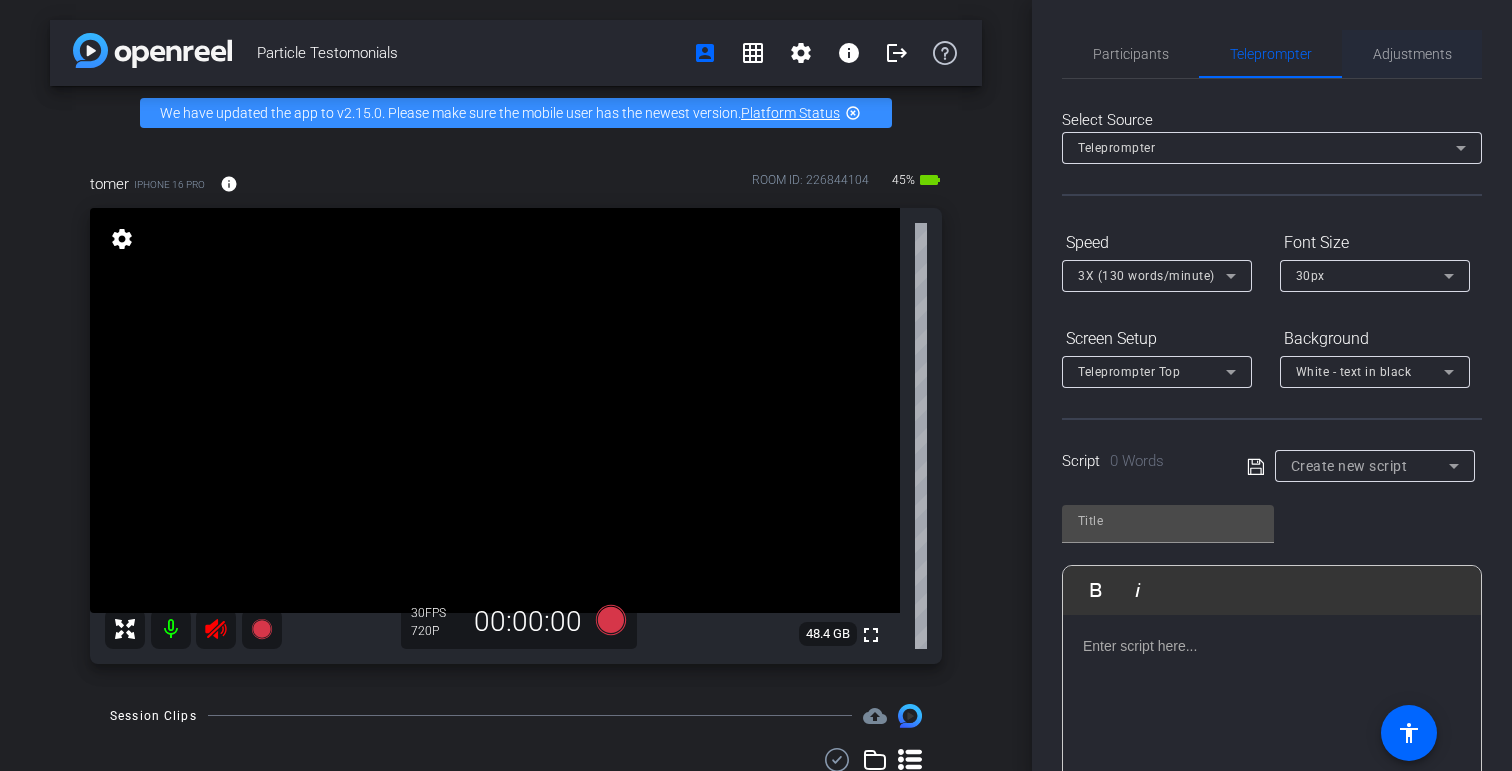 click on "Adjustments" at bounding box center (1412, 54) 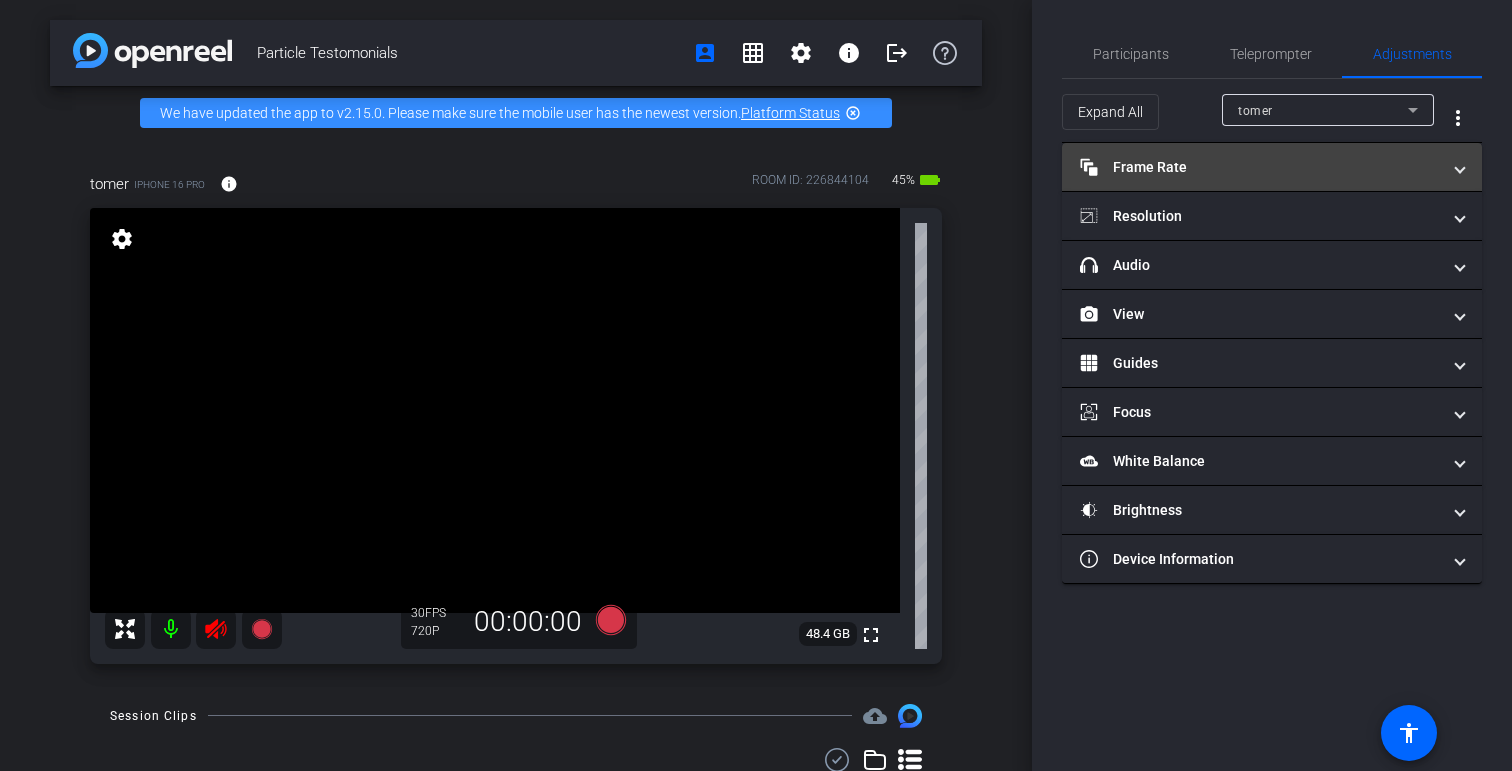 click on "Frame Rate
Frame Rate" at bounding box center [1260, 167] 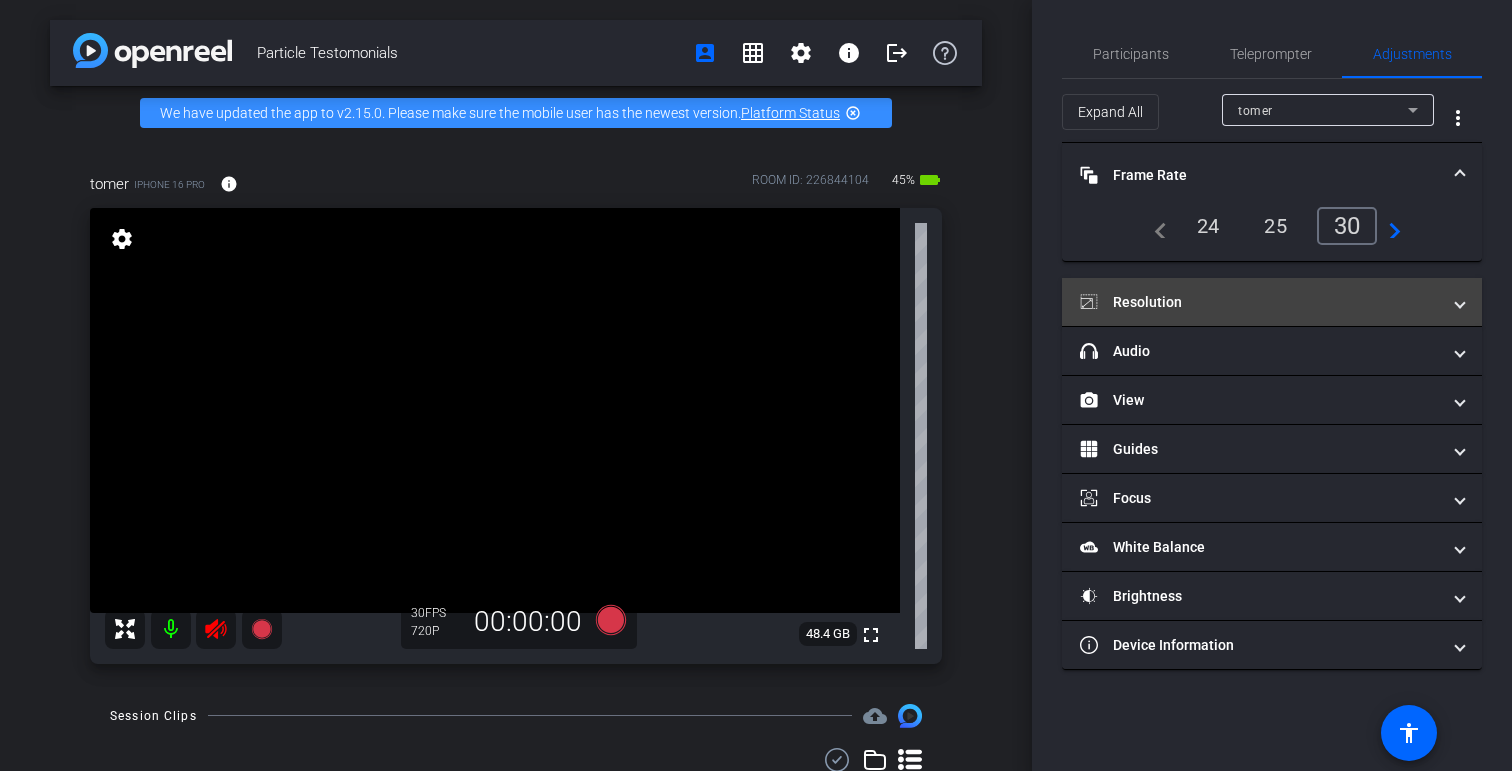 click on "Resolution" at bounding box center [1272, 302] 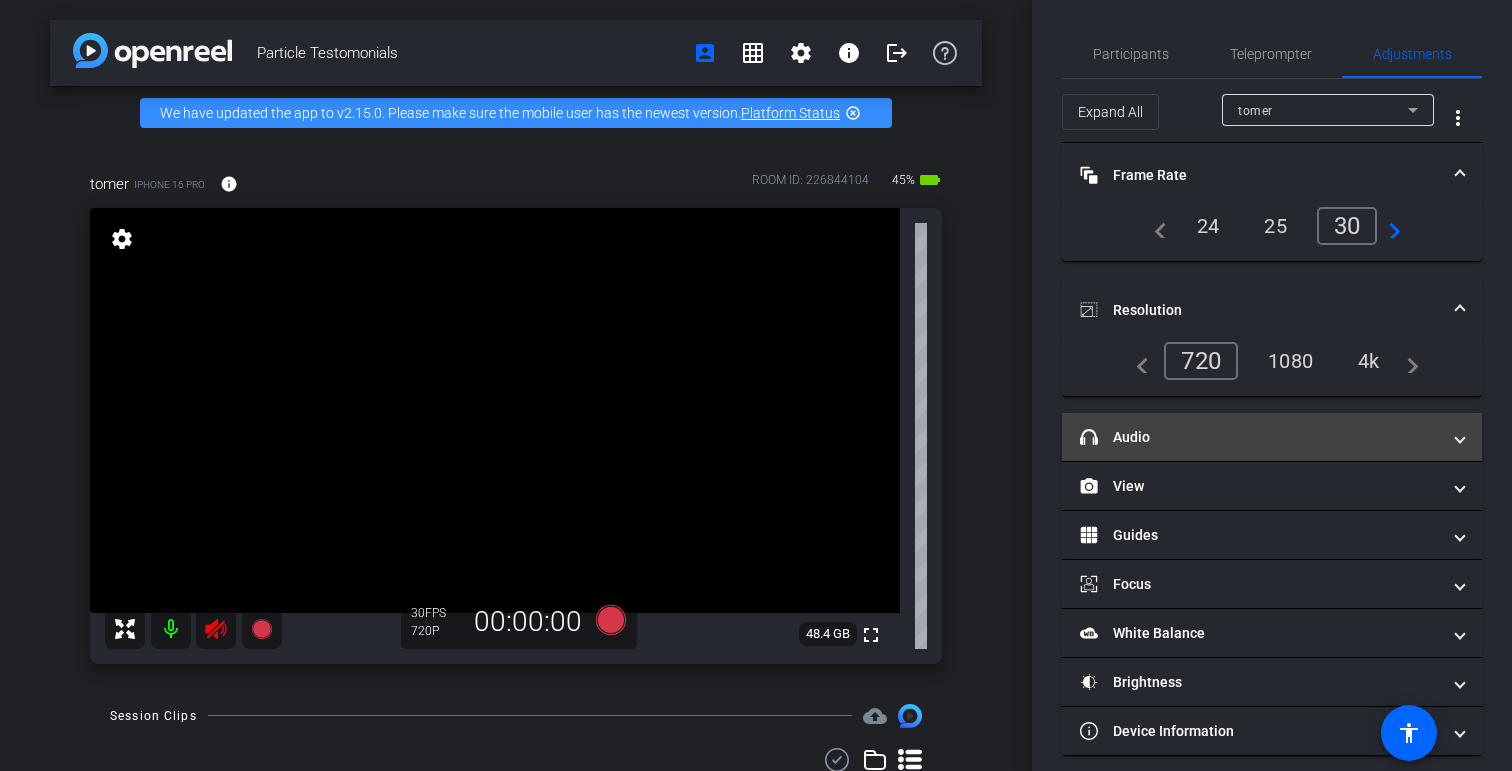 click on "headphone icon
Audio" at bounding box center [1260, 437] 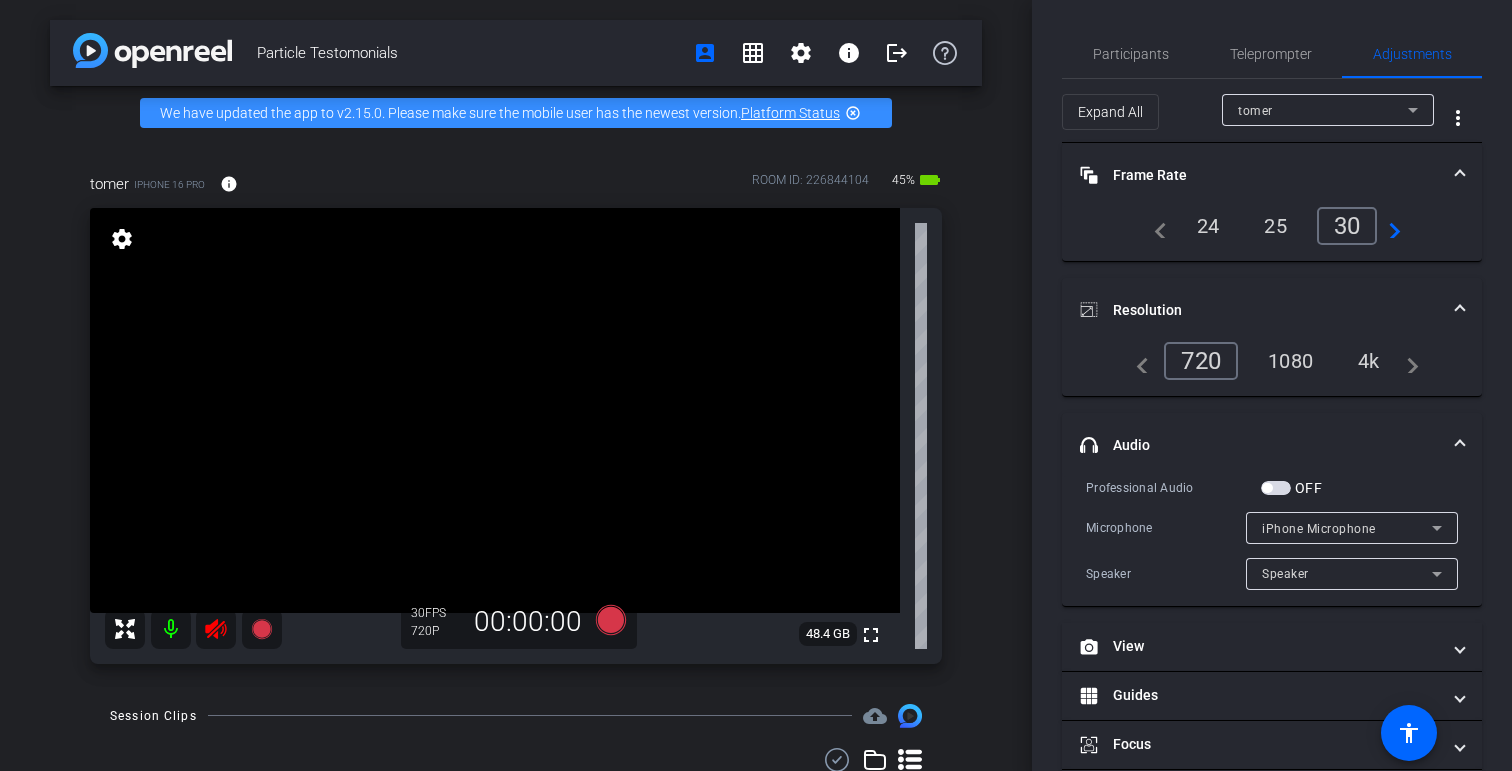 click on "iPhone Microphone" at bounding box center (1347, 528) 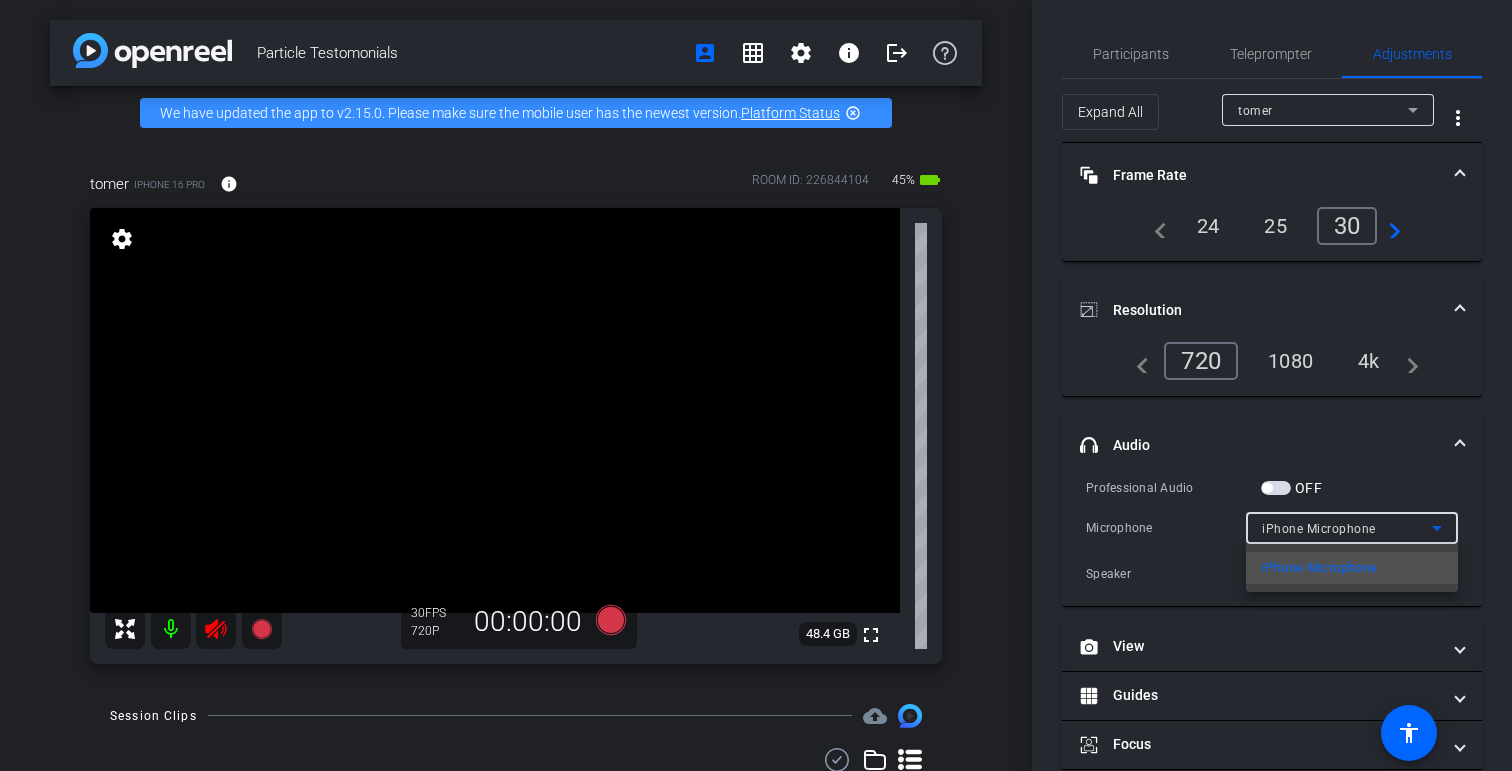 click at bounding box center [756, 385] 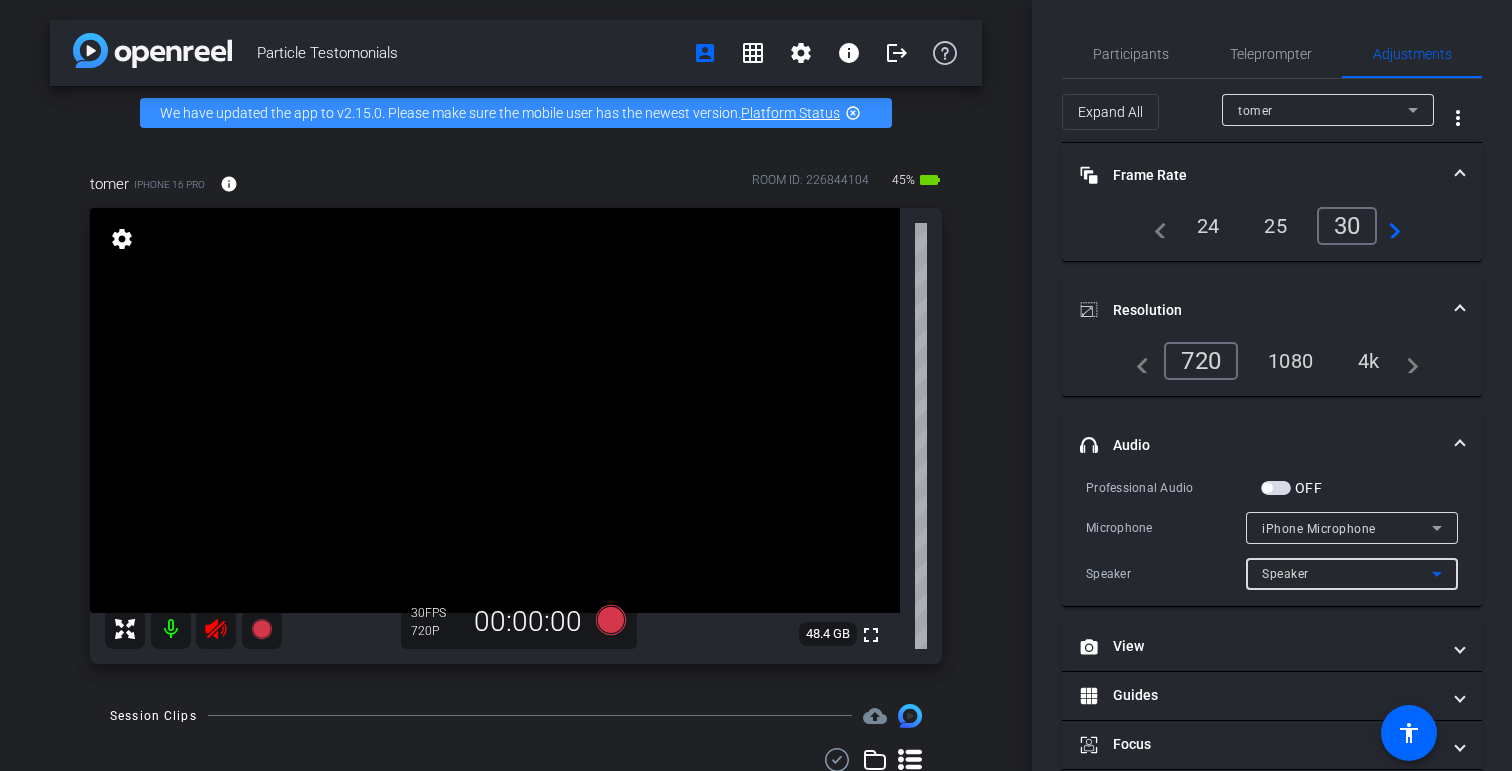 click on "Speaker" at bounding box center [1347, 573] 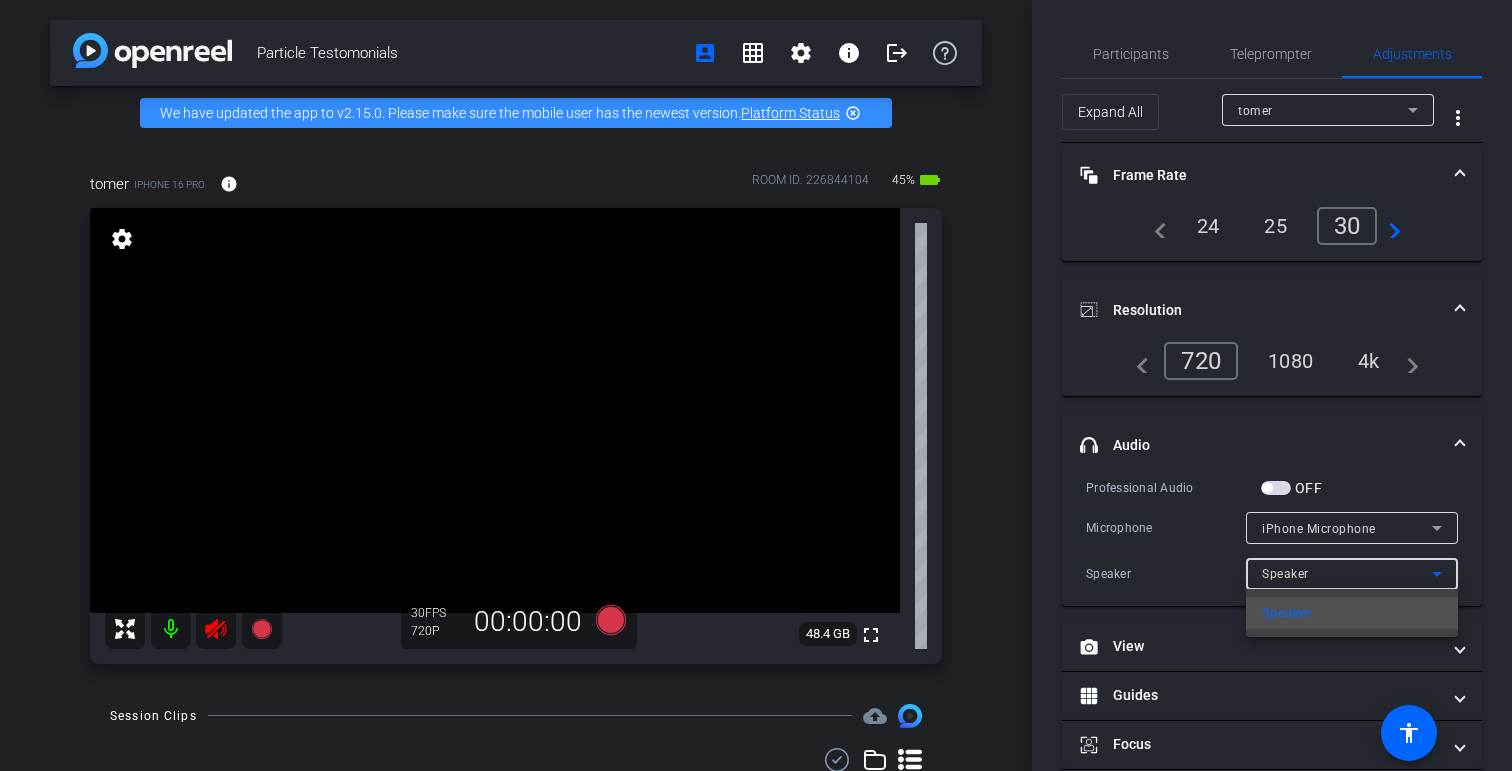 click at bounding box center (756, 385) 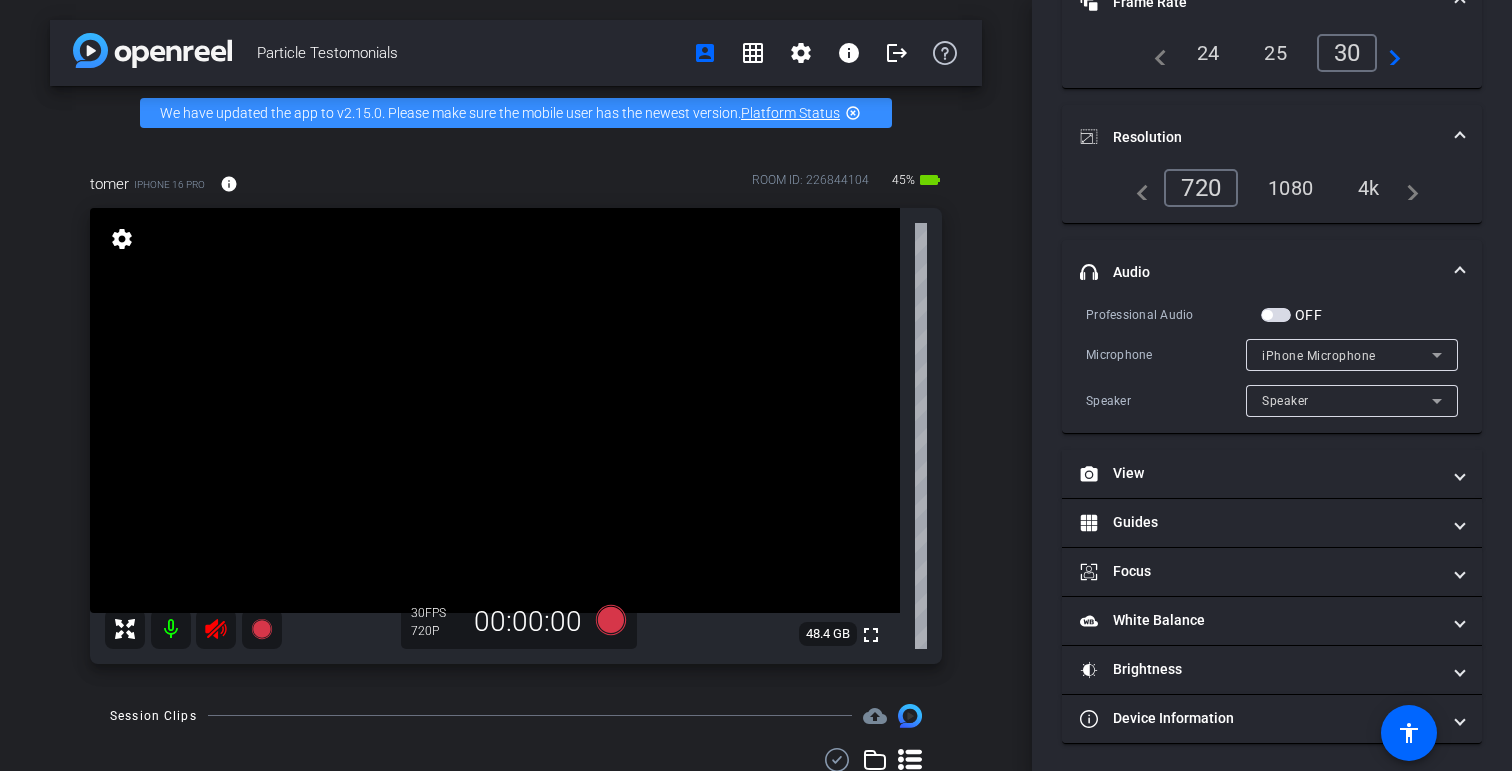 scroll, scrollTop: 175, scrollLeft: 0, axis: vertical 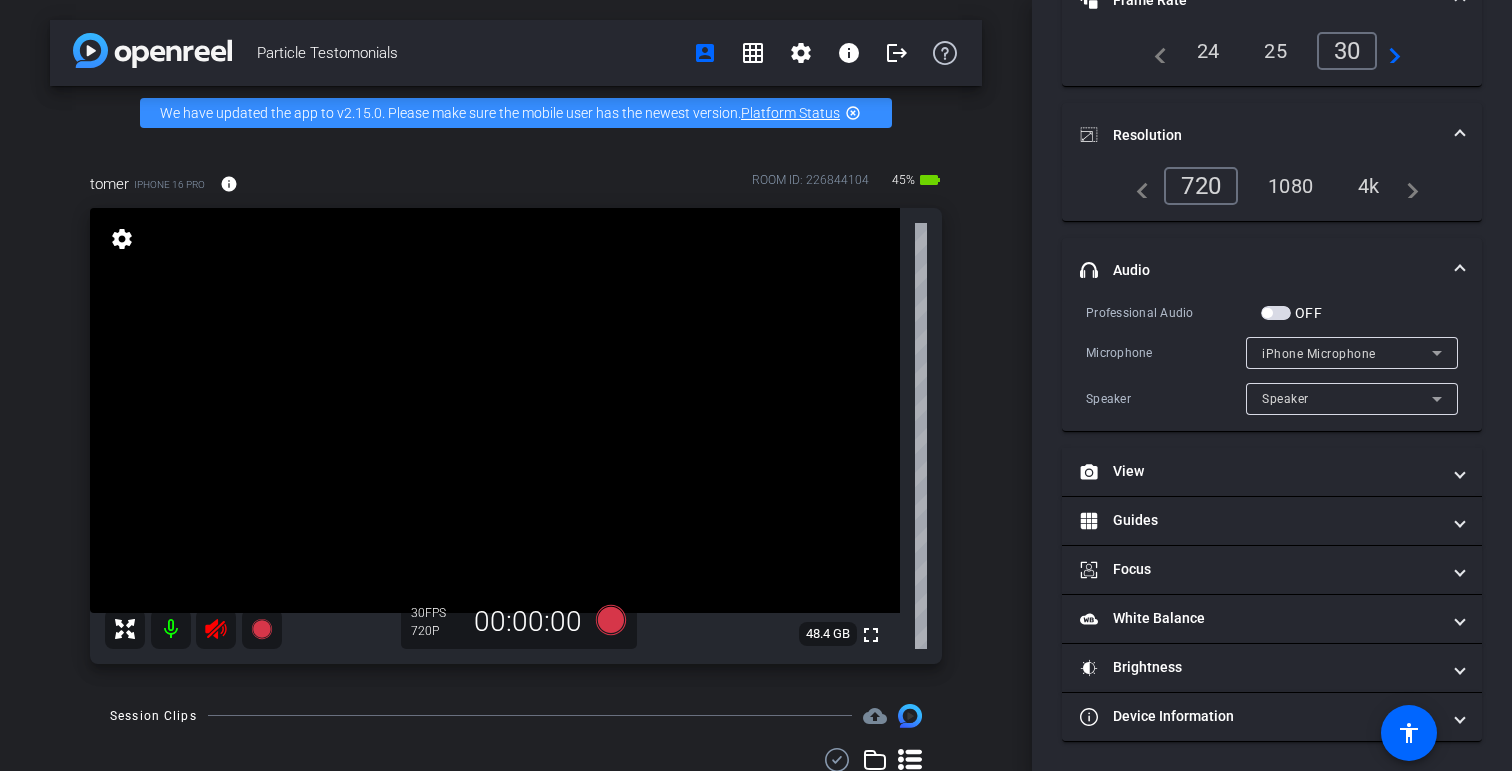 click on "iPhone Microphone" at bounding box center (1319, 354) 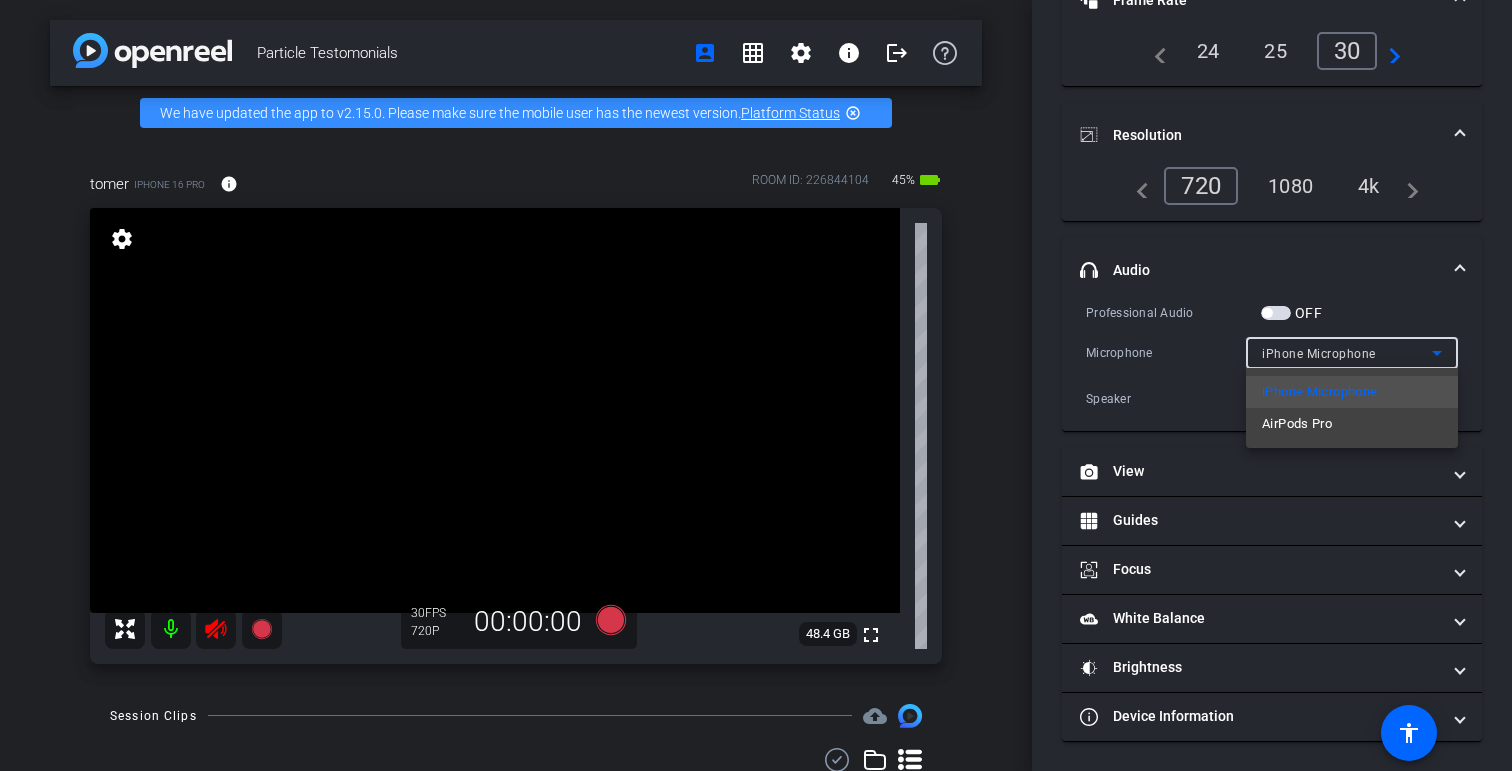 click at bounding box center [756, 385] 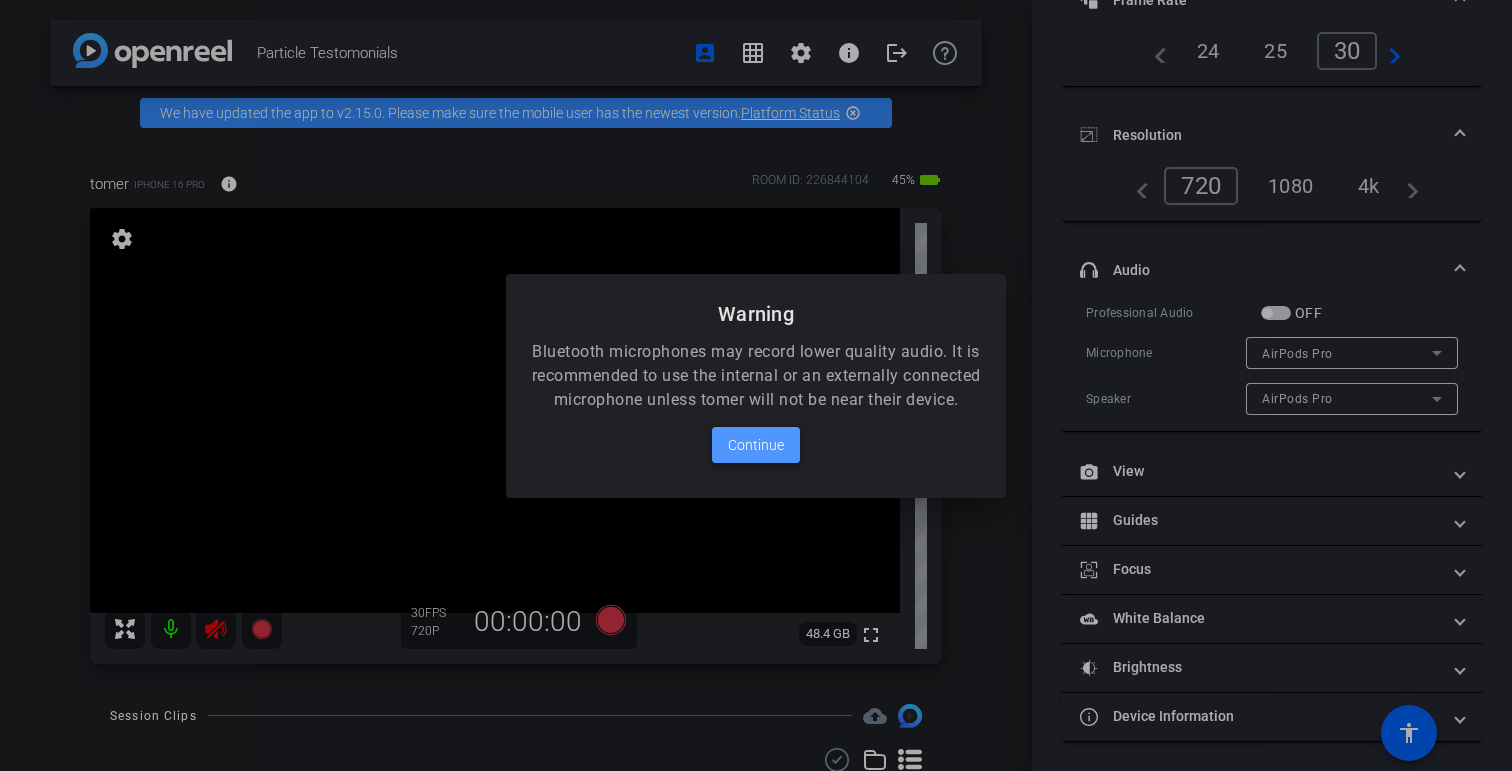 click at bounding box center [756, 445] 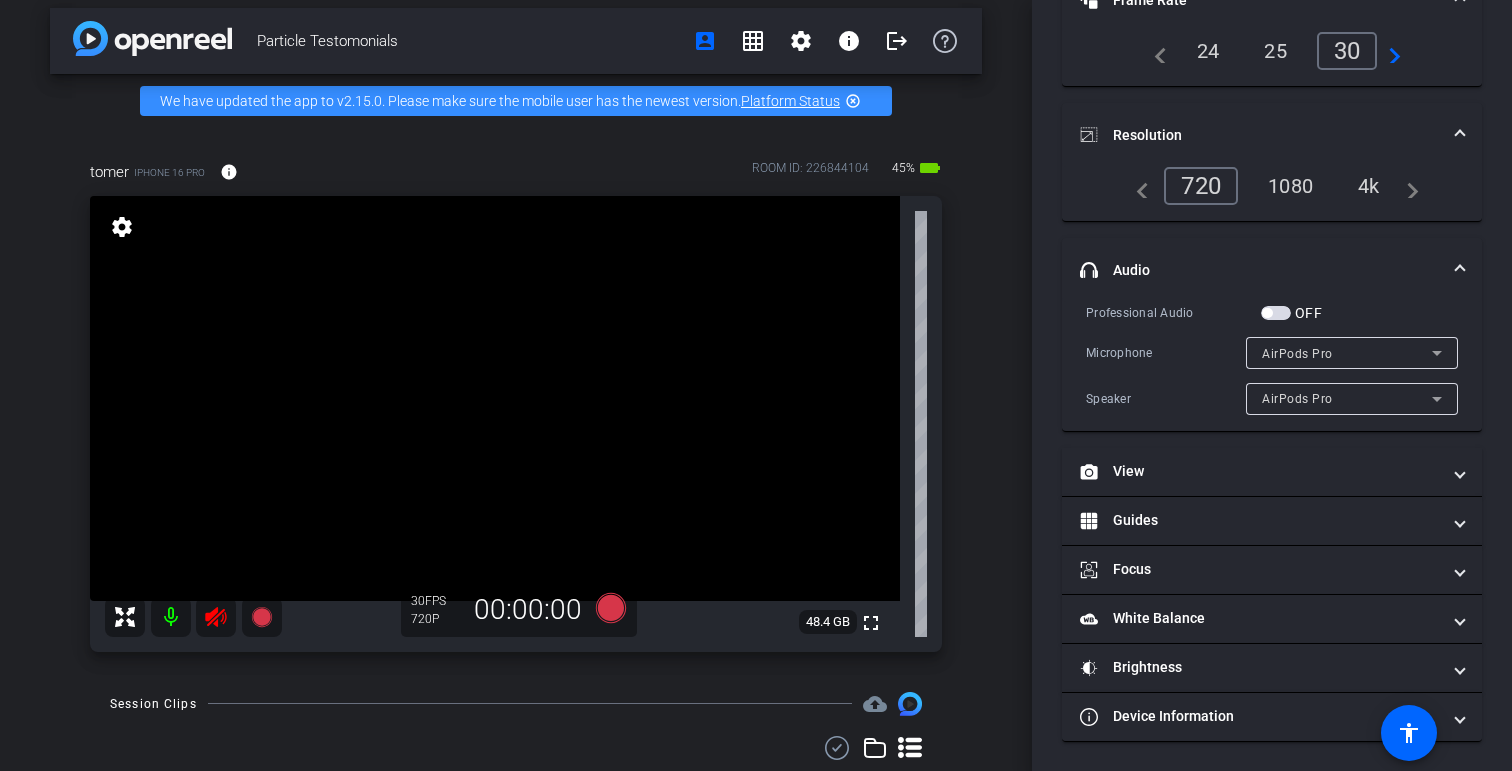 scroll, scrollTop: 14, scrollLeft: 0, axis: vertical 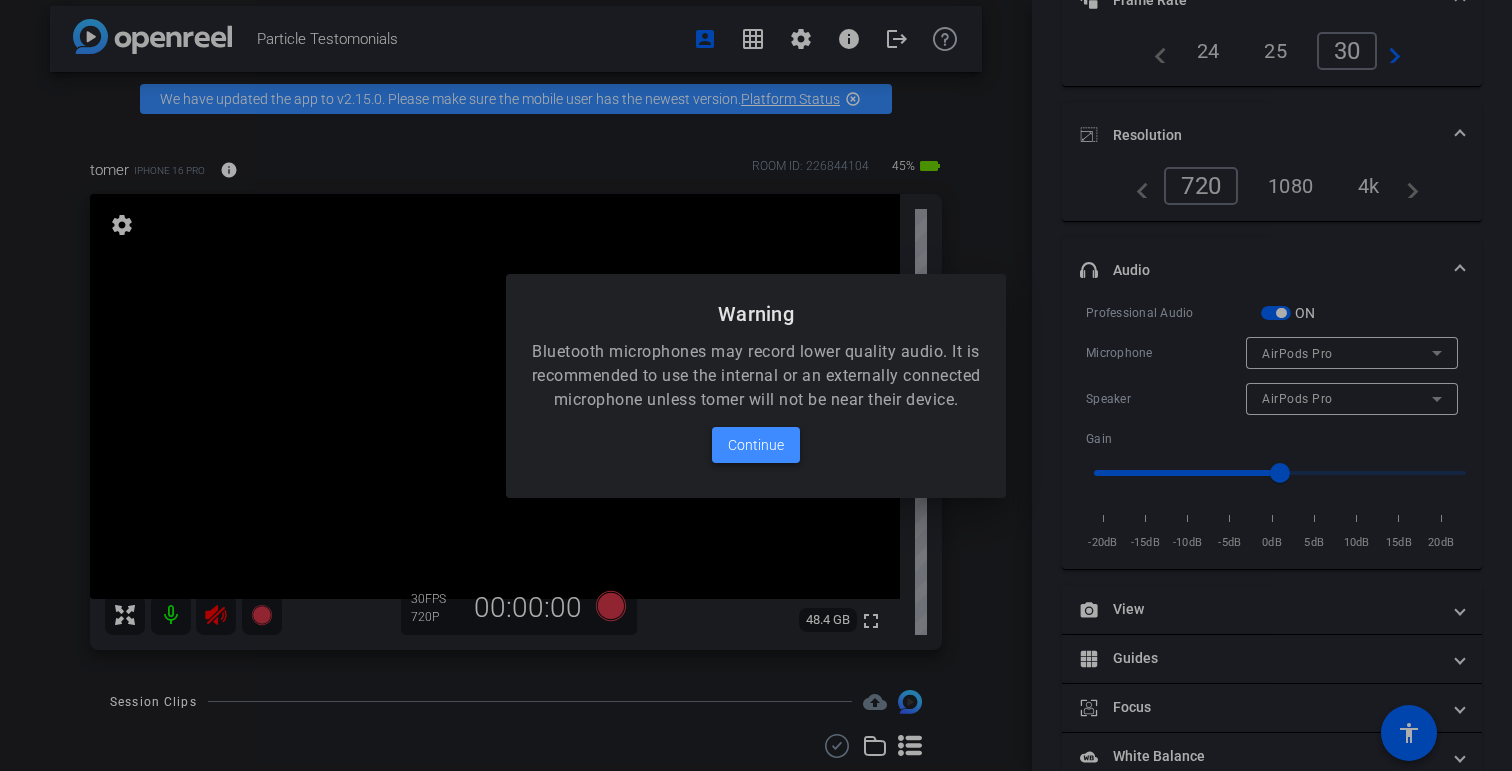 click on "Continue" at bounding box center (756, 445) 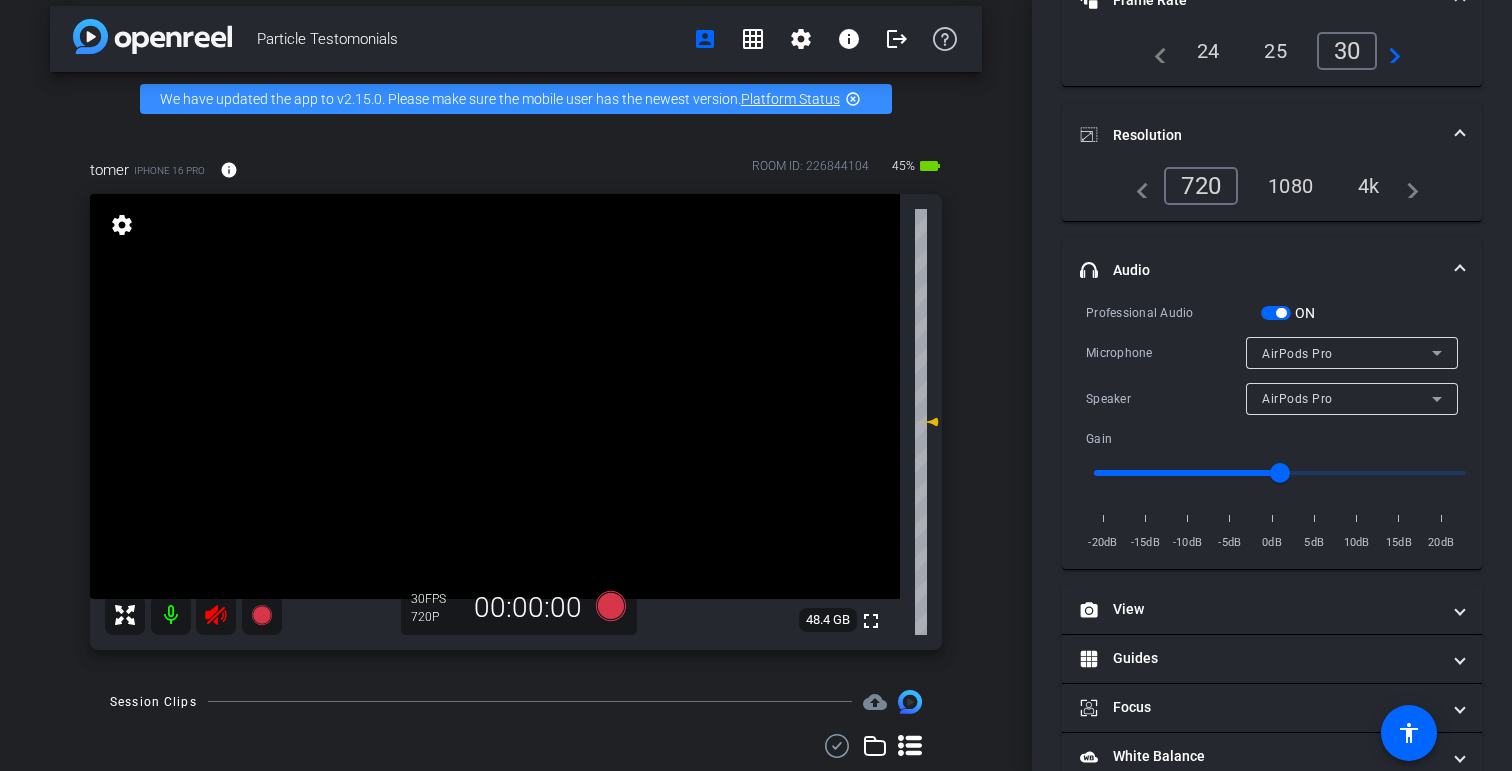 scroll, scrollTop: 0, scrollLeft: 0, axis: both 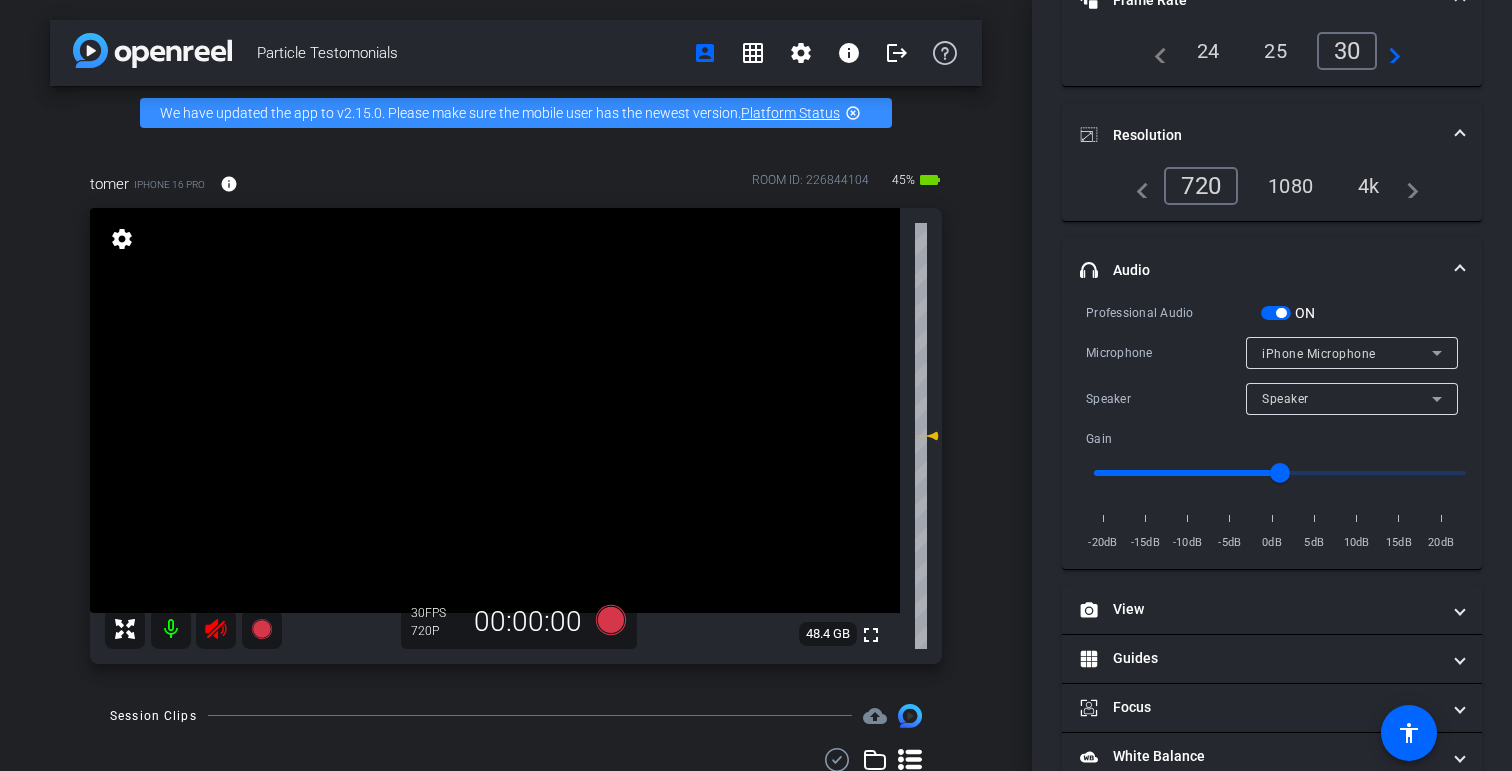 click on "4k" at bounding box center [1369, 186] 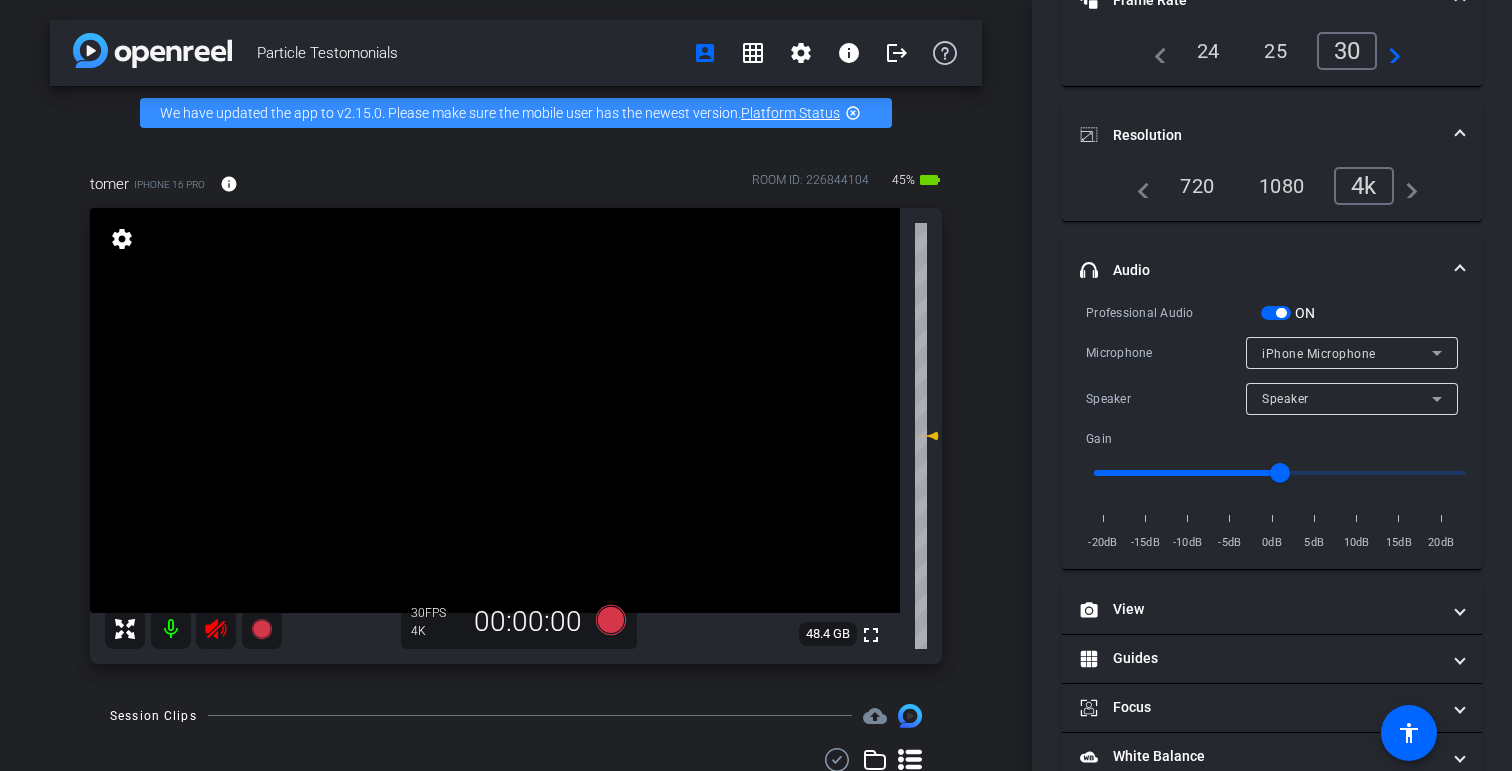 click on "4k" at bounding box center [1364, 186] 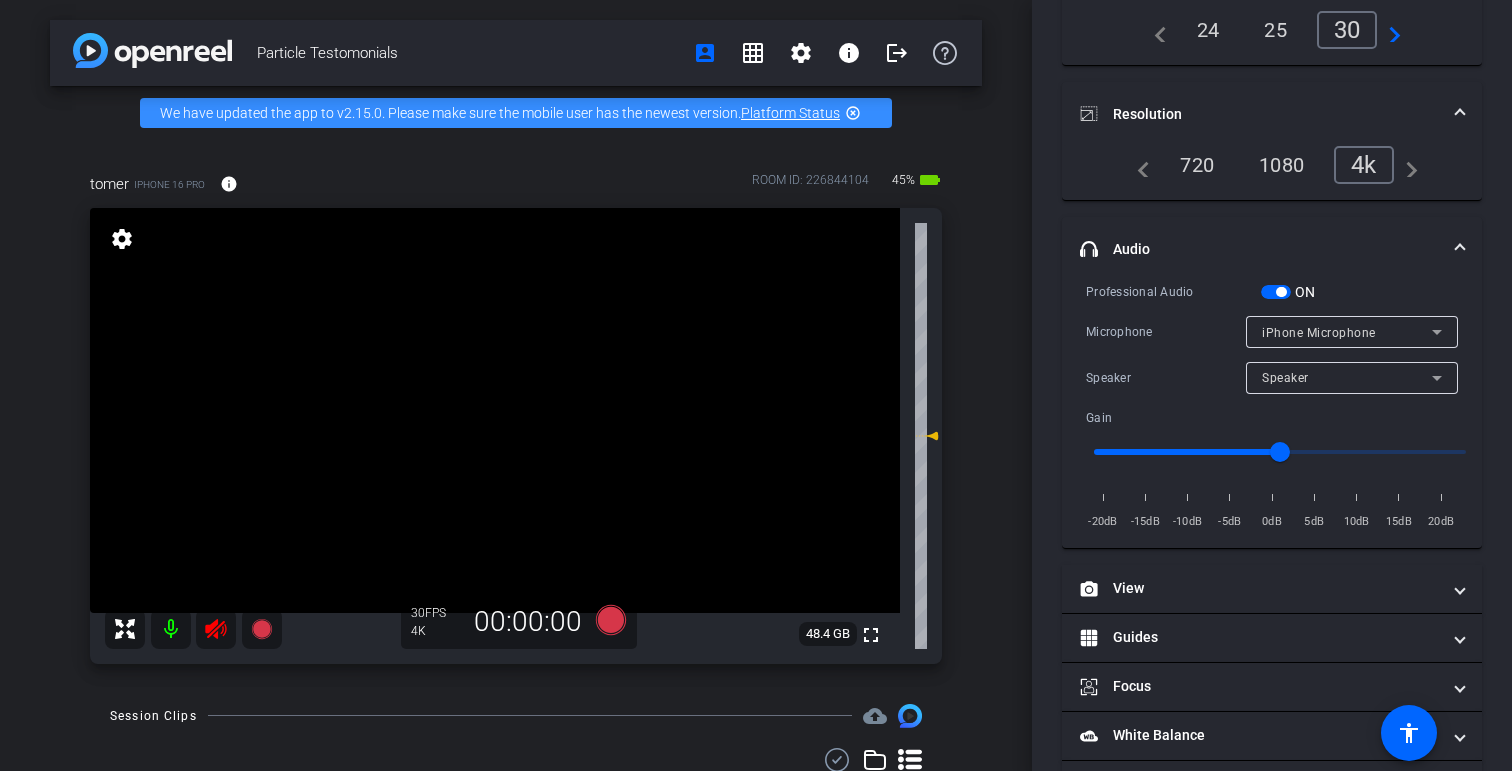 scroll, scrollTop: 199, scrollLeft: 0, axis: vertical 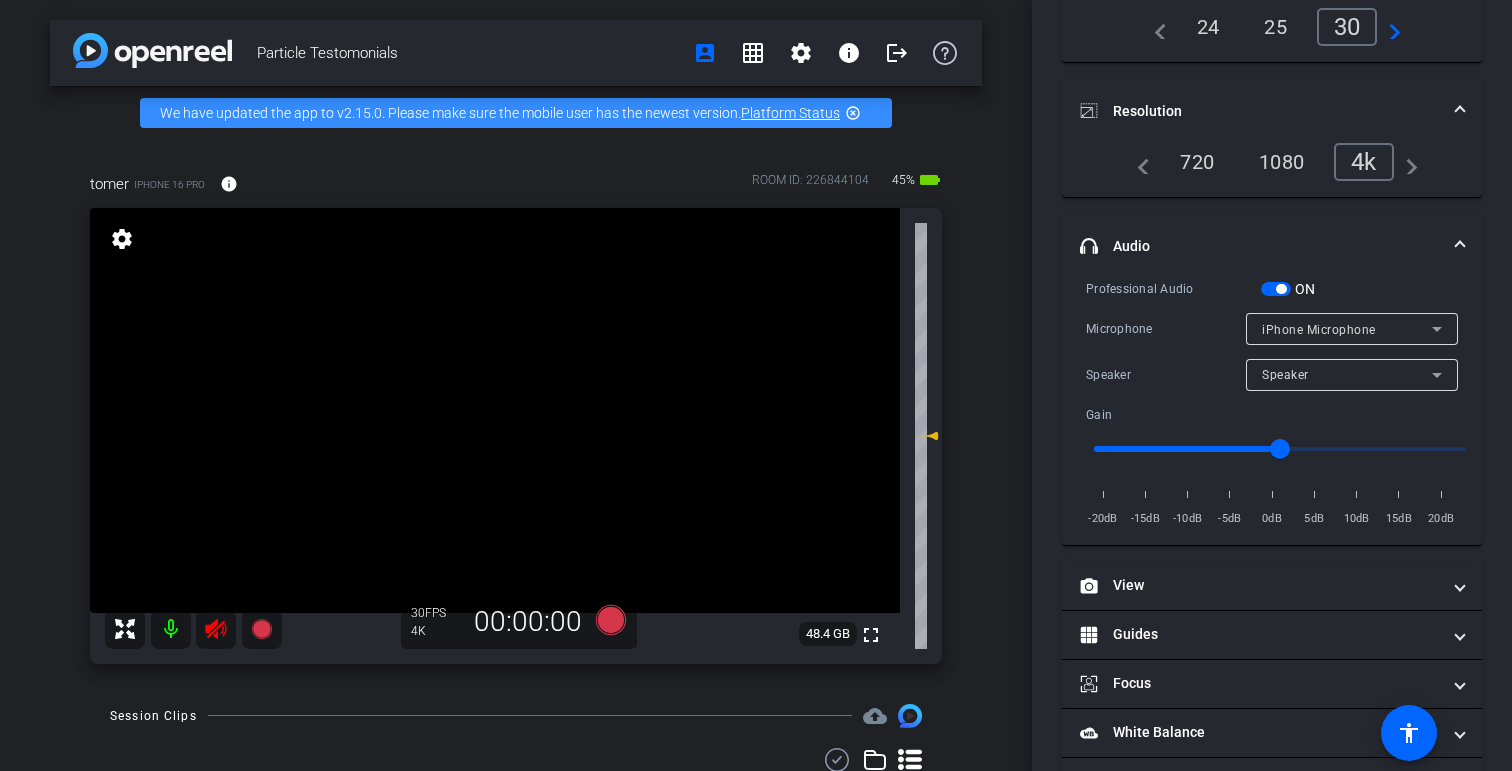 click on "Speaker" at bounding box center (1347, 374) 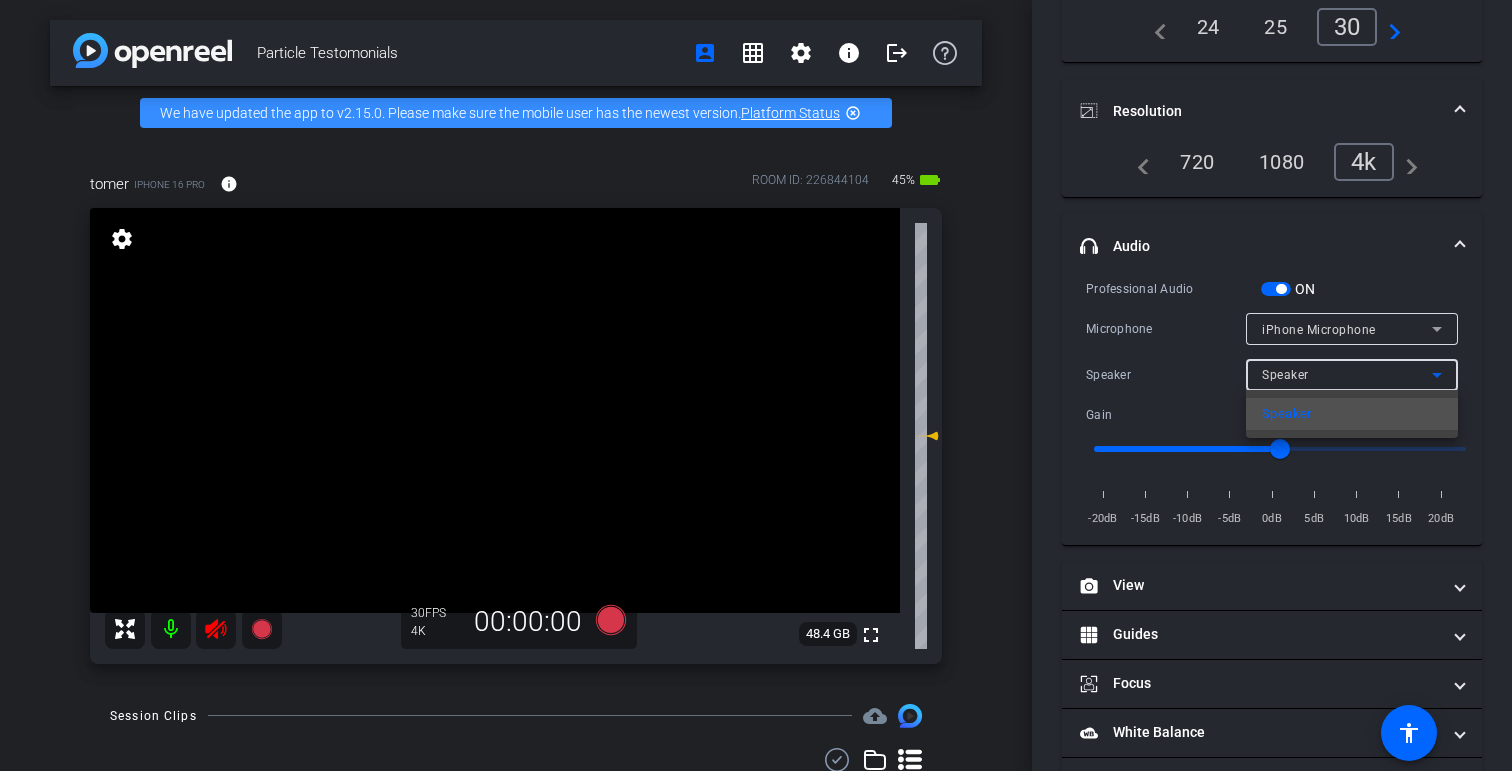click at bounding box center (756, 385) 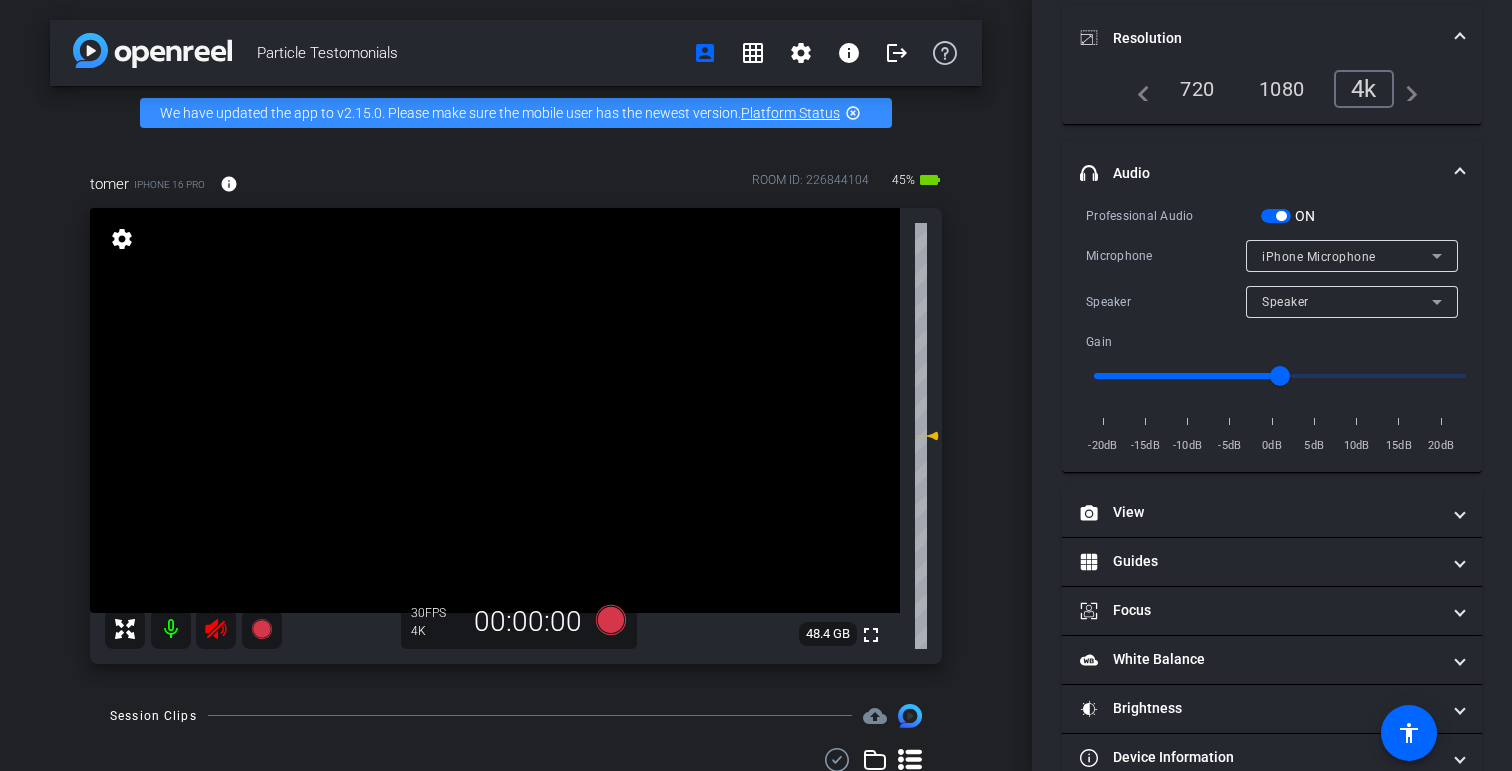 scroll, scrollTop: 313, scrollLeft: 0, axis: vertical 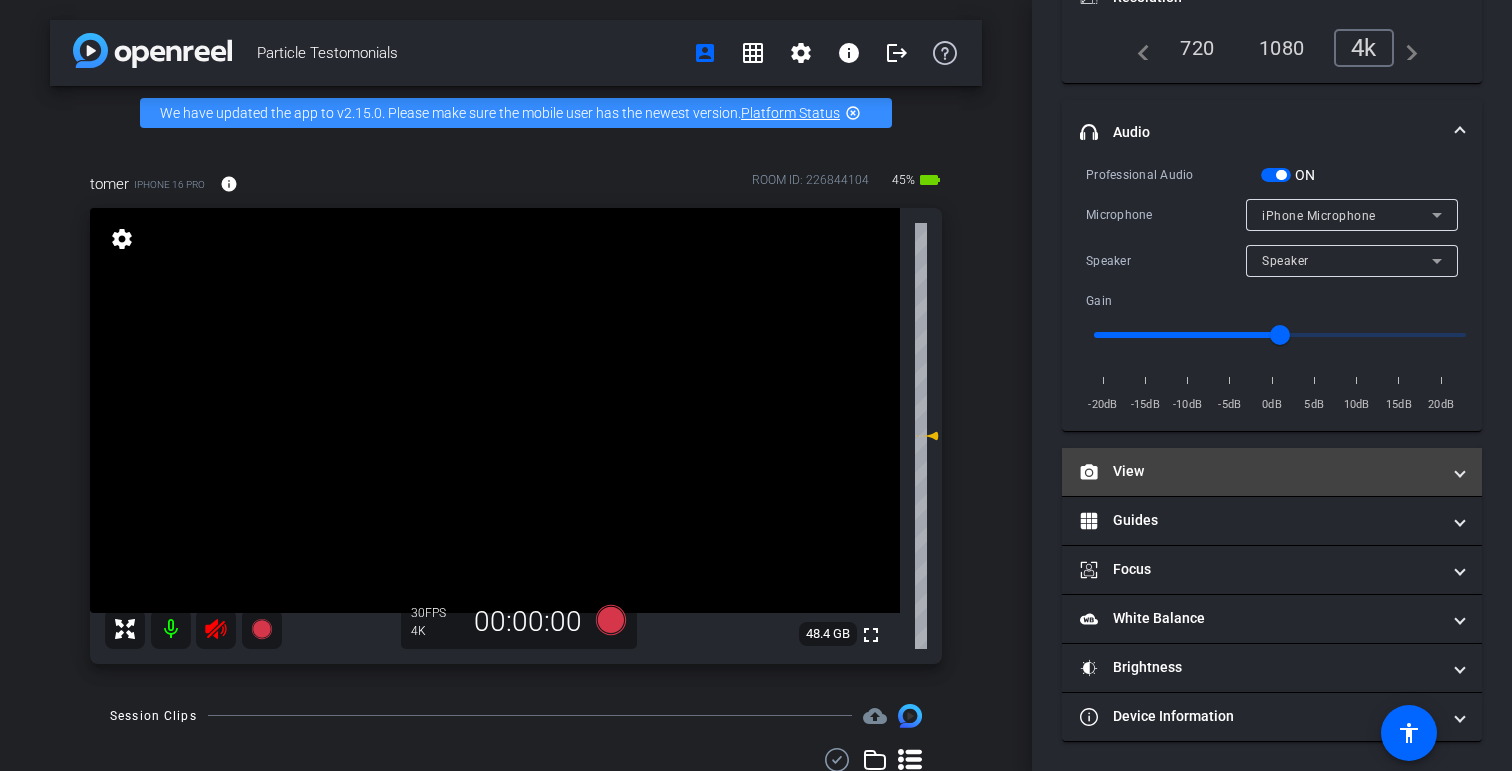 click on "View" at bounding box center (1272, 472) 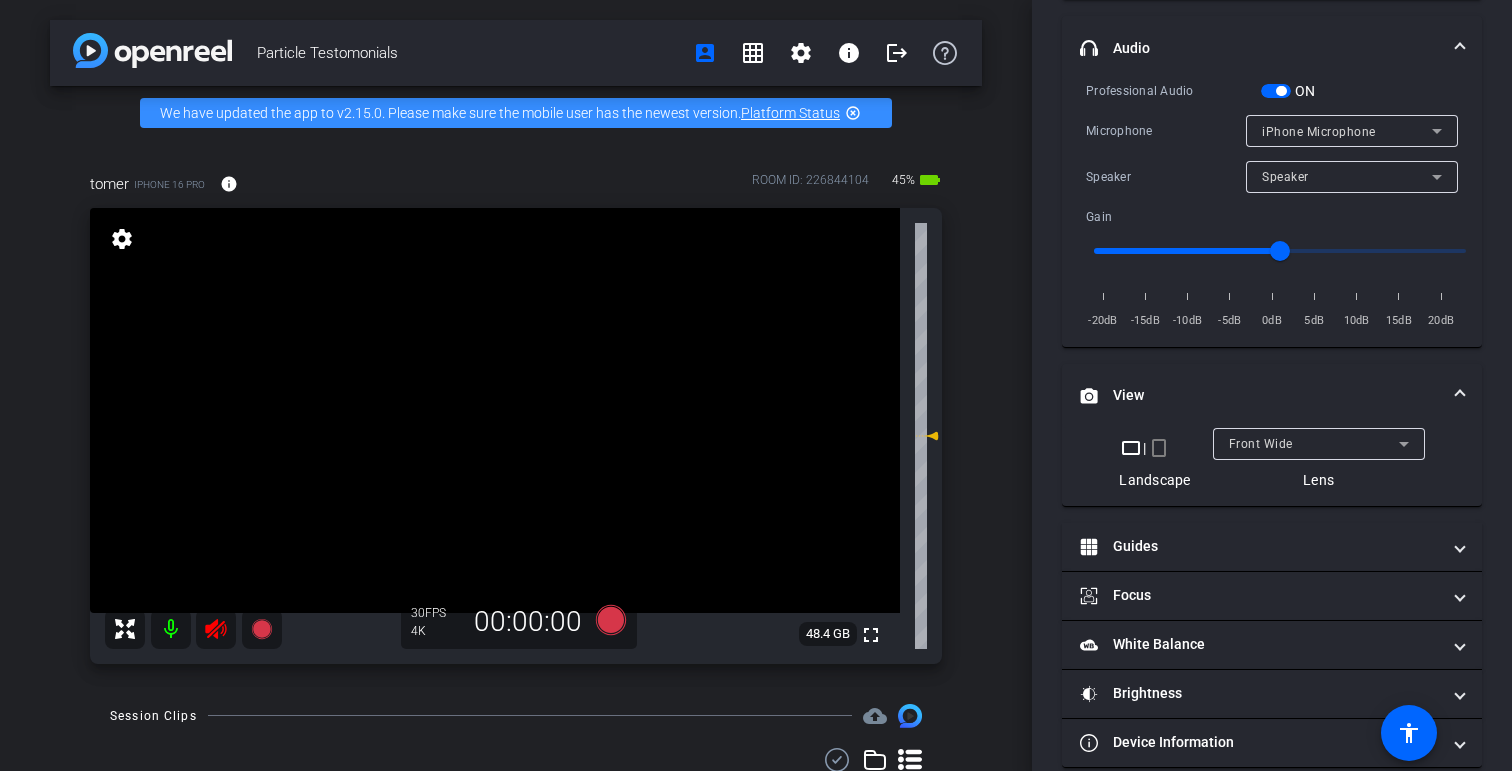 scroll, scrollTop: 423, scrollLeft: 0, axis: vertical 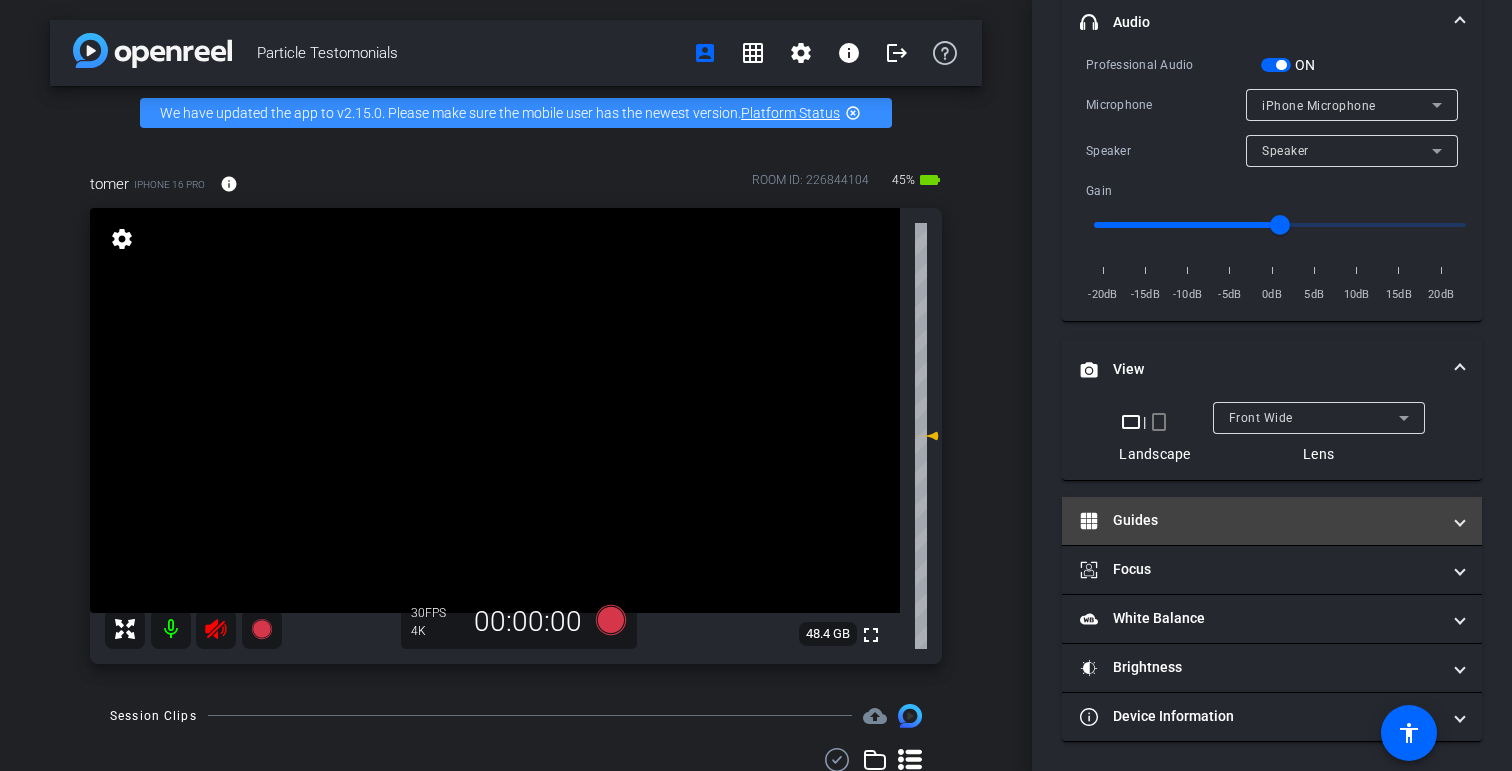 click on "Guides" at bounding box center (1272, 521) 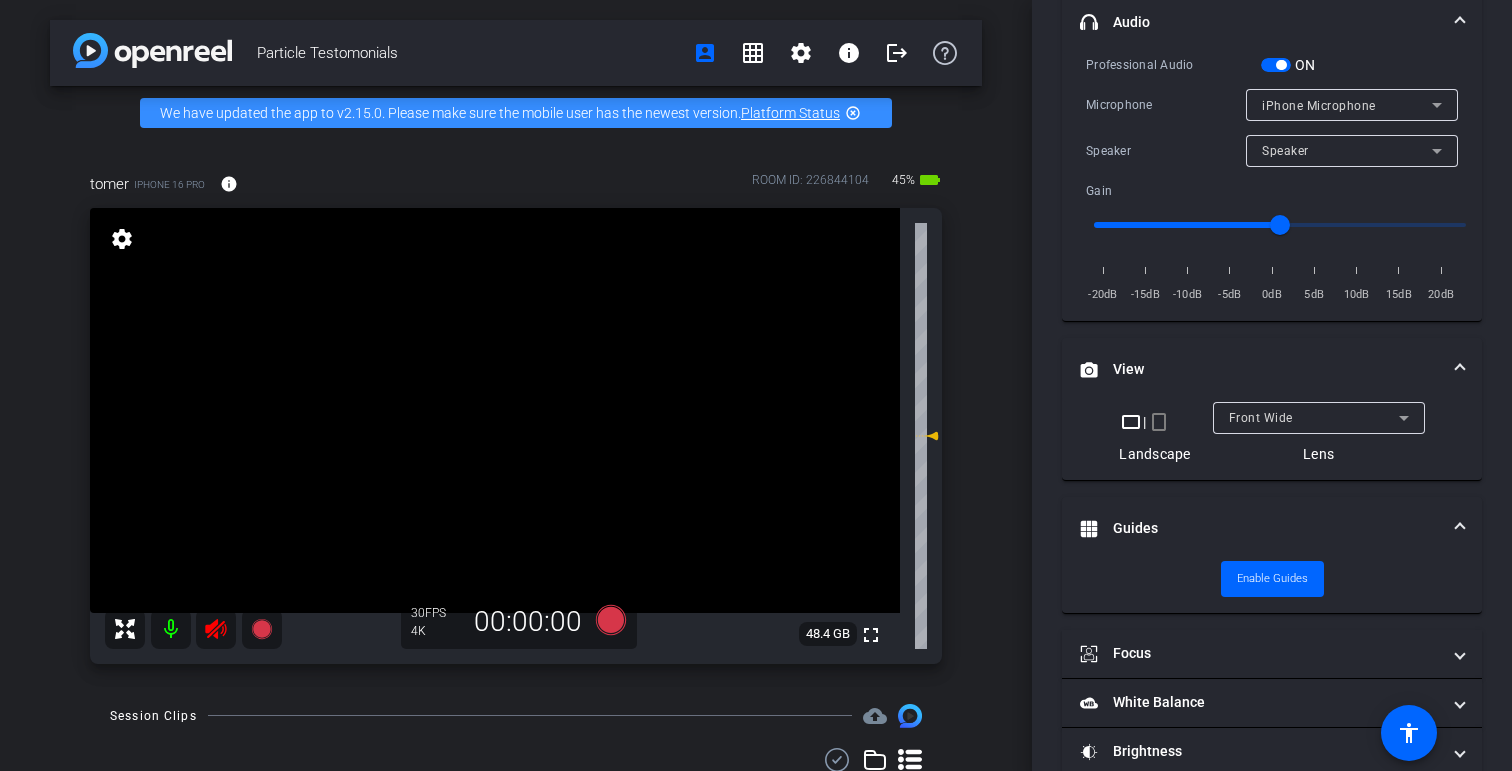 click on "Front Wide" at bounding box center (1314, 417) 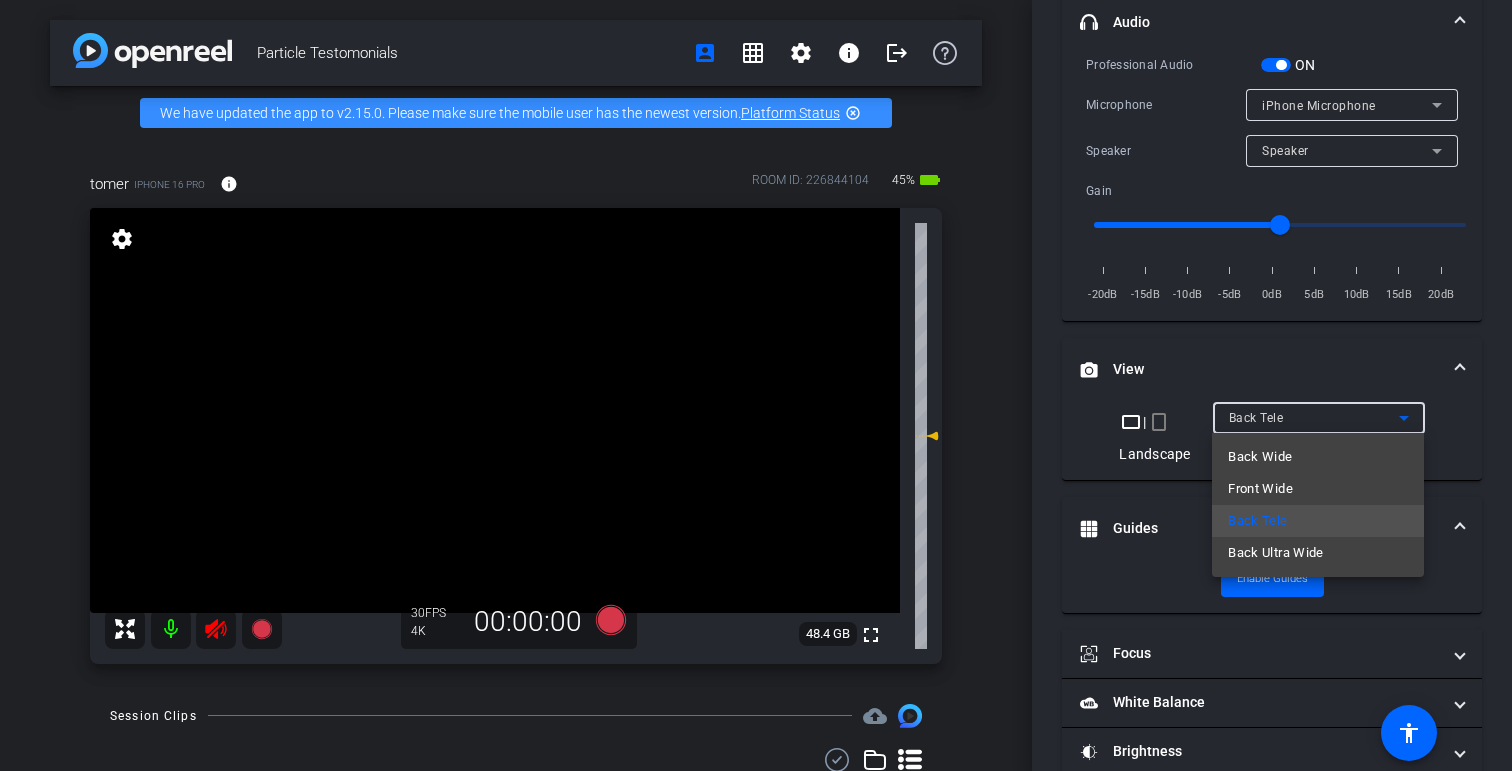 click at bounding box center (756, 385) 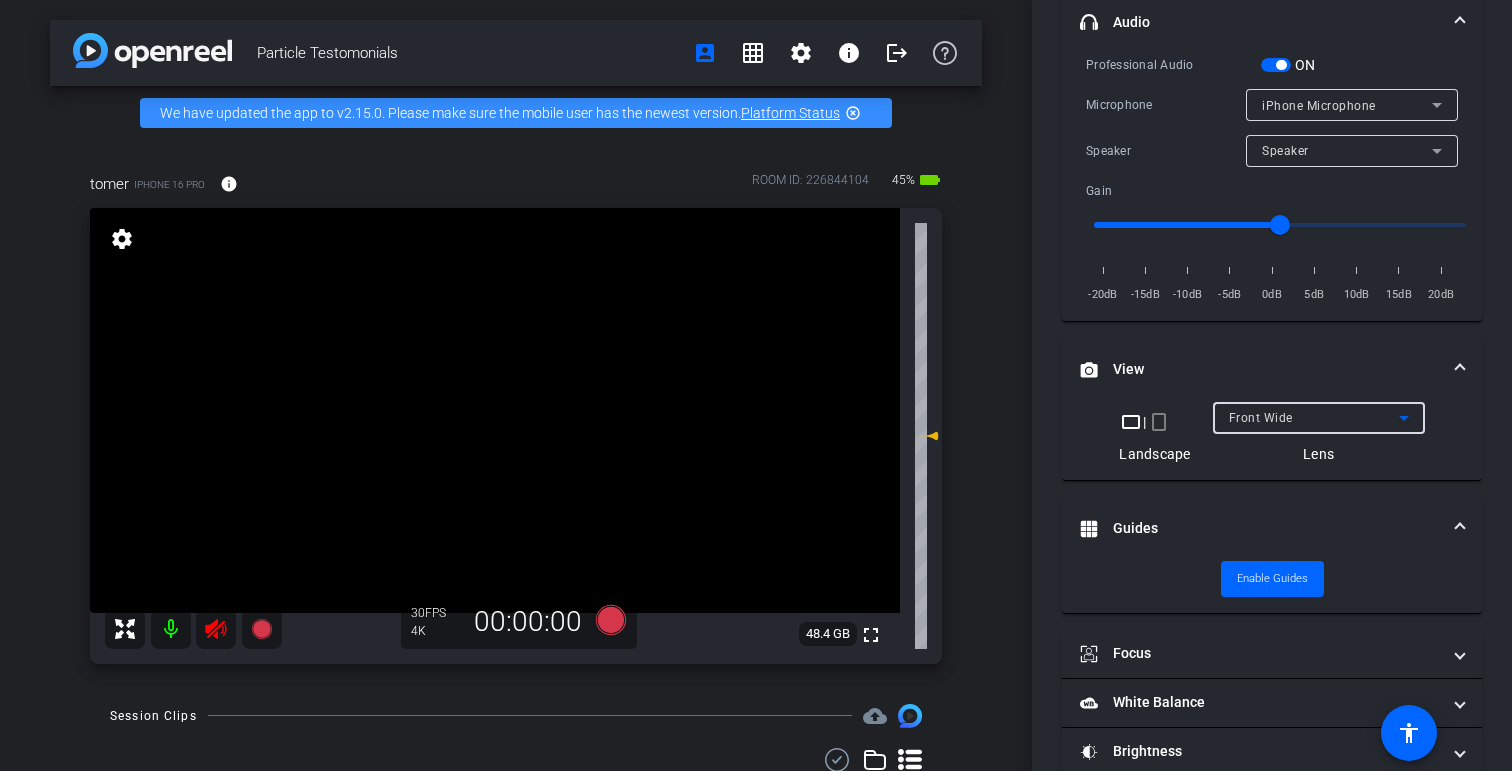 click on "Front Wide" at bounding box center (1314, 417) 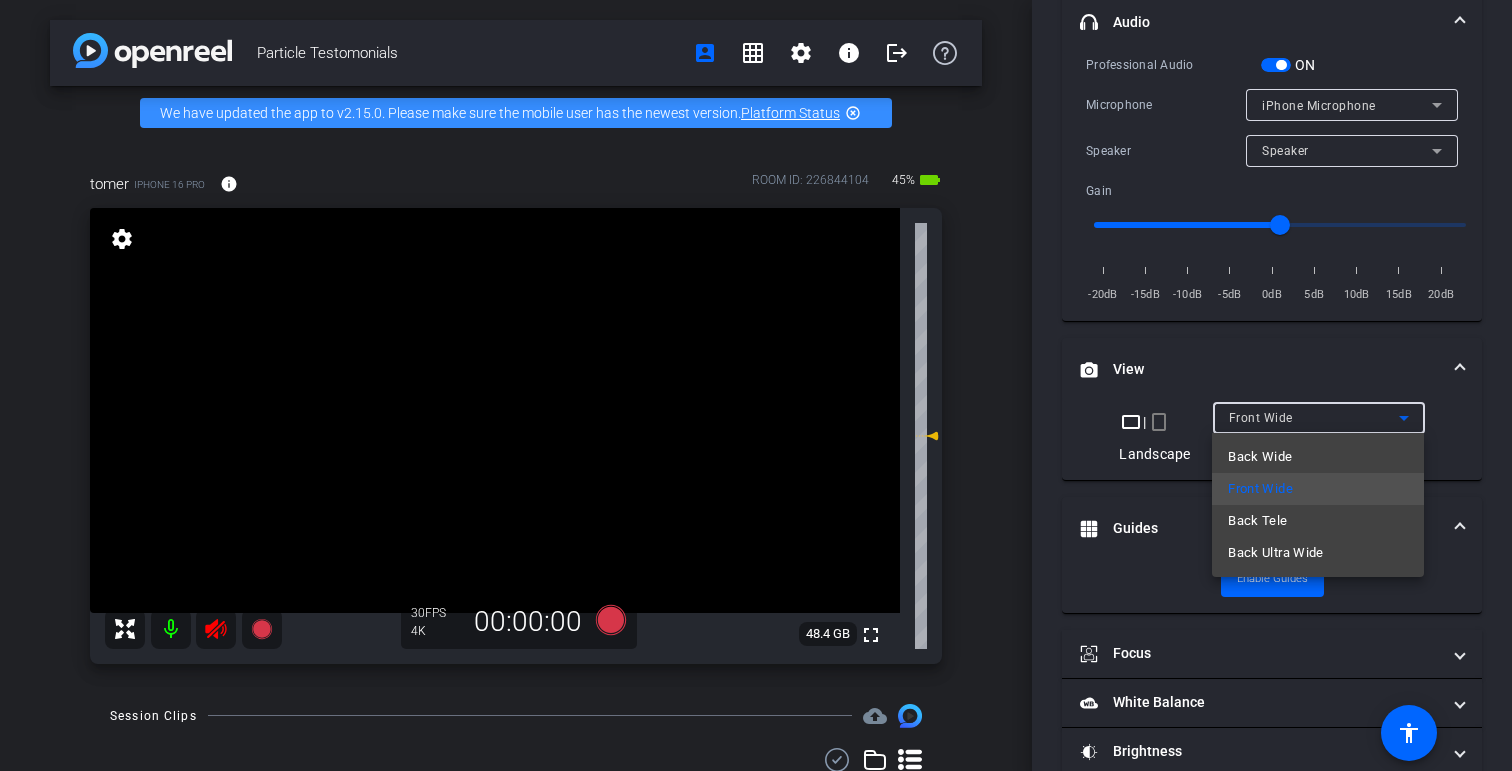 click at bounding box center [756, 385] 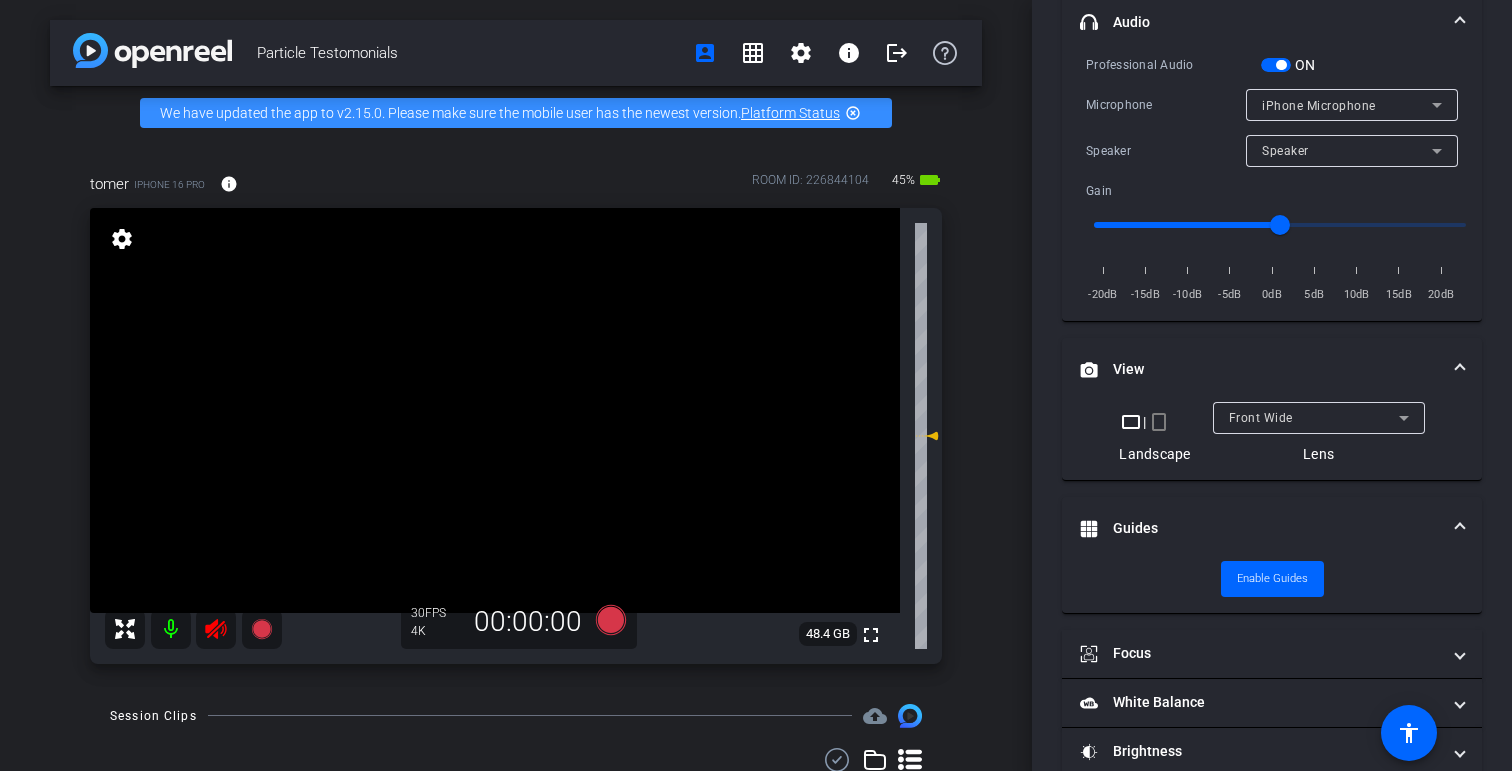 click on "View" at bounding box center (1272, 370) 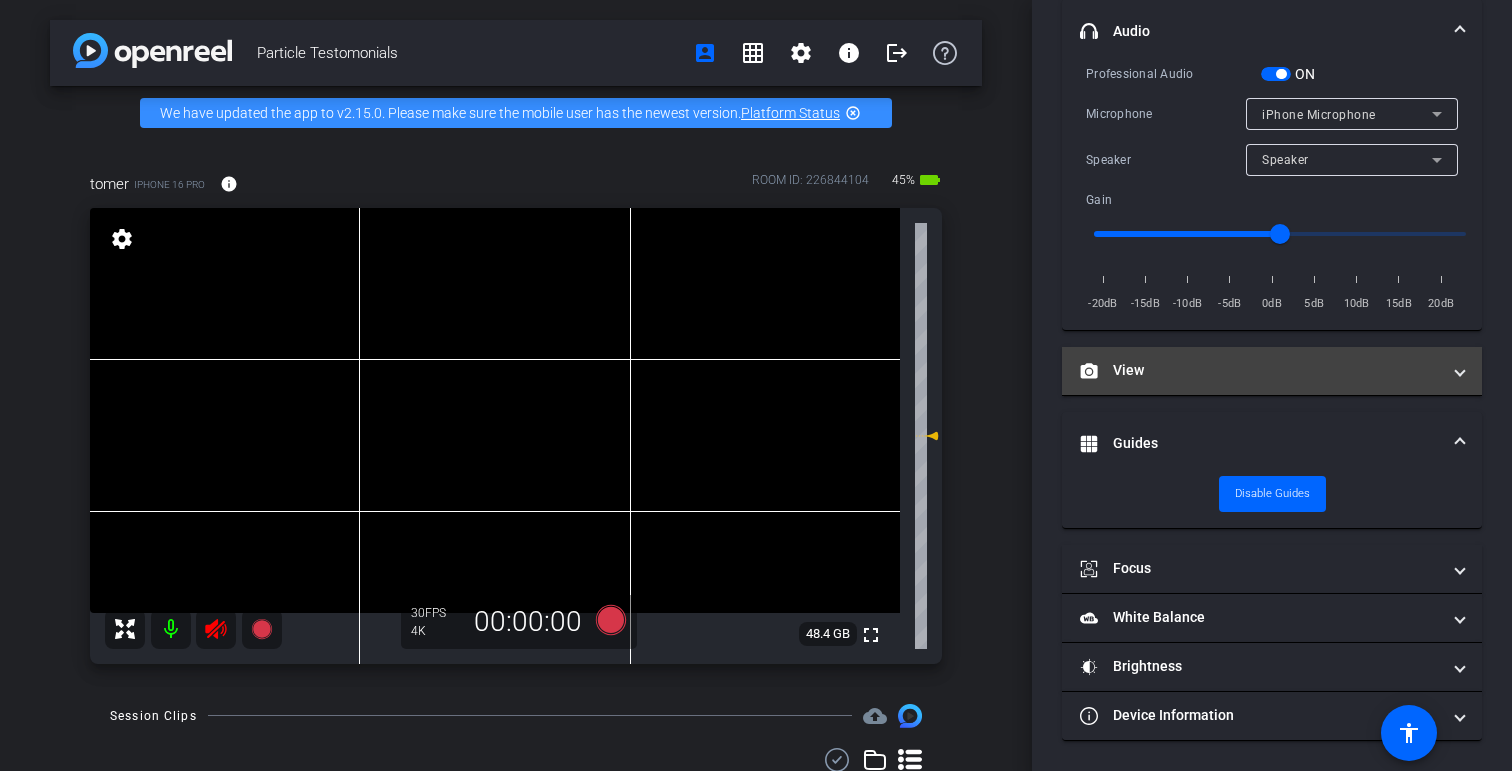 scroll, scrollTop: 413, scrollLeft: 0, axis: vertical 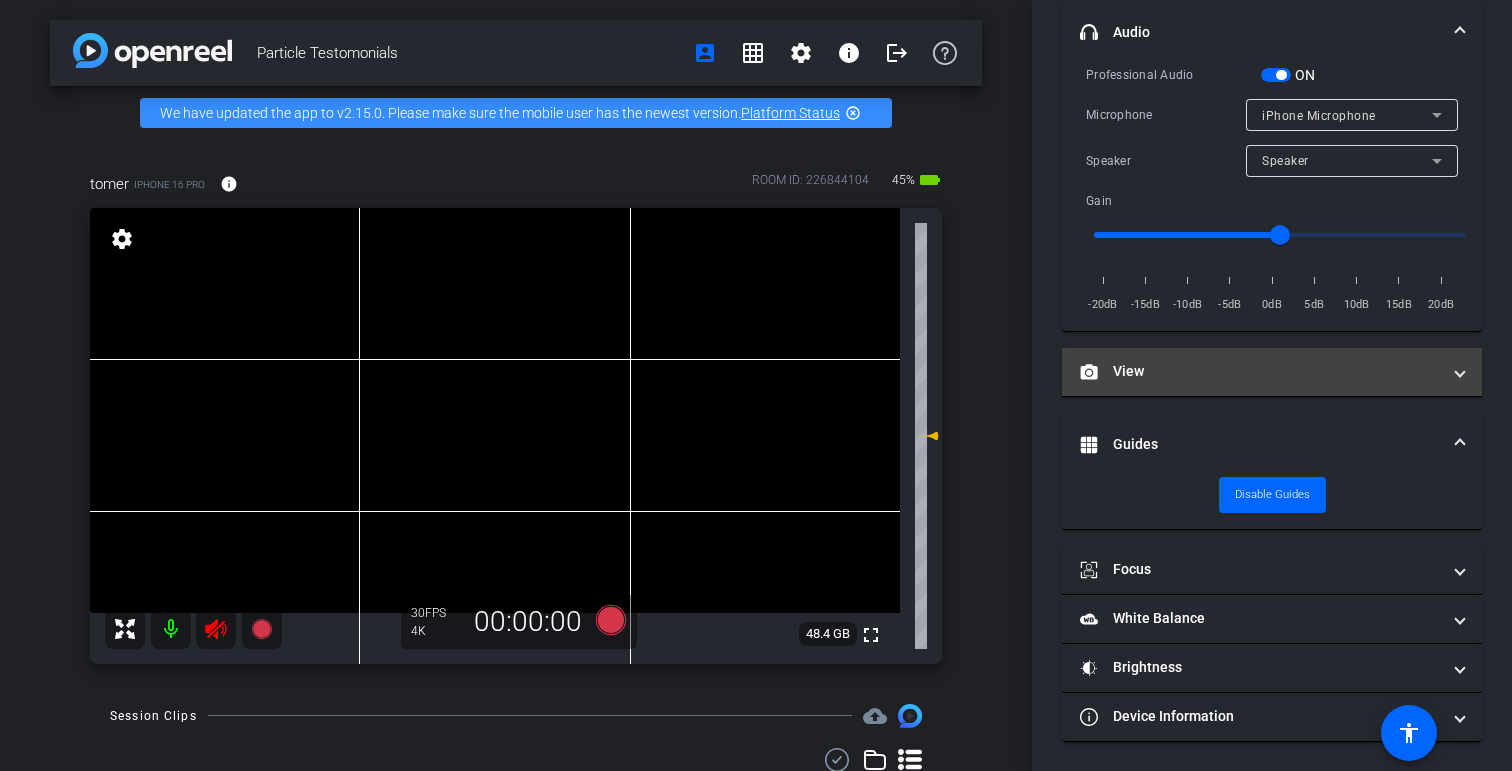 click on "Frame Rate
Frame Rate navigate_before  24   25   30  navigate_next
Resolution navigate_before  720   1080   4k  navigate_next
headphone icon
Audio  Professional Audio  ON  Microphone iPhone Microphone Speaker Speaker Gain -20dB -15dB -10dB -5dB 0dB 5dB 10dB 15dB 20dB
View  crop_landscape  |  crop_portrait  Landscape  Front Wide Lens
Guides   Disable Guides
Focus   Focus: Manual   Enable Auto Focus ?   Focus will be Auto adjusted   Enable Auto Focus
White Balance" 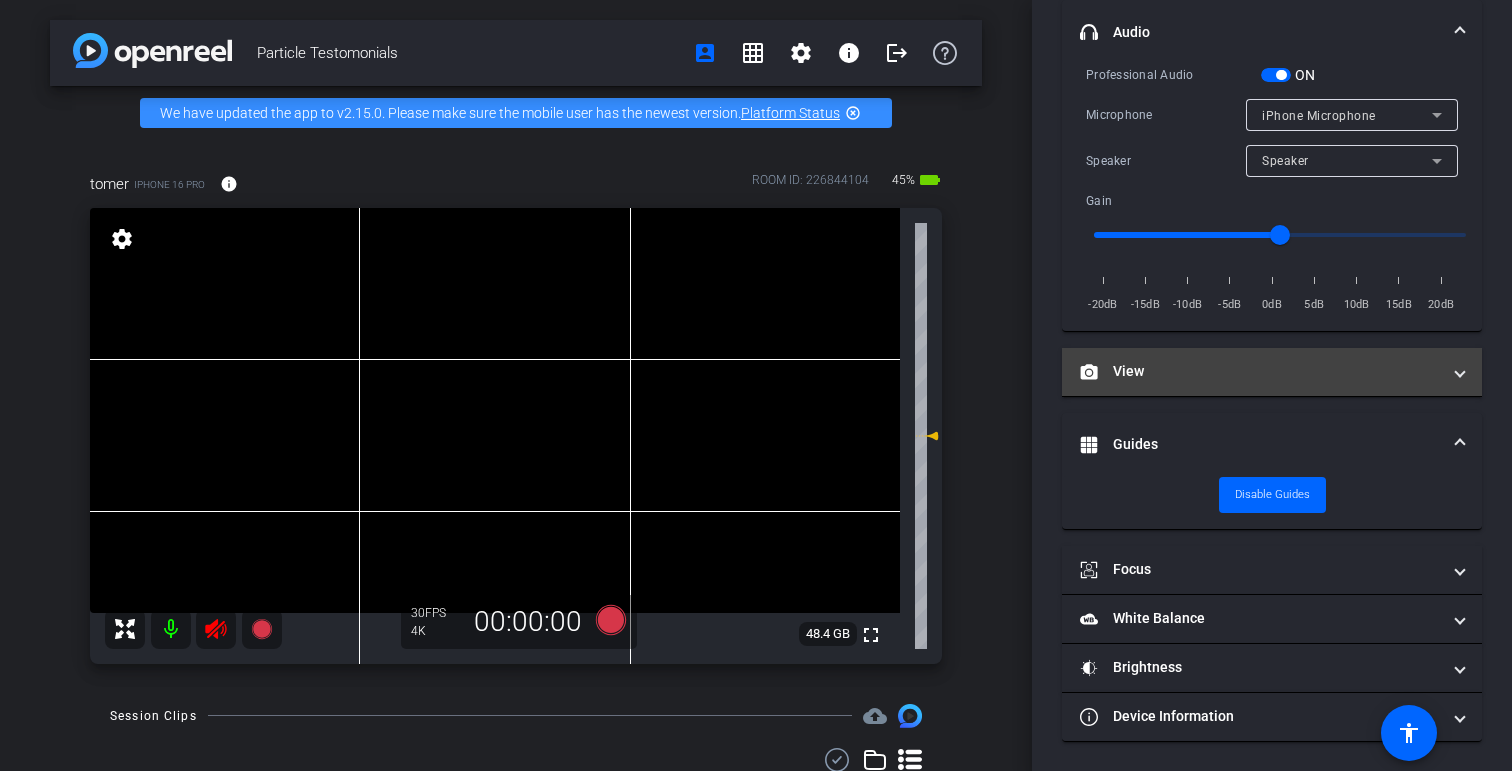 click on "View" at bounding box center [1272, 372] 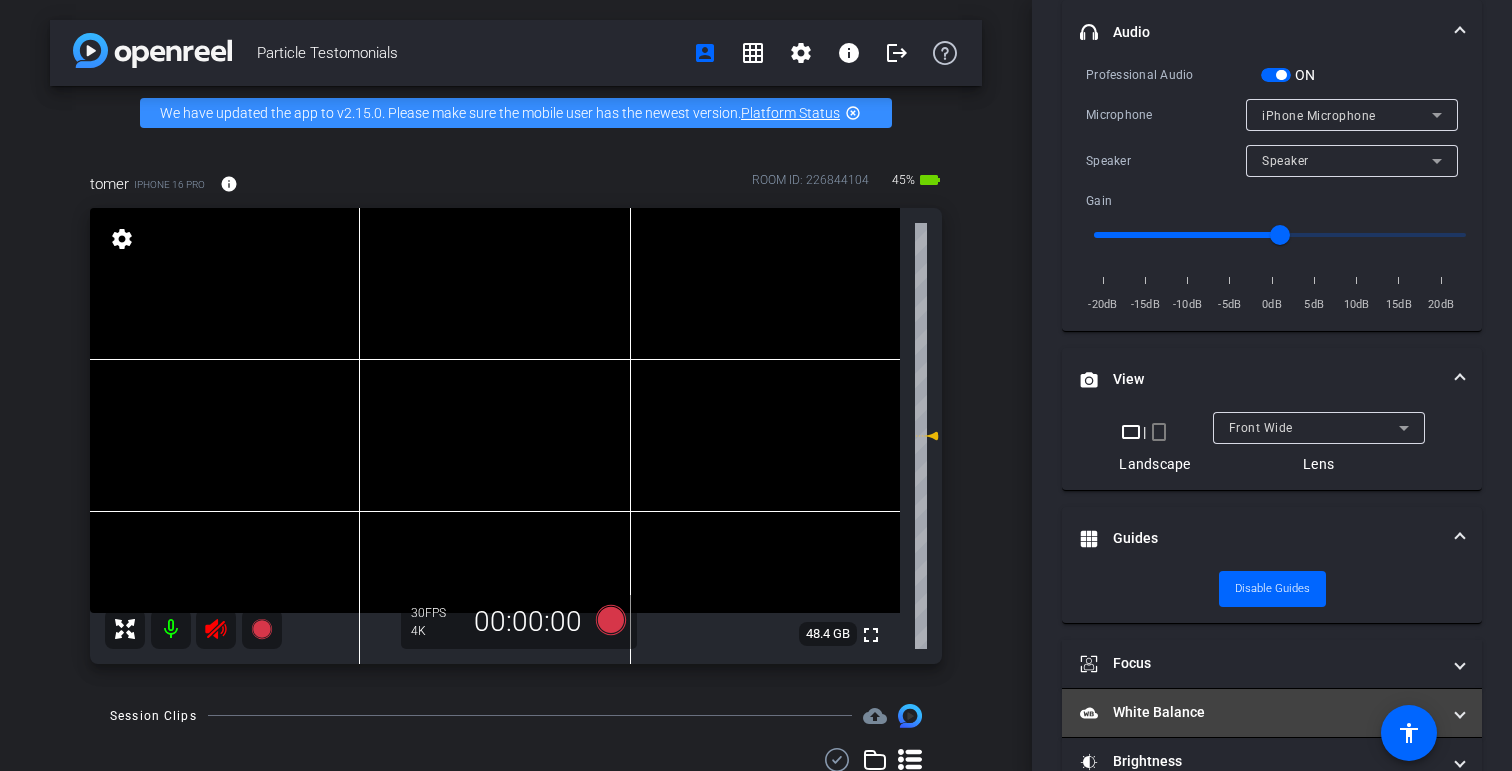 click on "White Balance
White Balance" at bounding box center (1260, 712) 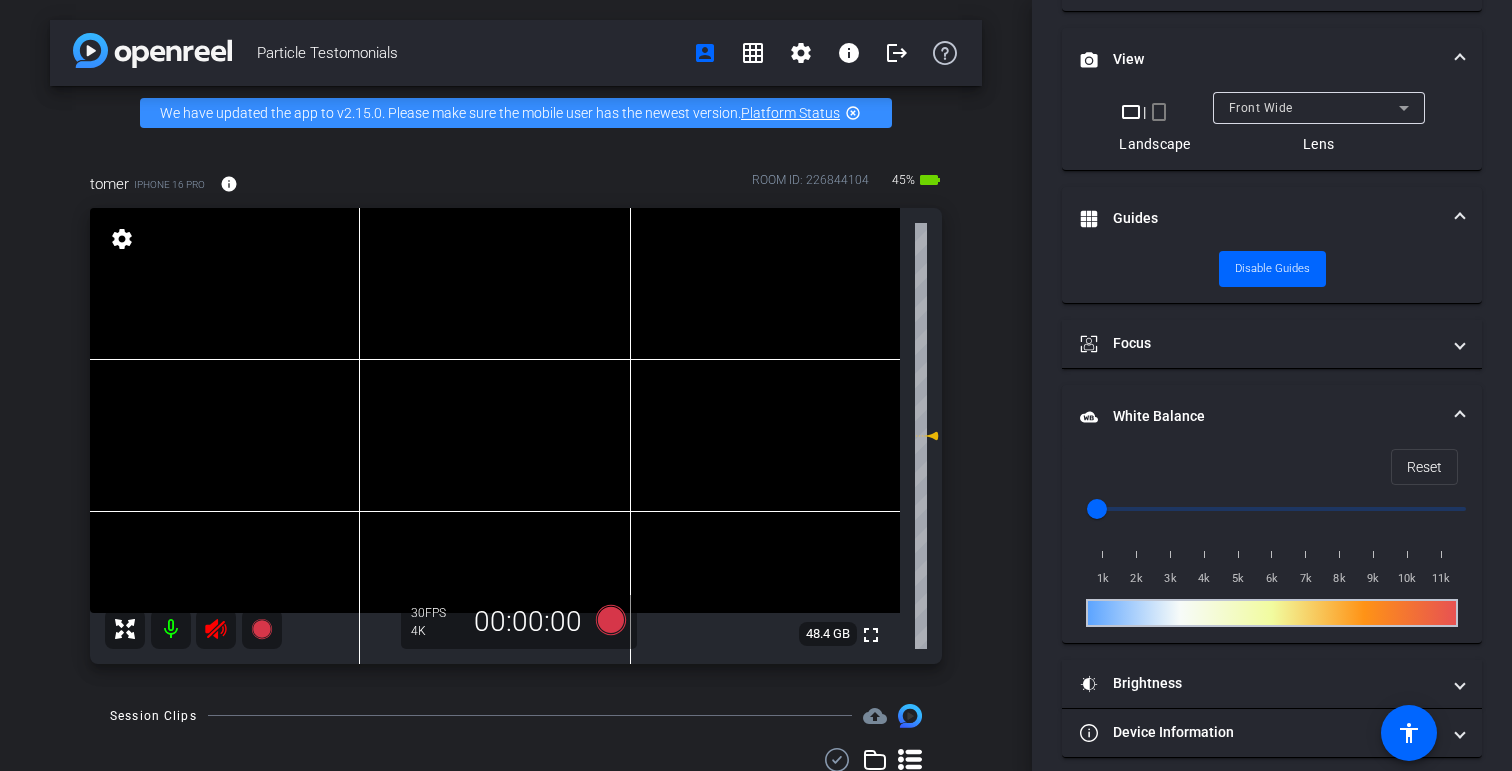 scroll, scrollTop: 737, scrollLeft: 0, axis: vertical 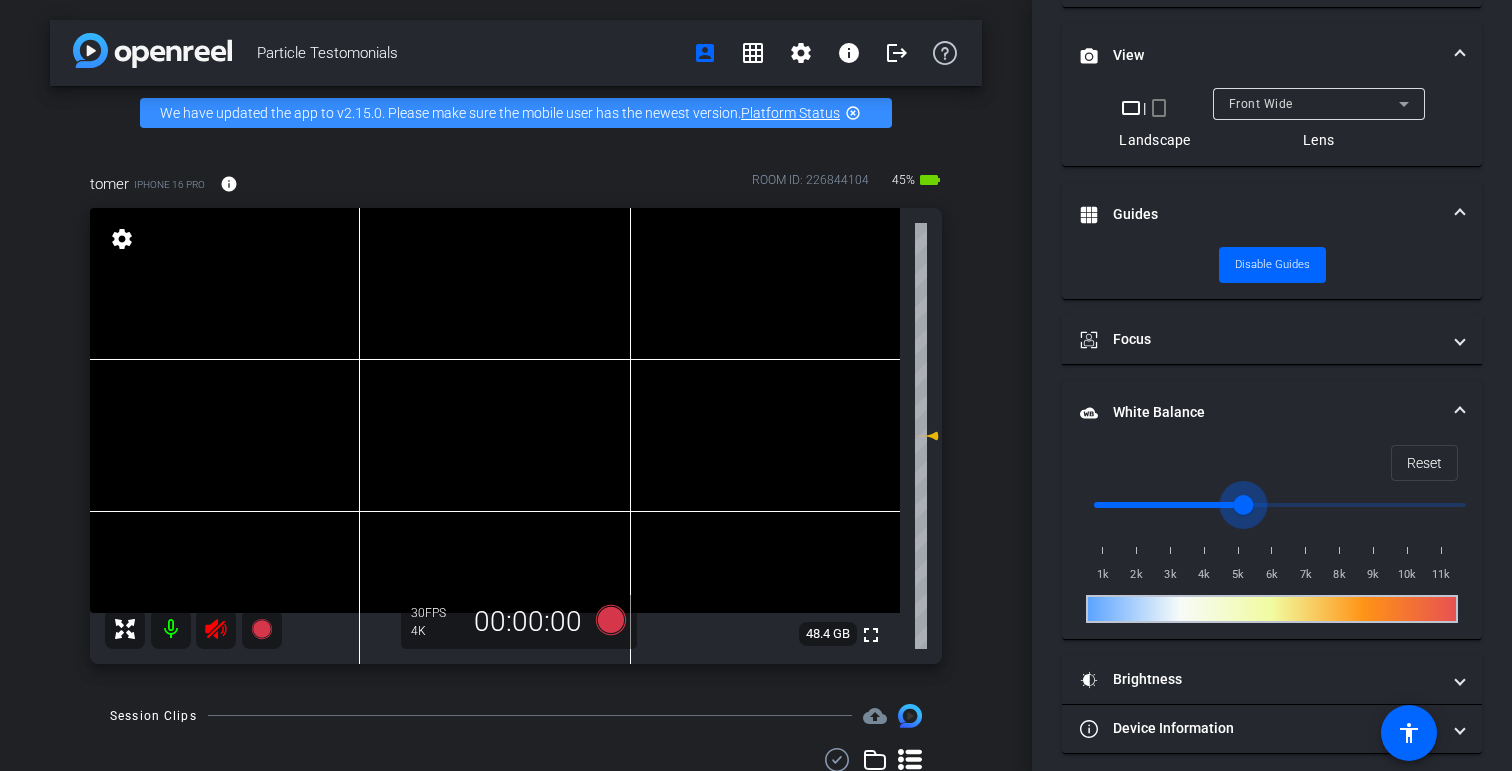 drag, startPoint x: 1102, startPoint y: 505, endPoint x: 1238, endPoint y: 509, distance: 136.0588 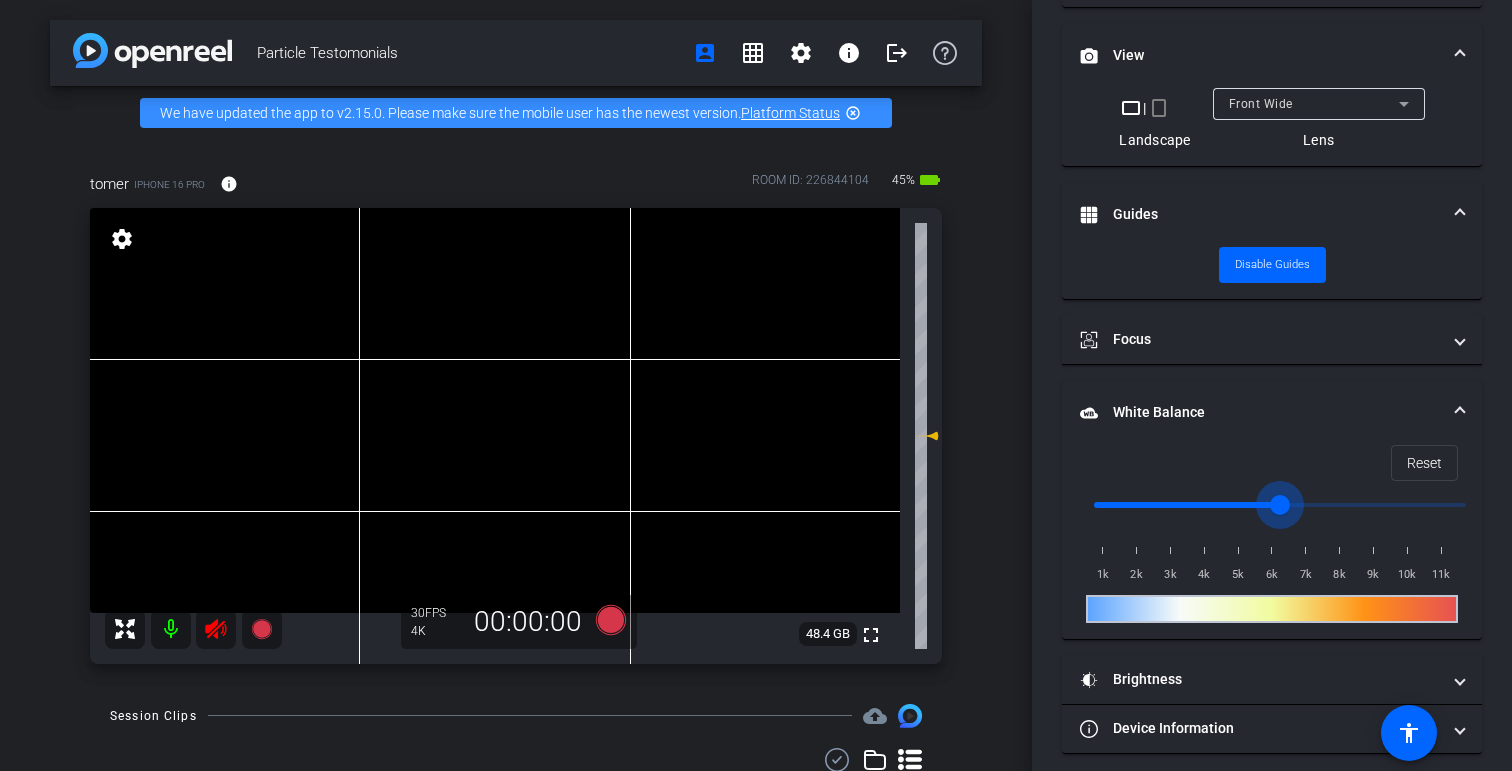 drag, startPoint x: 1246, startPoint y: 508, endPoint x: 1275, endPoint y: 510, distance: 29.068884 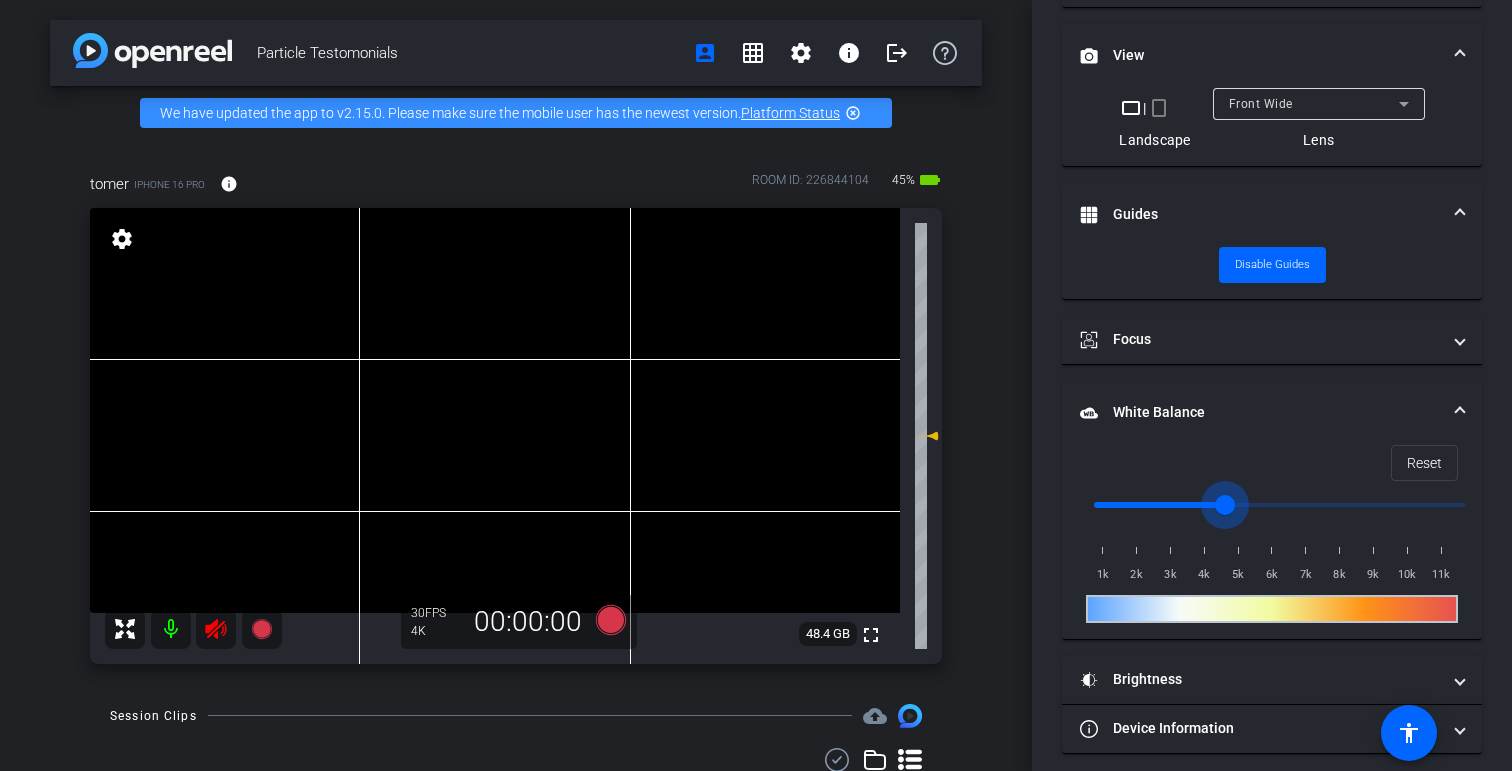 drag, startPoint x: 1275, startPoint y: 510, endPoint x: 1228, endPoint y: 512, distance: 47.042534 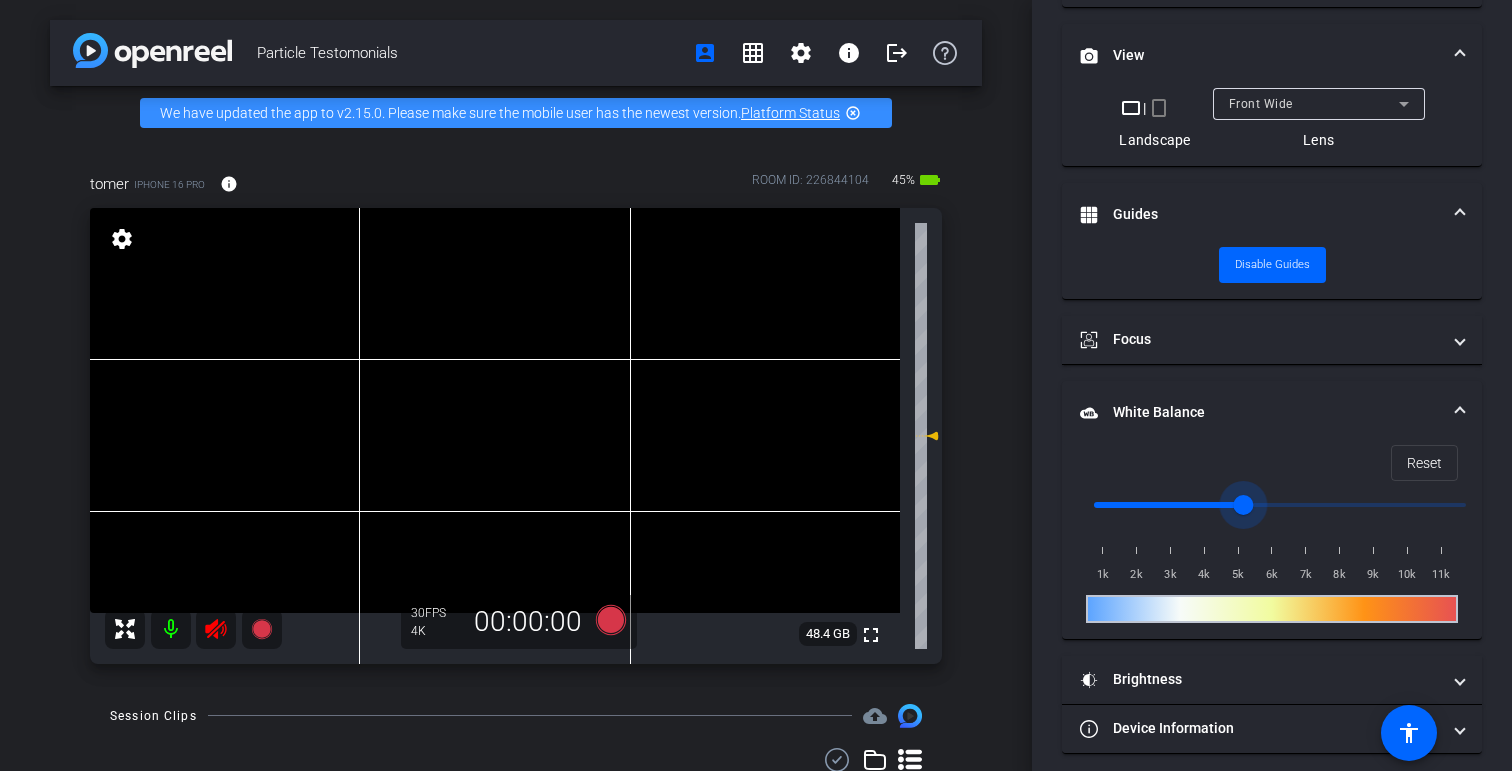 type on "1000" 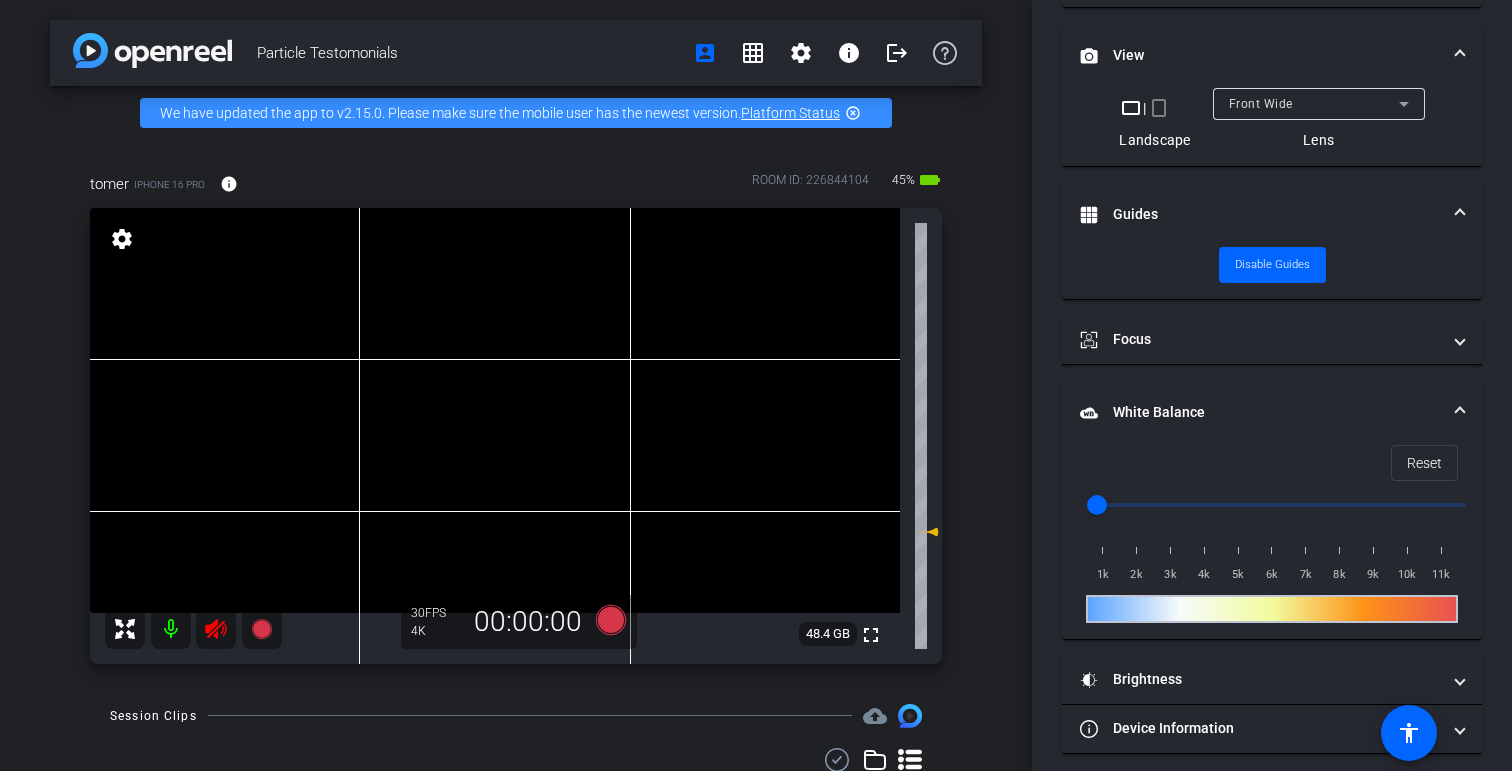 type on "-1" 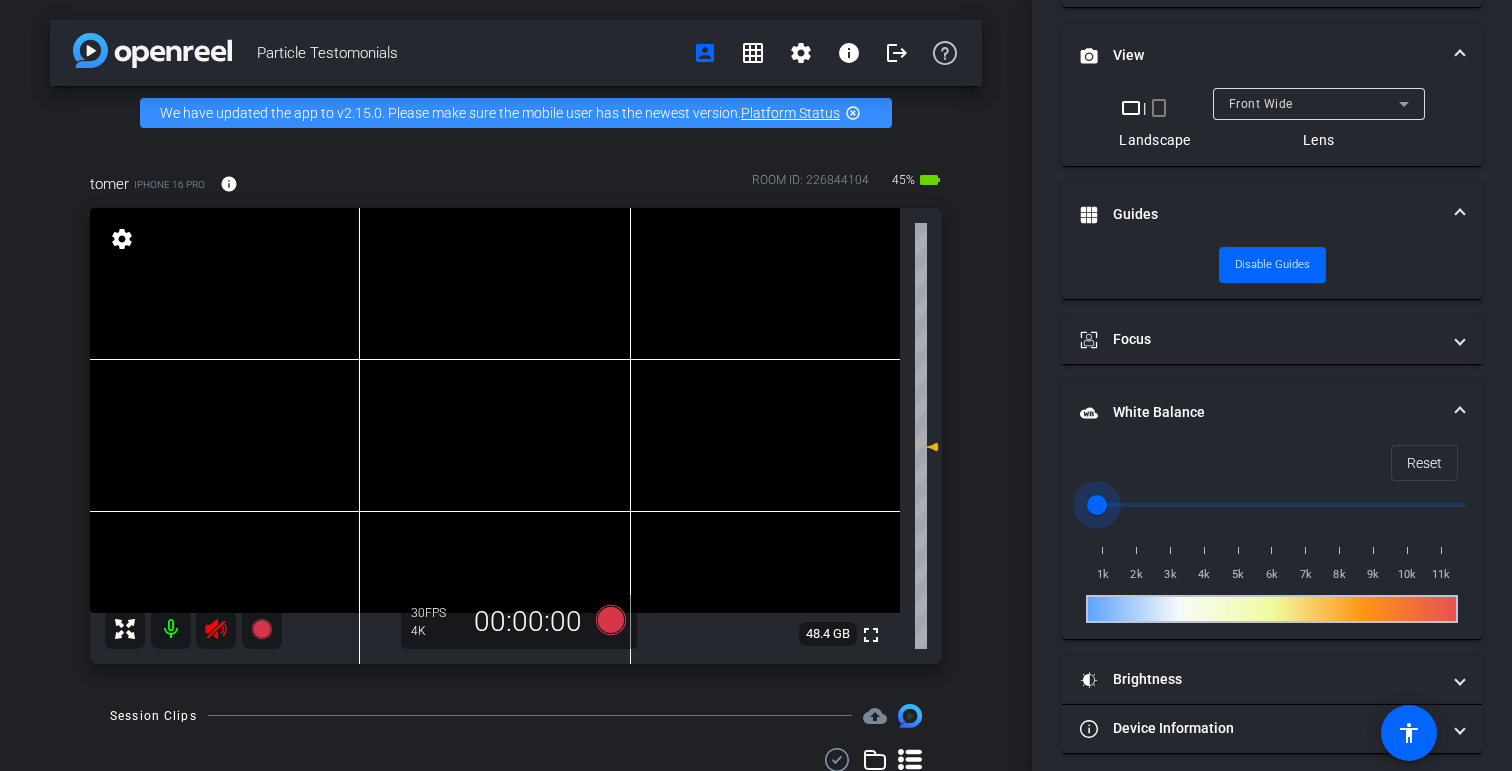 scroll, scrollTop: 749, scrollLeft: 0, axis: vertical 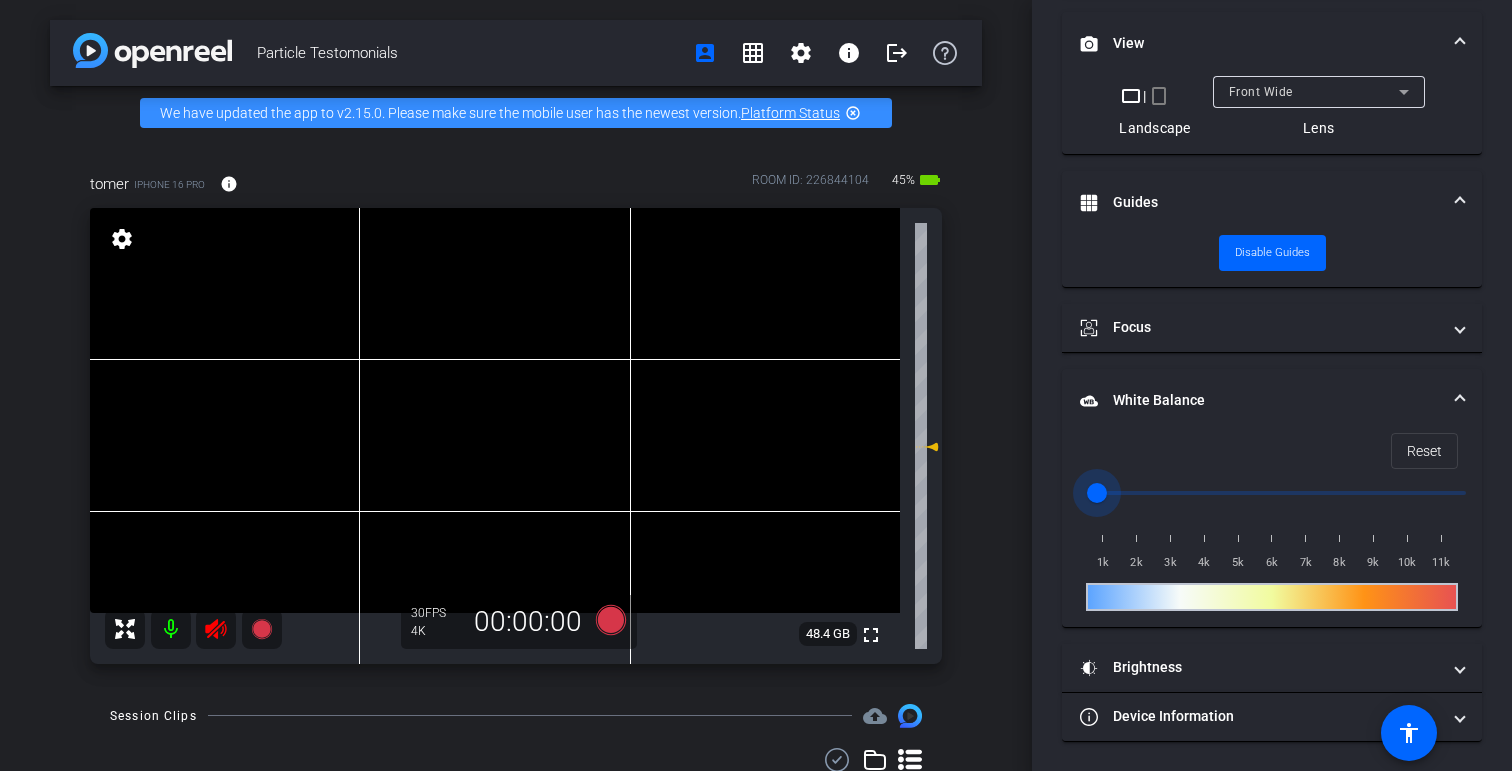 click at bounding box center (171, 629) 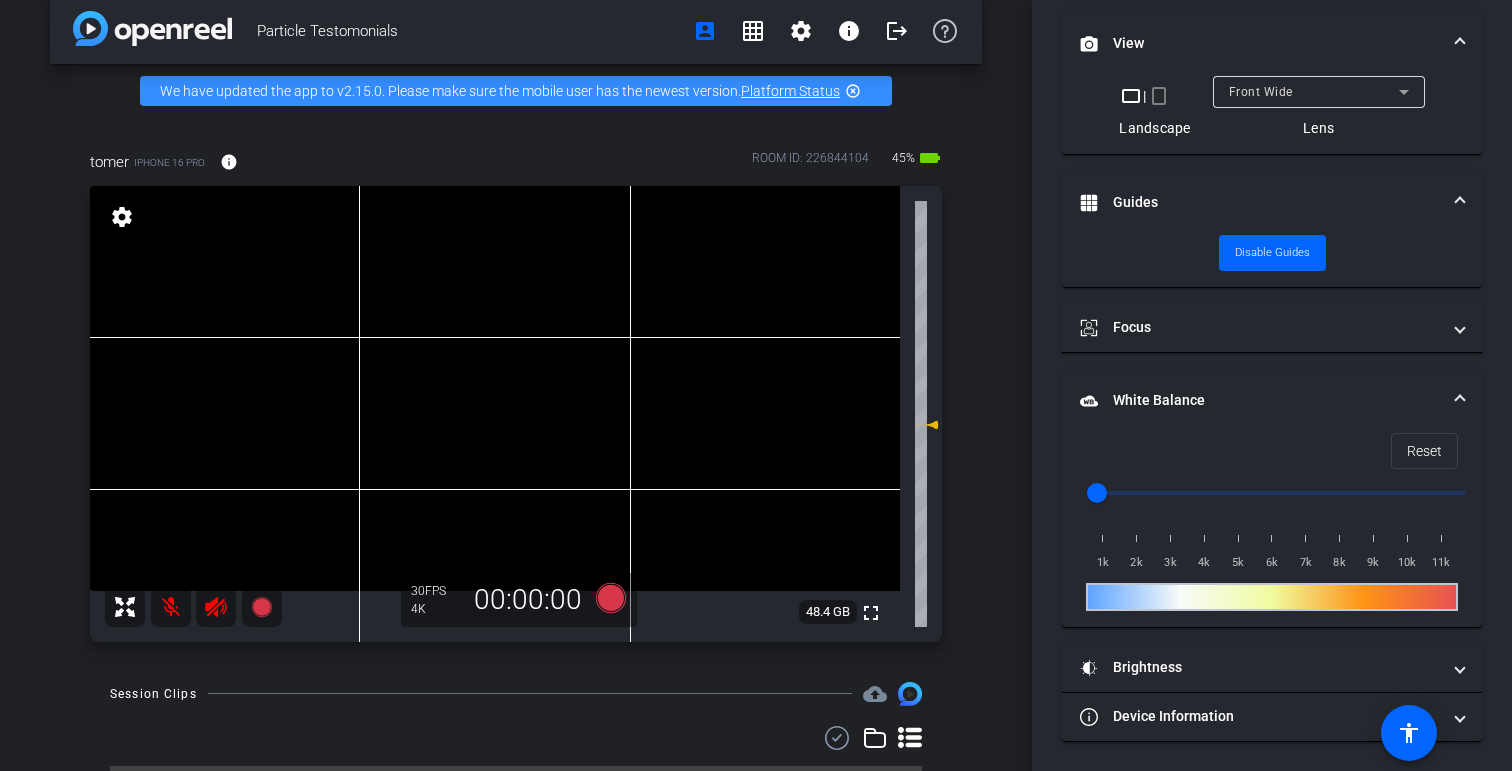 scroll, scrollTop: 0, scrollLeft: 0, axis: both 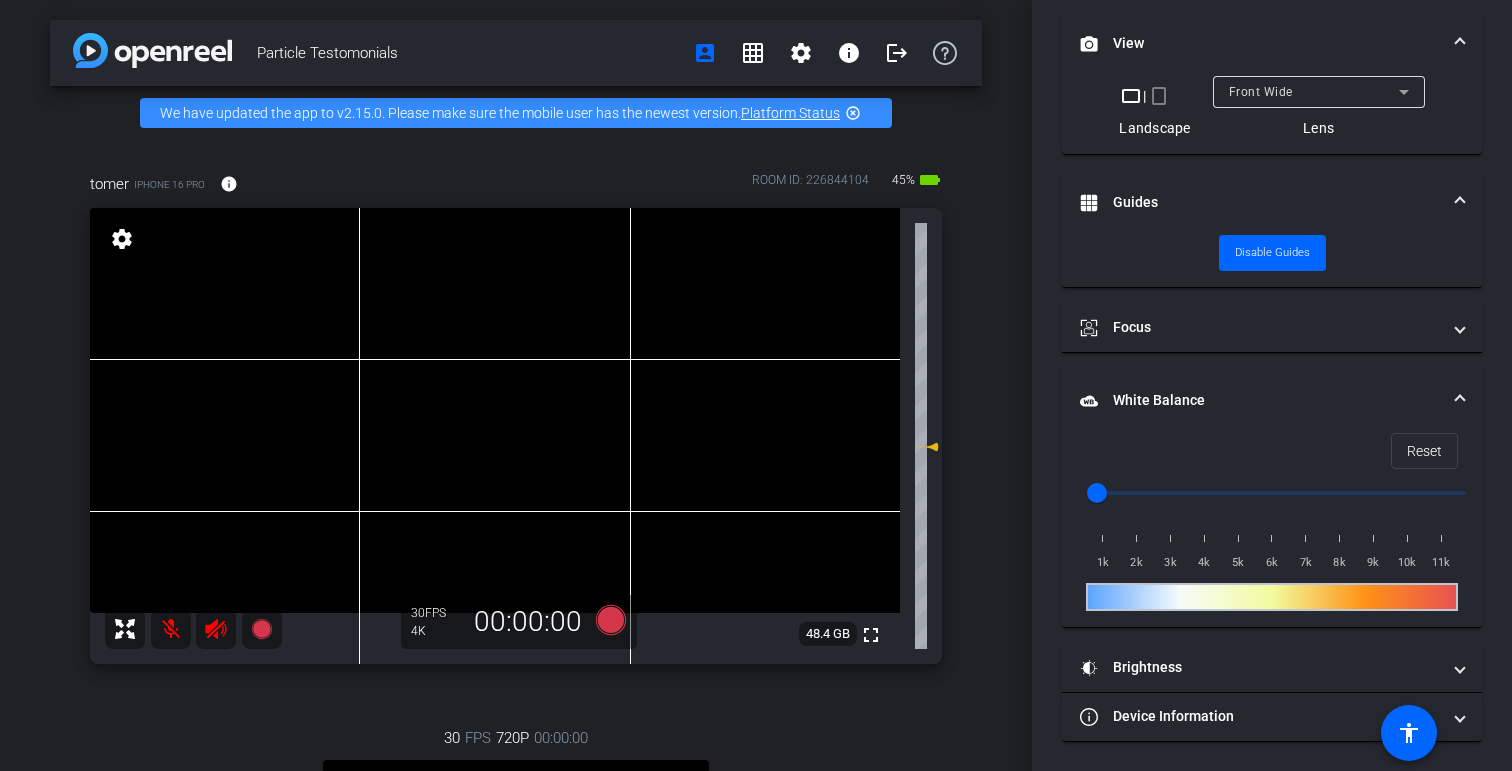 click at bounding box center [495, 410] 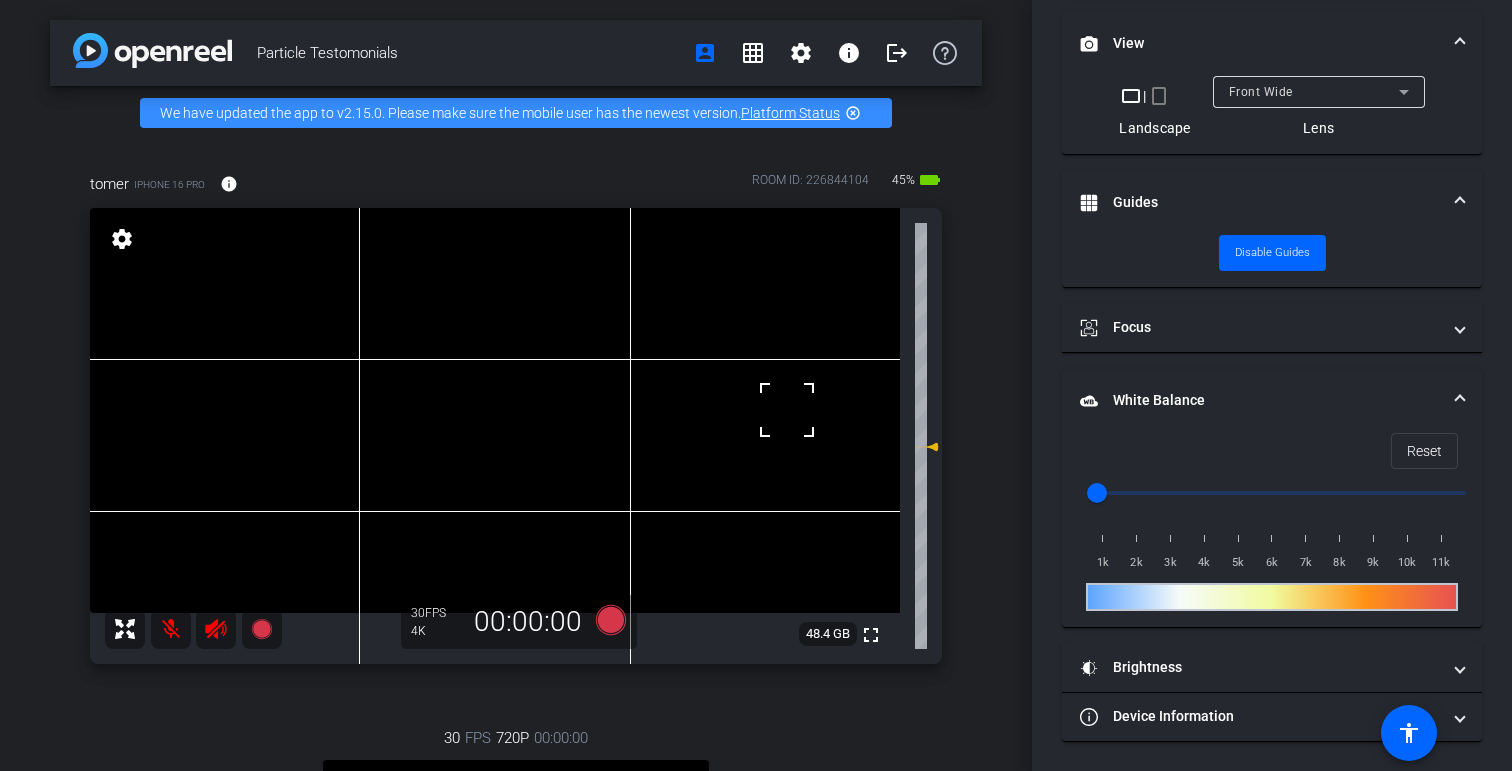 click on "View" at bounding box center (1272, 44) 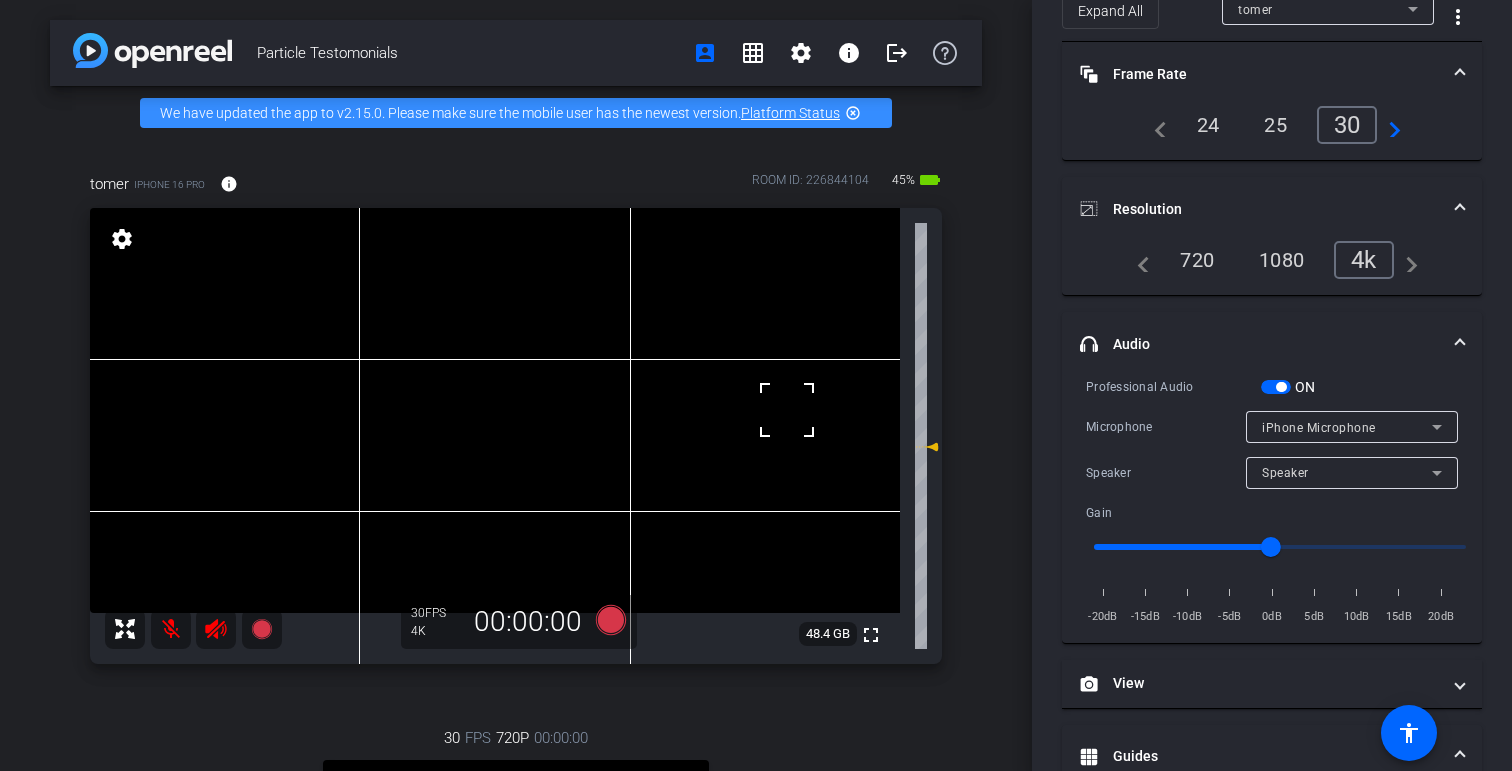 scroll, scrollTop: 0, scrollLeft: 0, axis: both 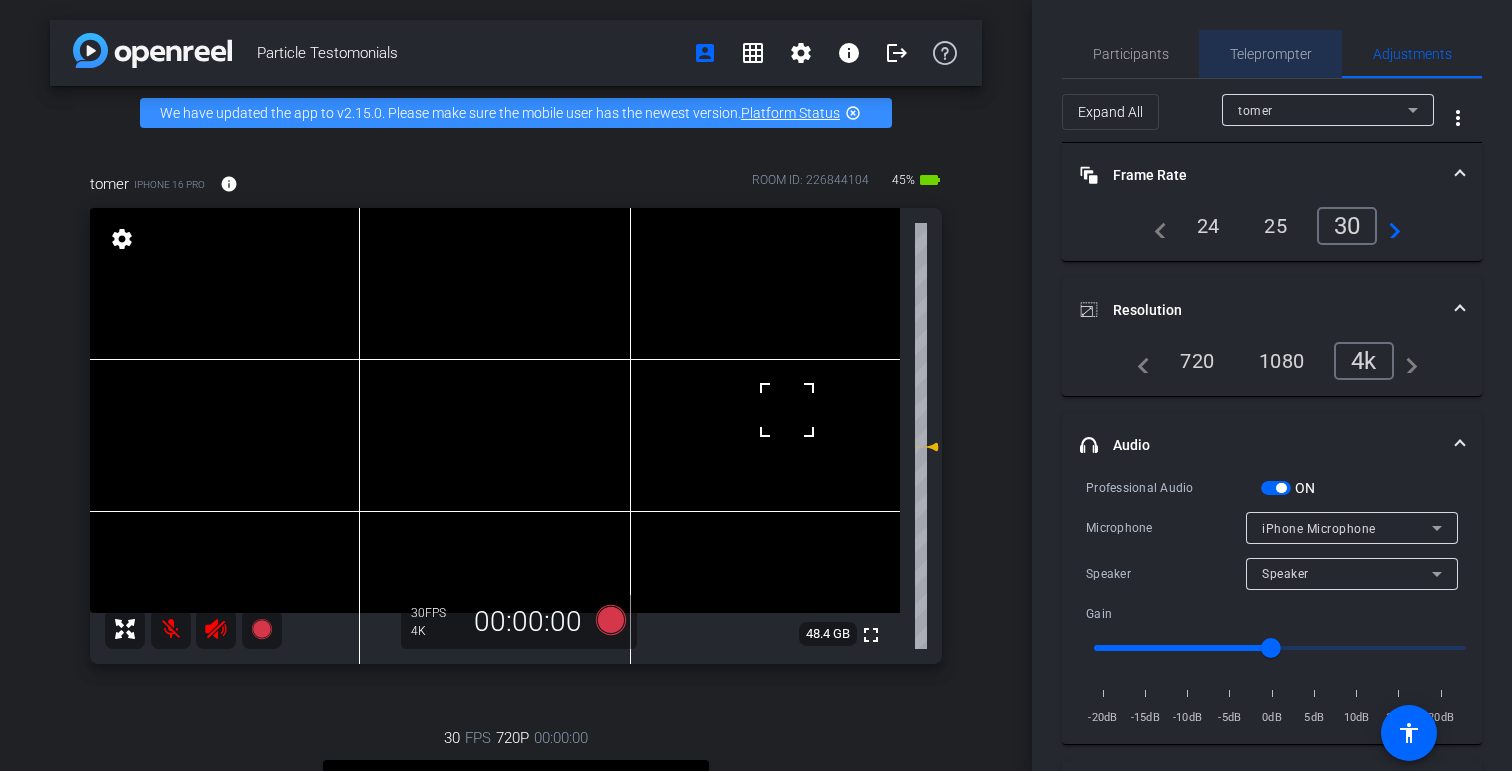 click on "Teleprompter" at bounding box center [1271, 54] 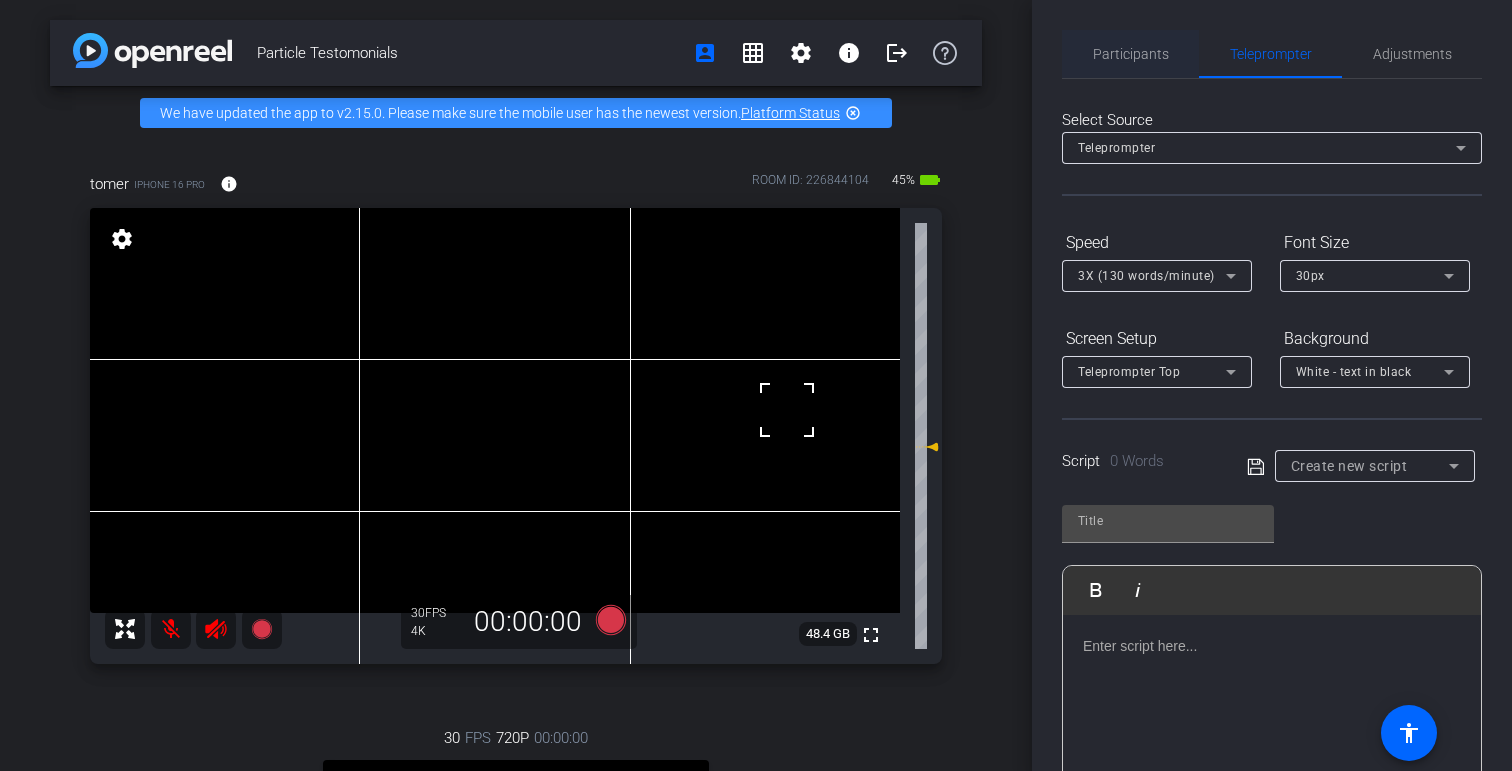 click on "Participants" at bounding box center (1131, 54) 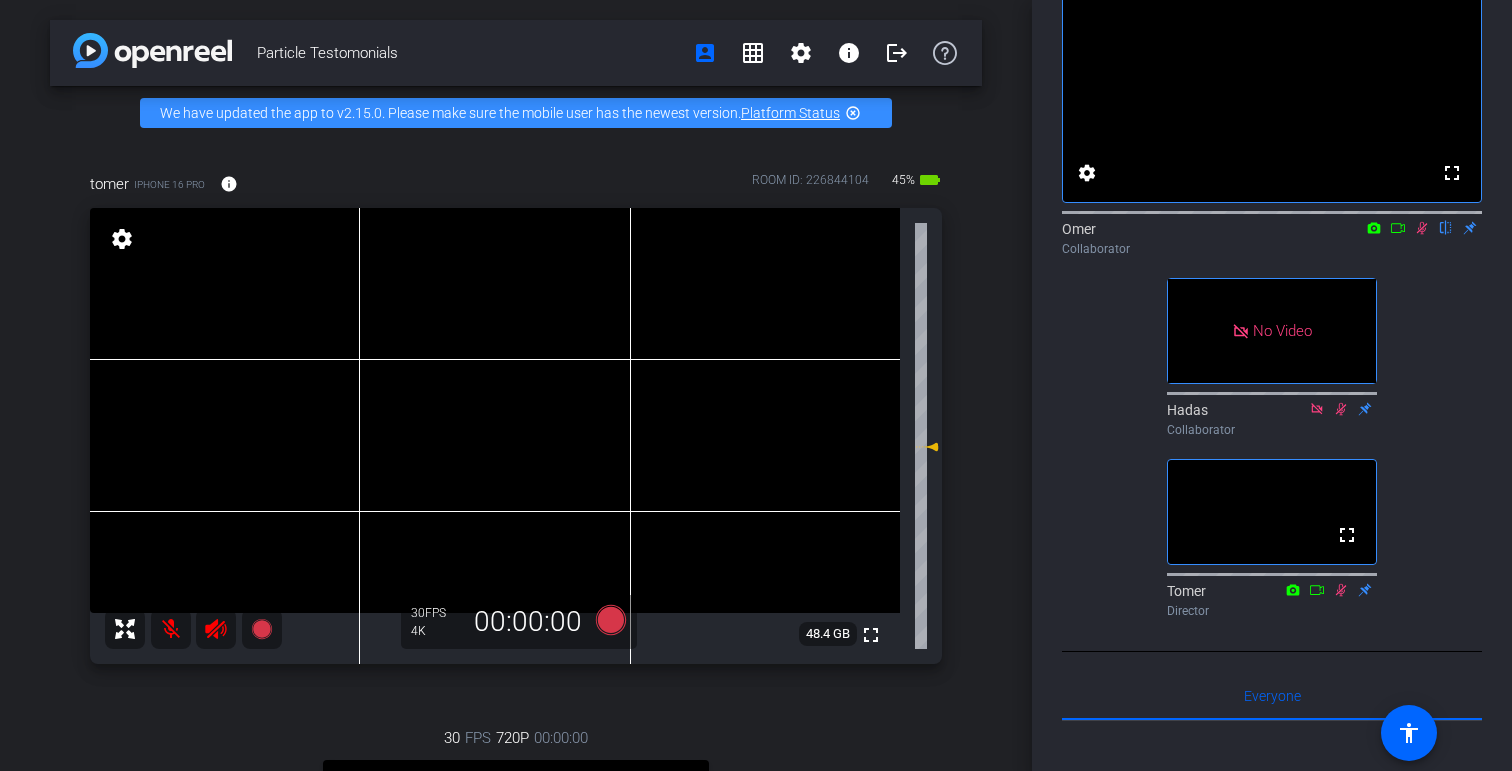 scroll, scrollTop: 113, scrollLeft: 0, axis: vertical 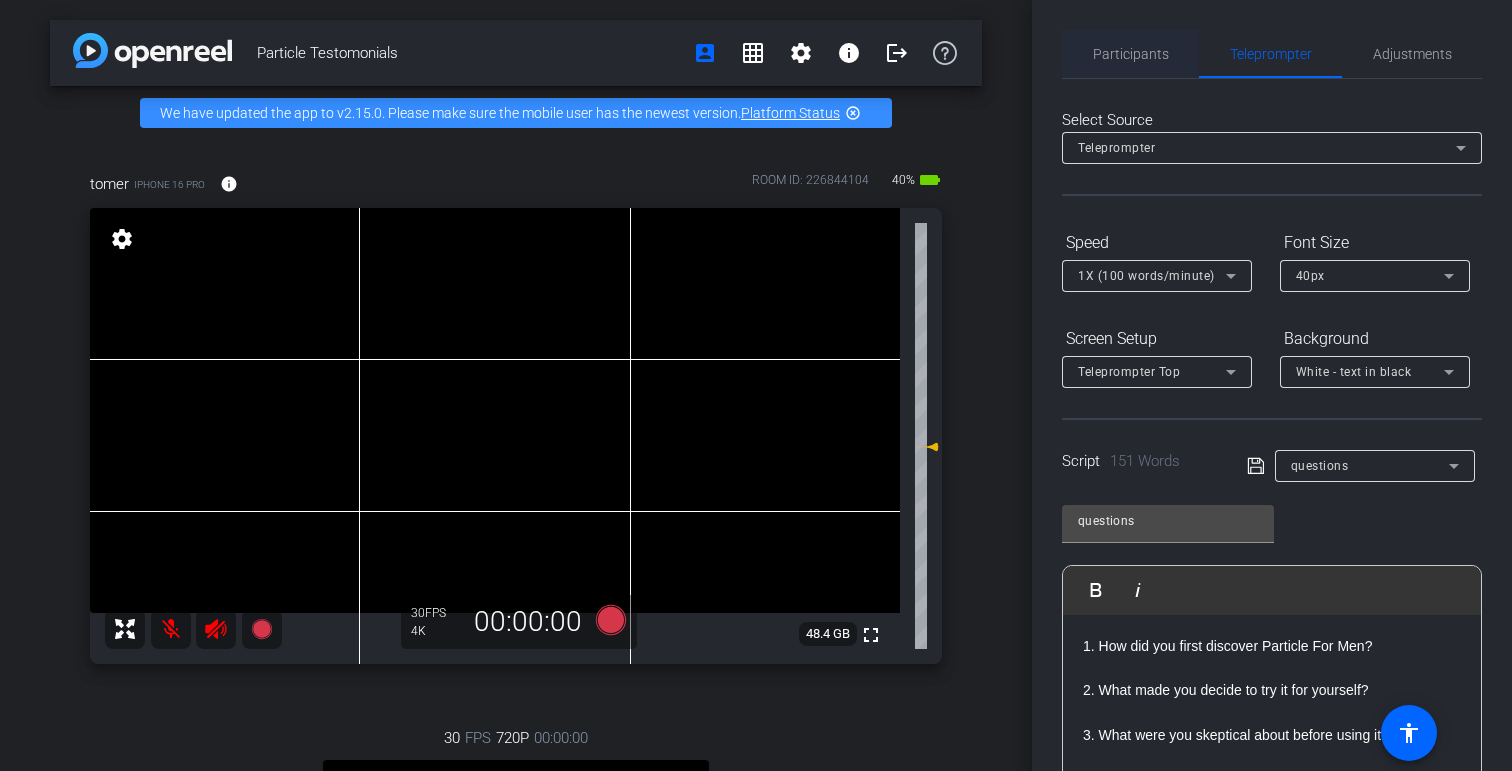 click on "Participants" at bounding box center (1131, 54) 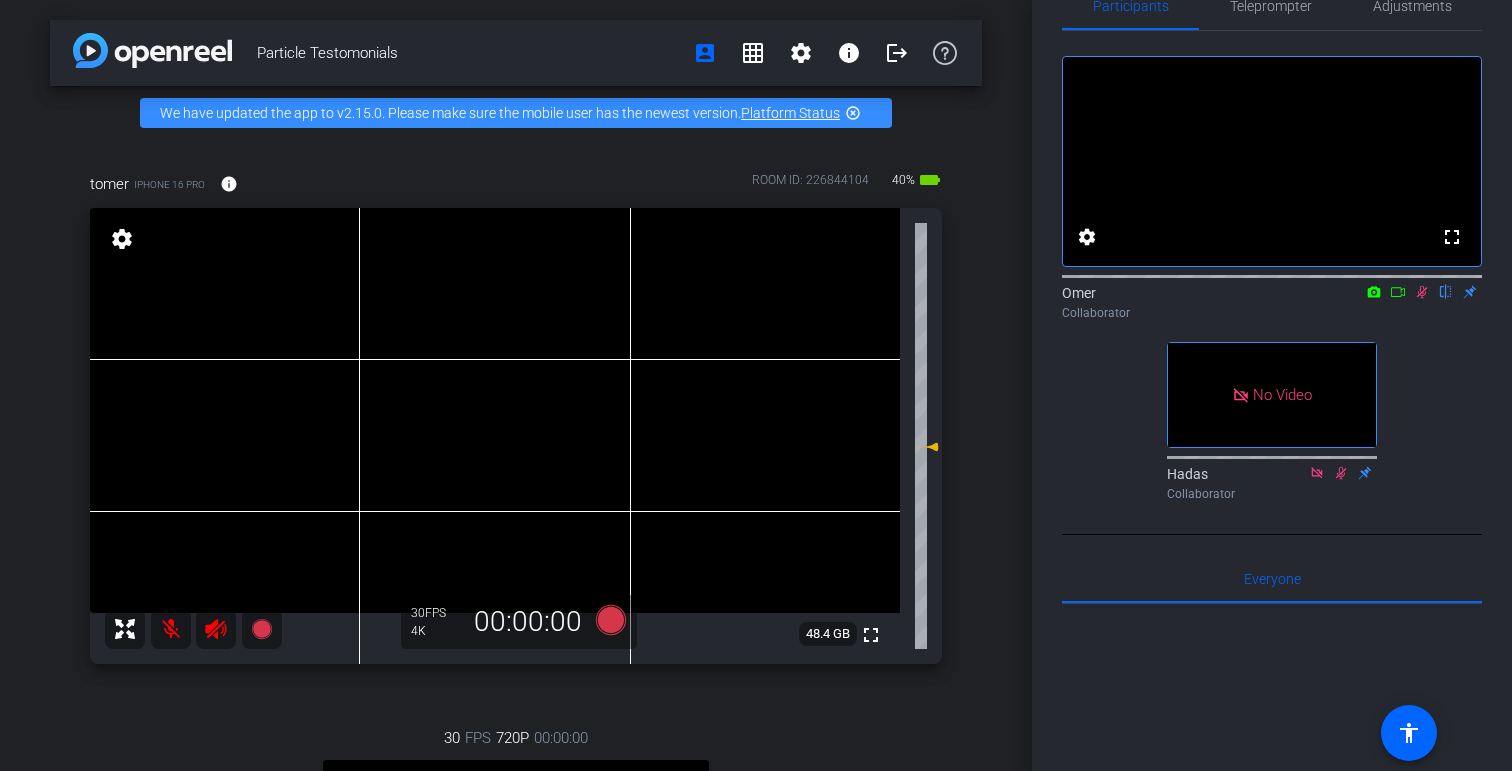 scroll, scrollTop: 0, scrollLeft: 0, axis: both 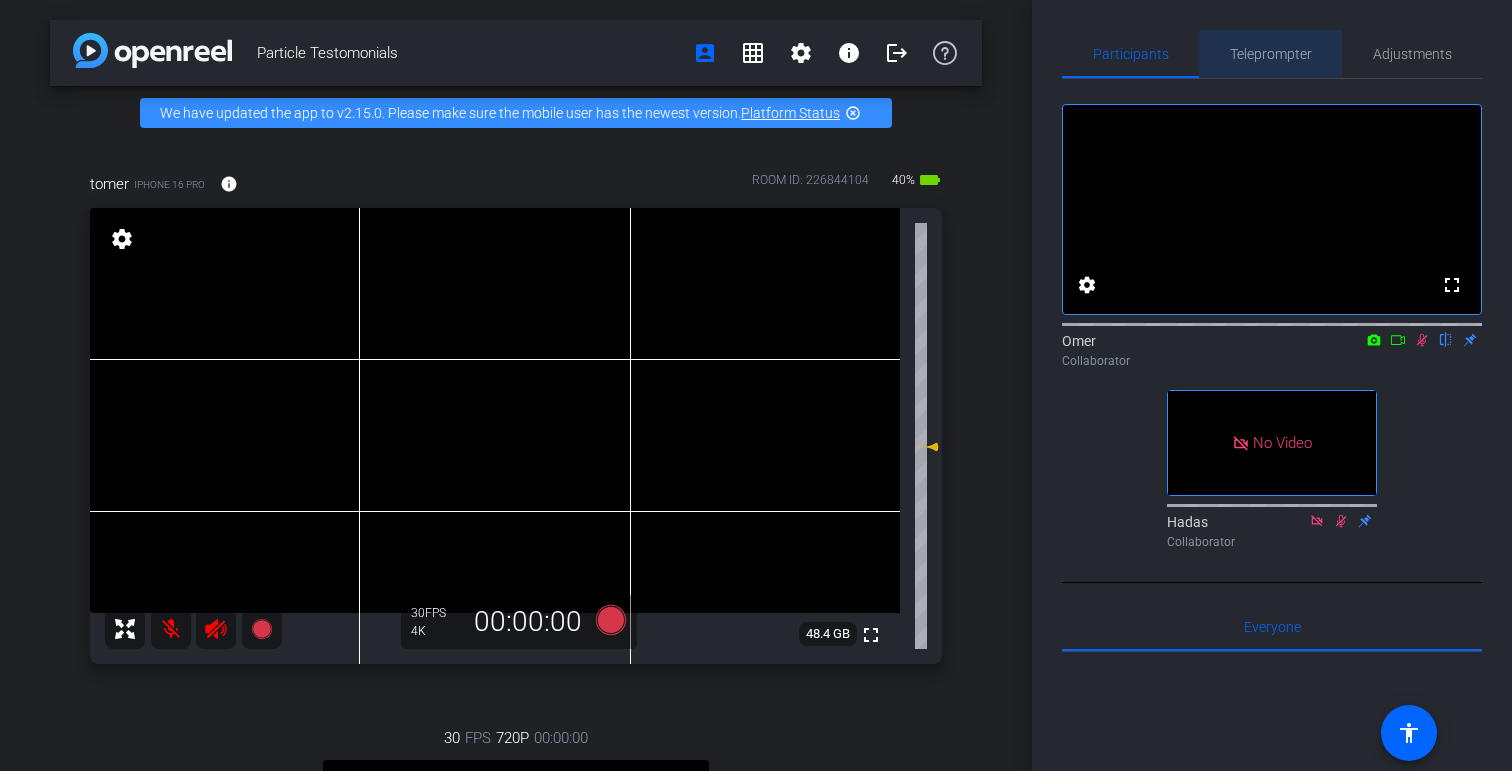 click on "Teleprompter" at bounding box center [1271, 54] 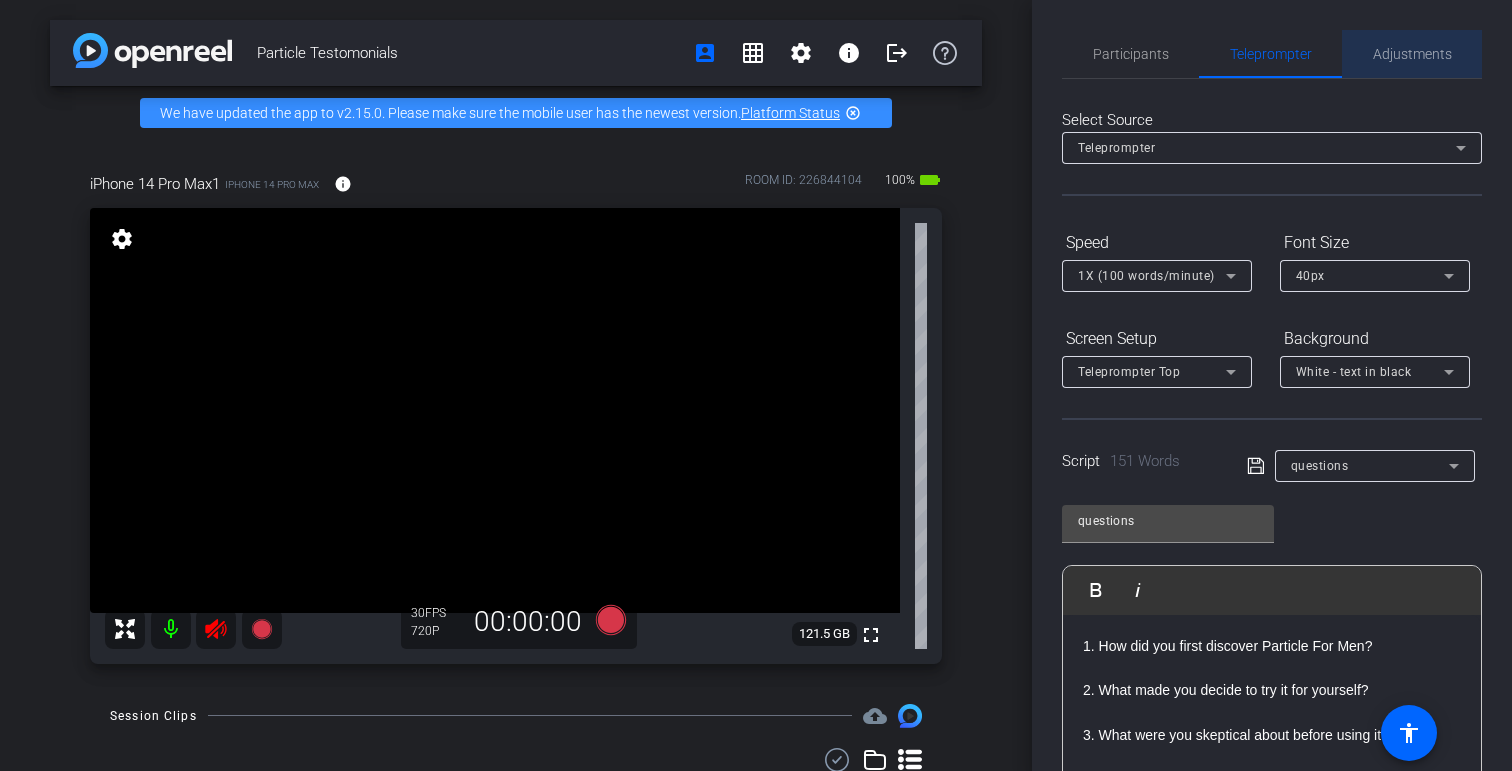 click on "Adjustments" at bounding box center [1412, 54] 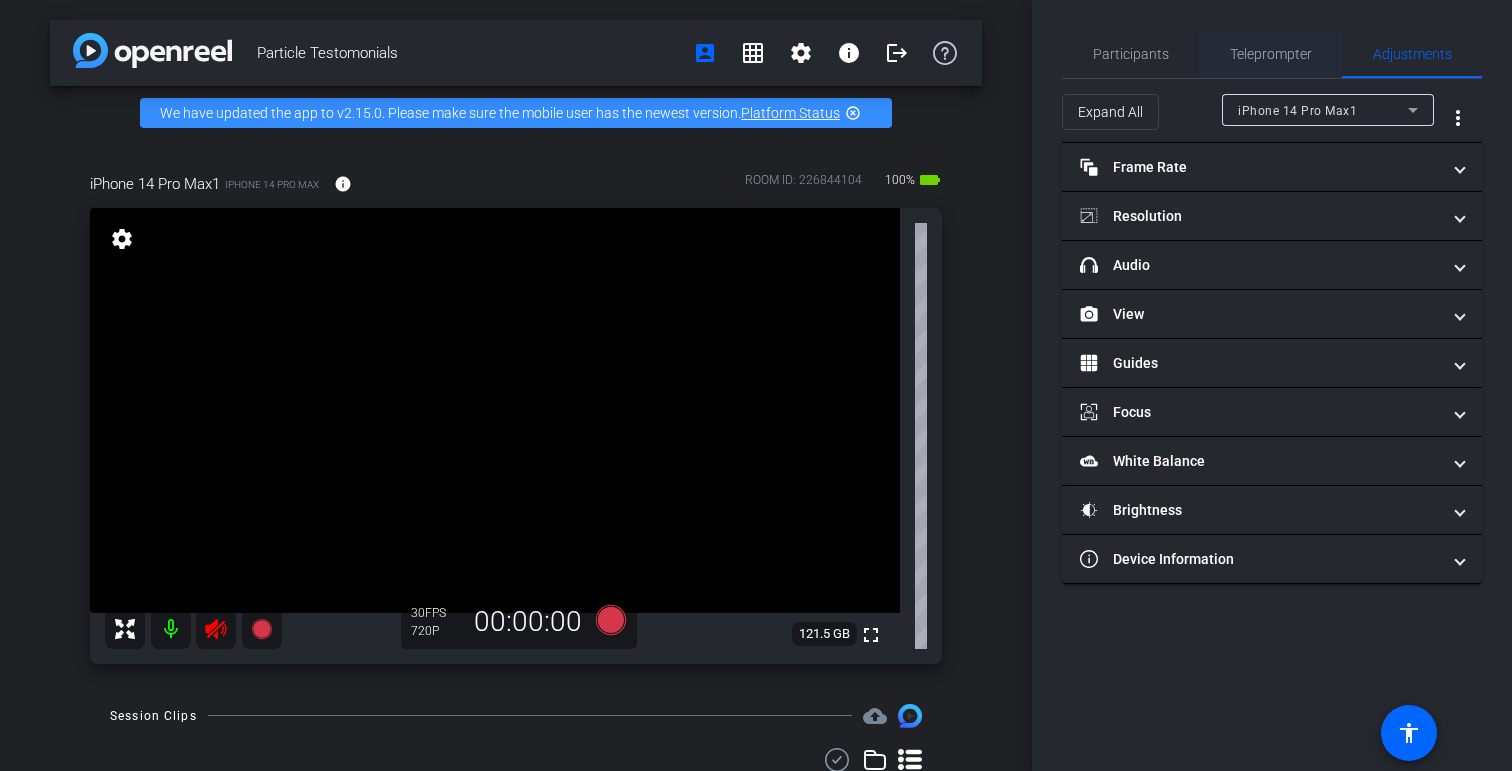 click on "Teleprompter" at bounding box center (1271, 54) 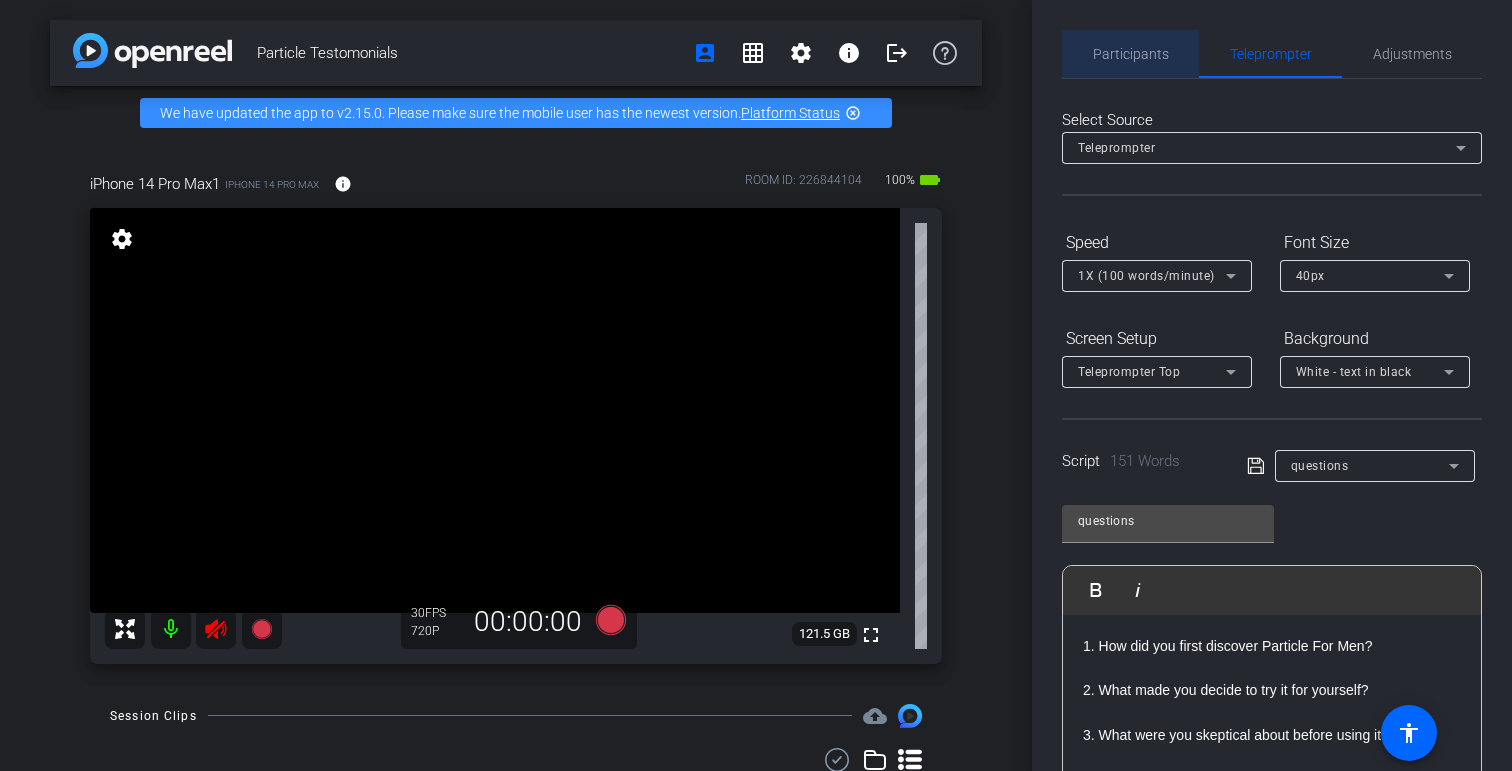 click on "Participants" at bounding box center [1131, 54] 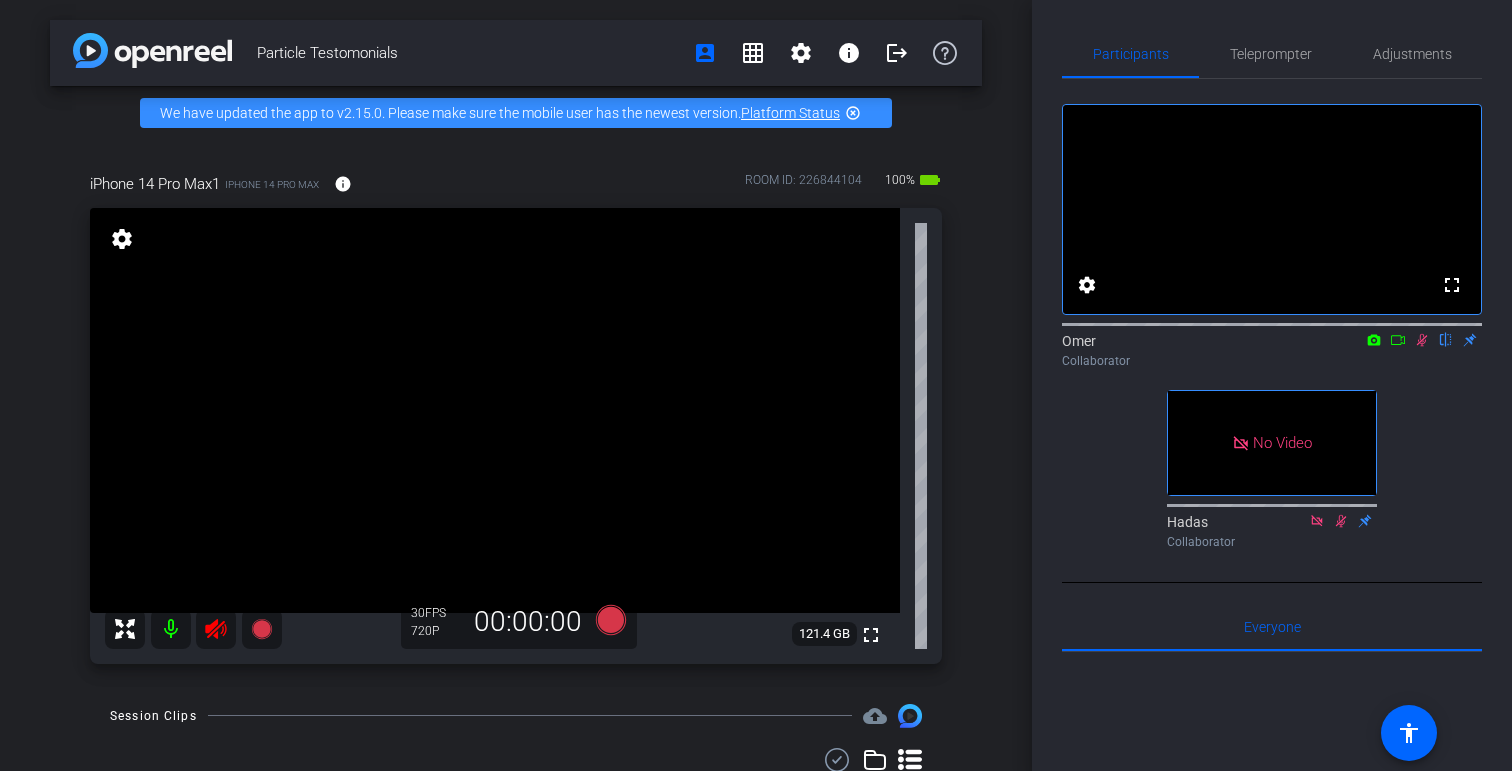 click 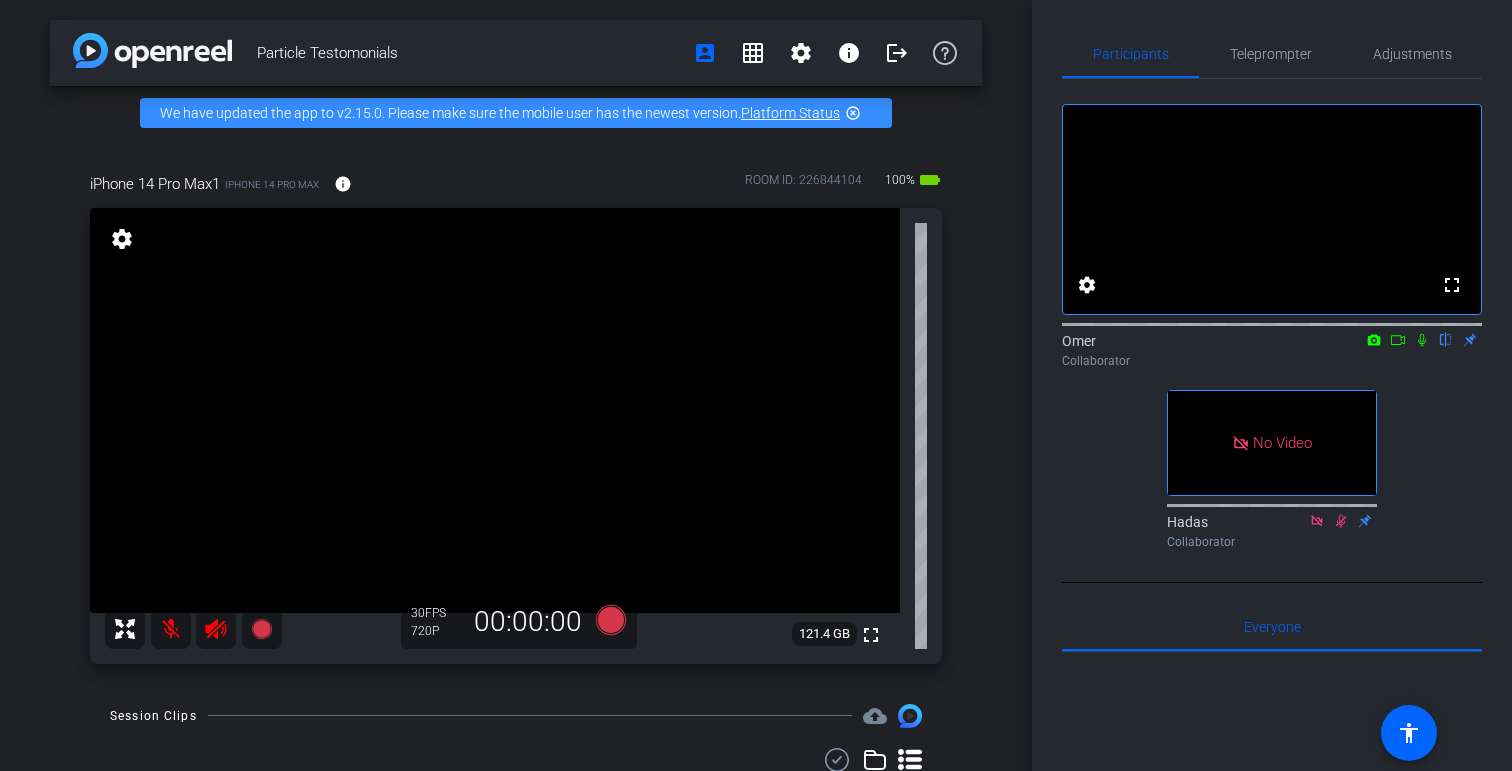 click at bounding box center (216, 629) 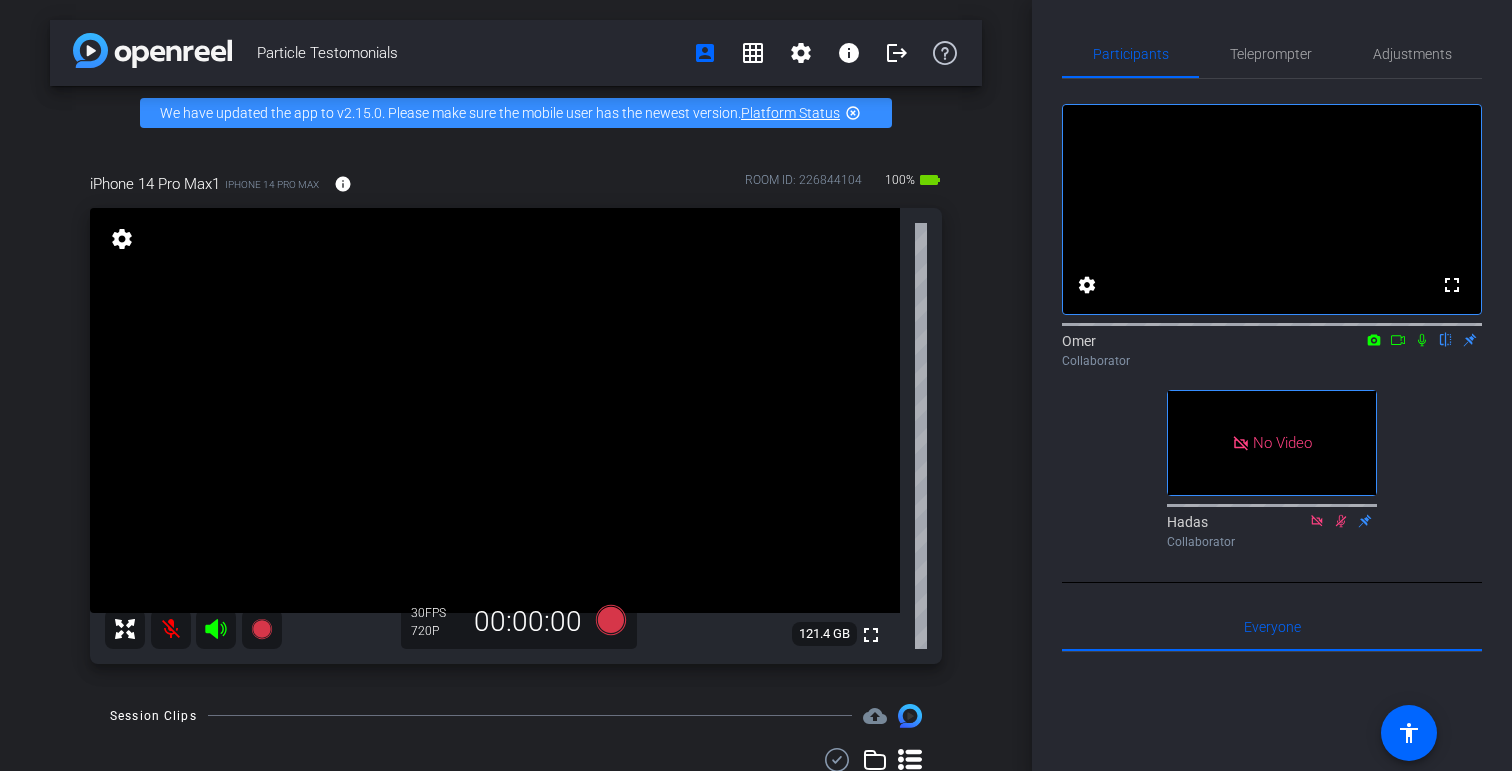 click at bounding box center (171, 629) 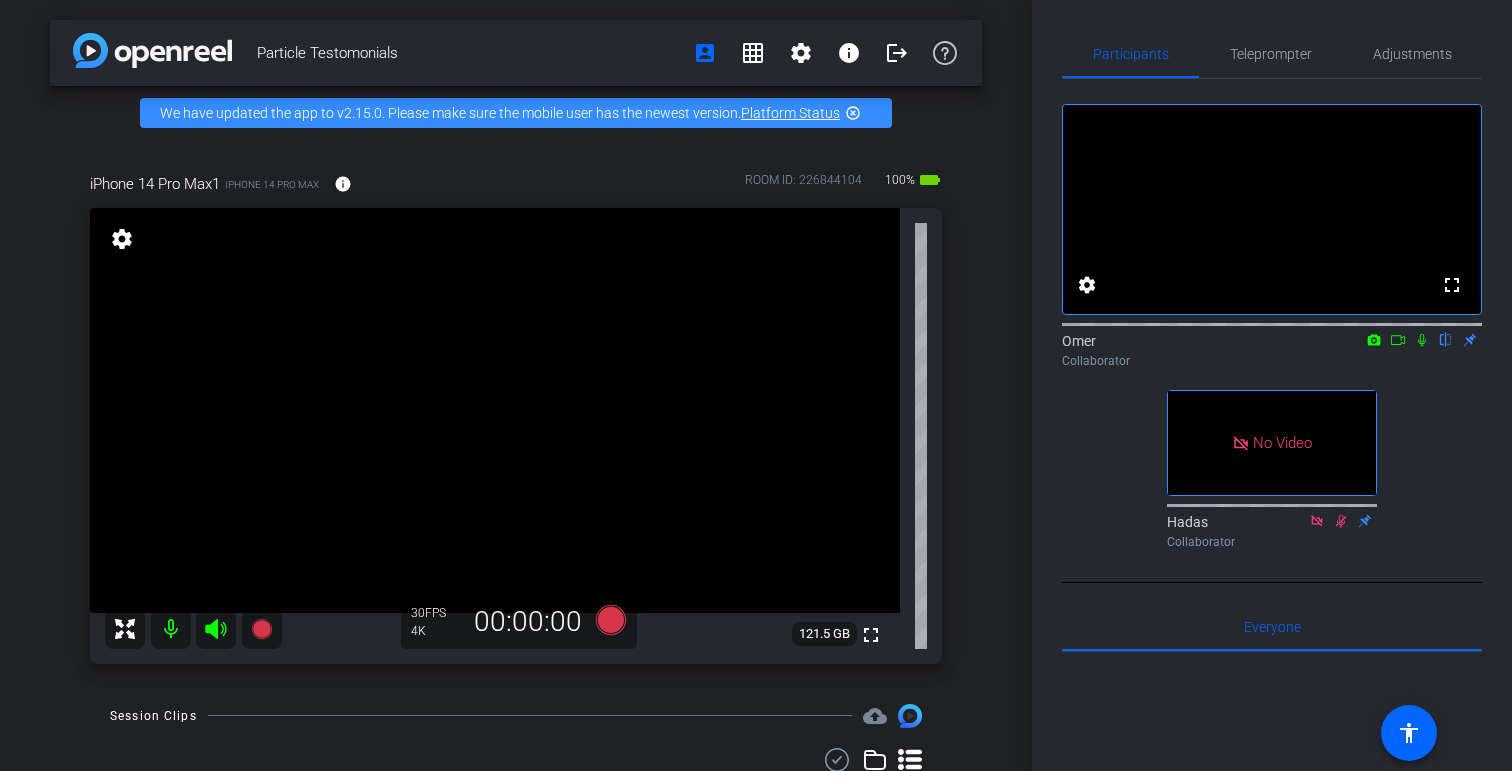 click at bounding box center [171, 629] 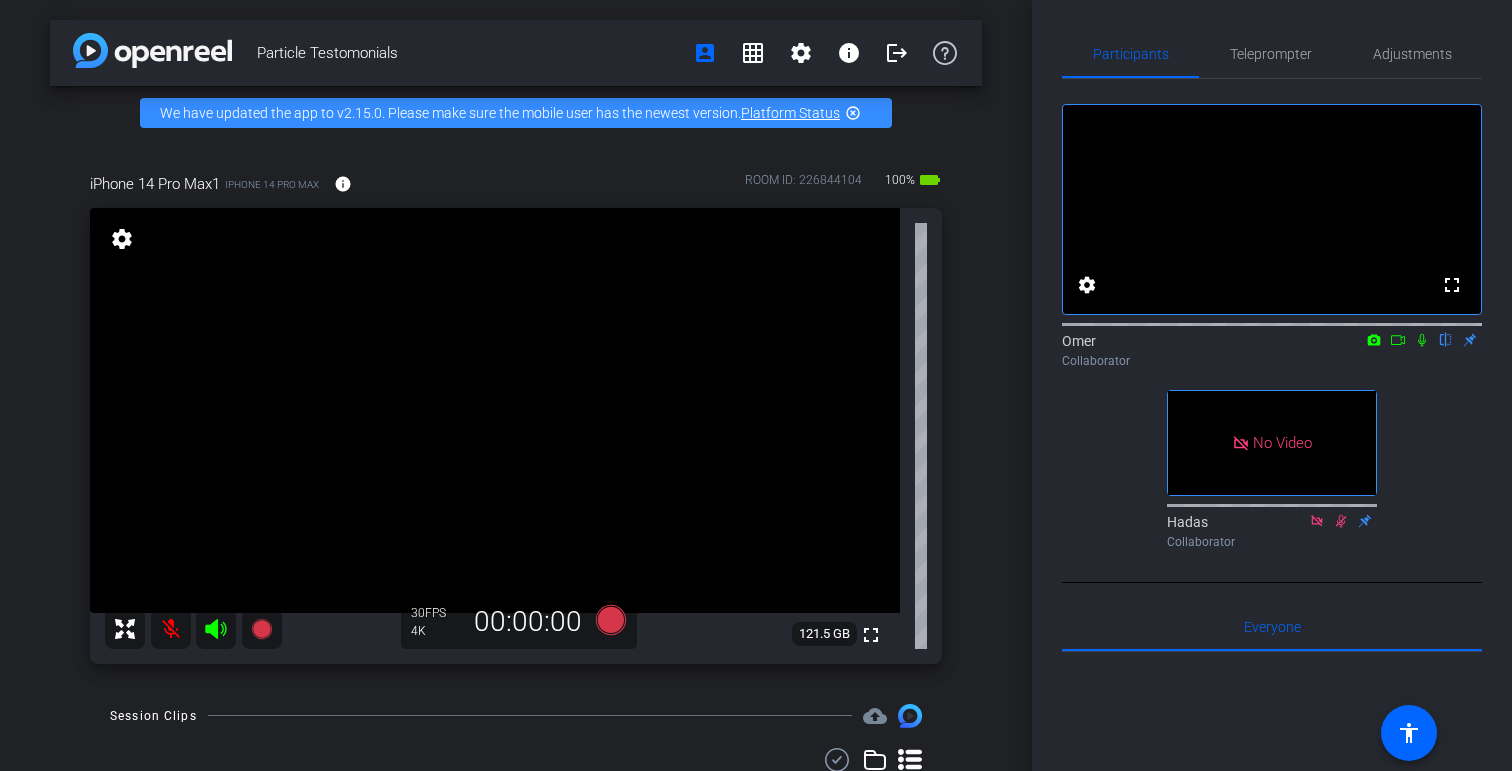 click 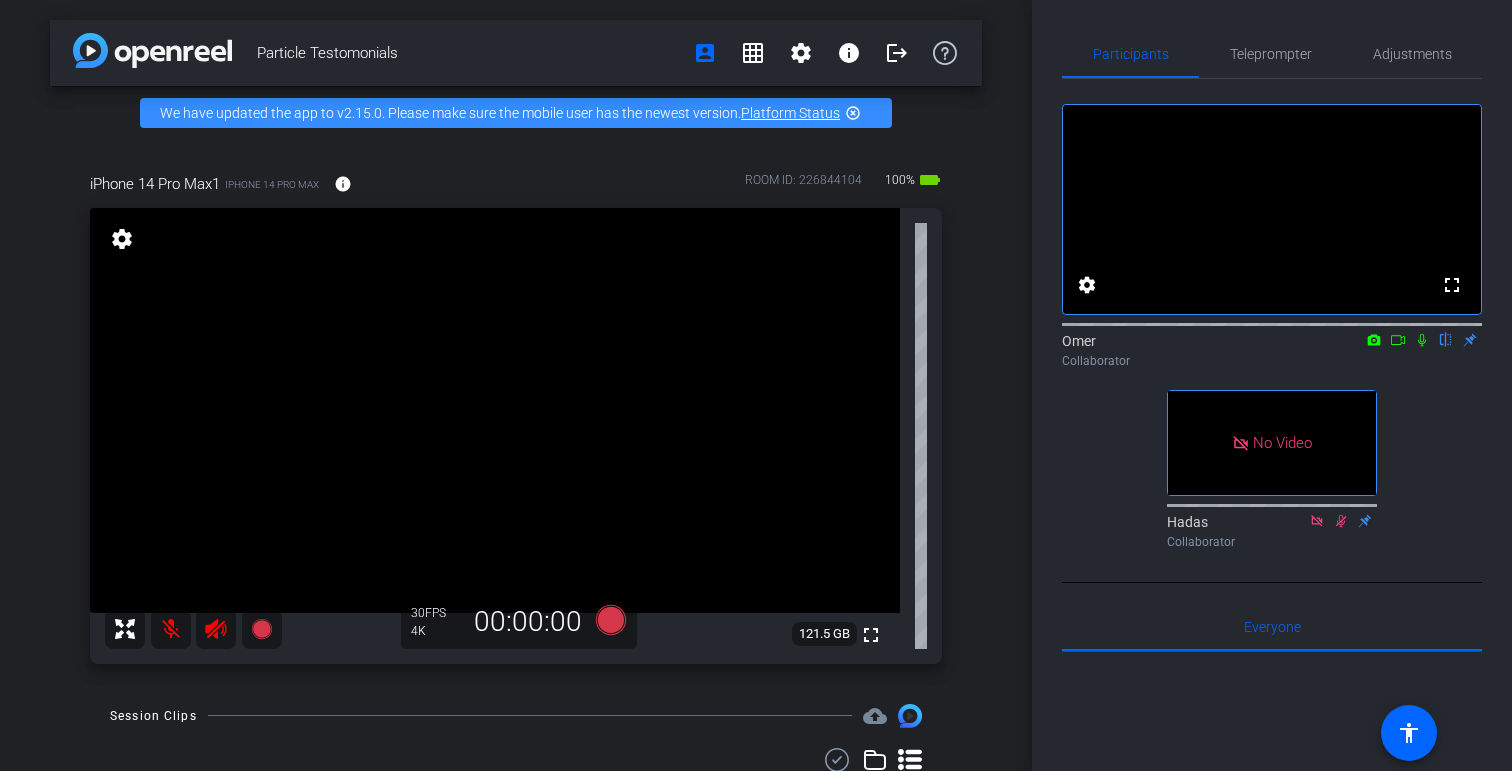 click at bounding box center (171, 629) 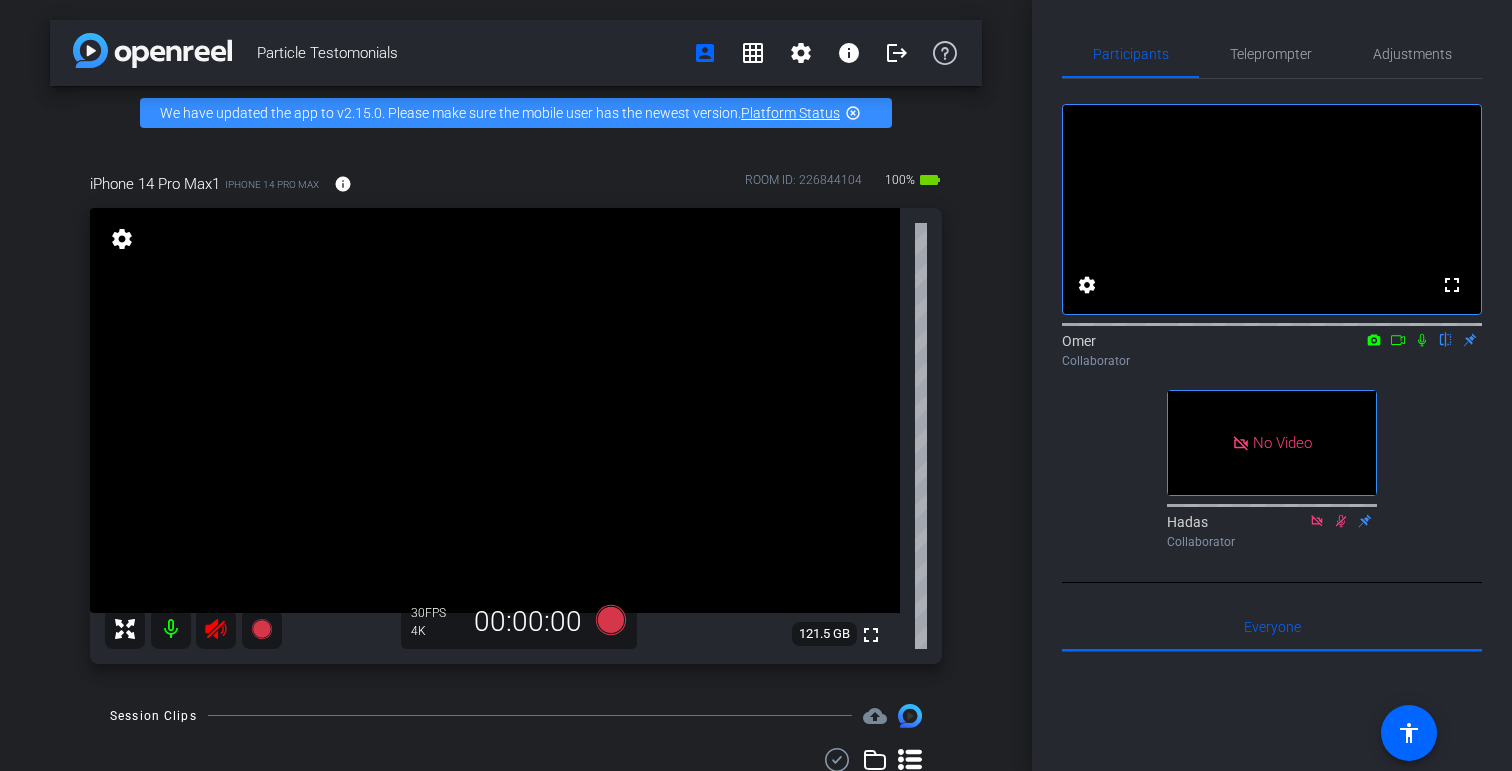 click 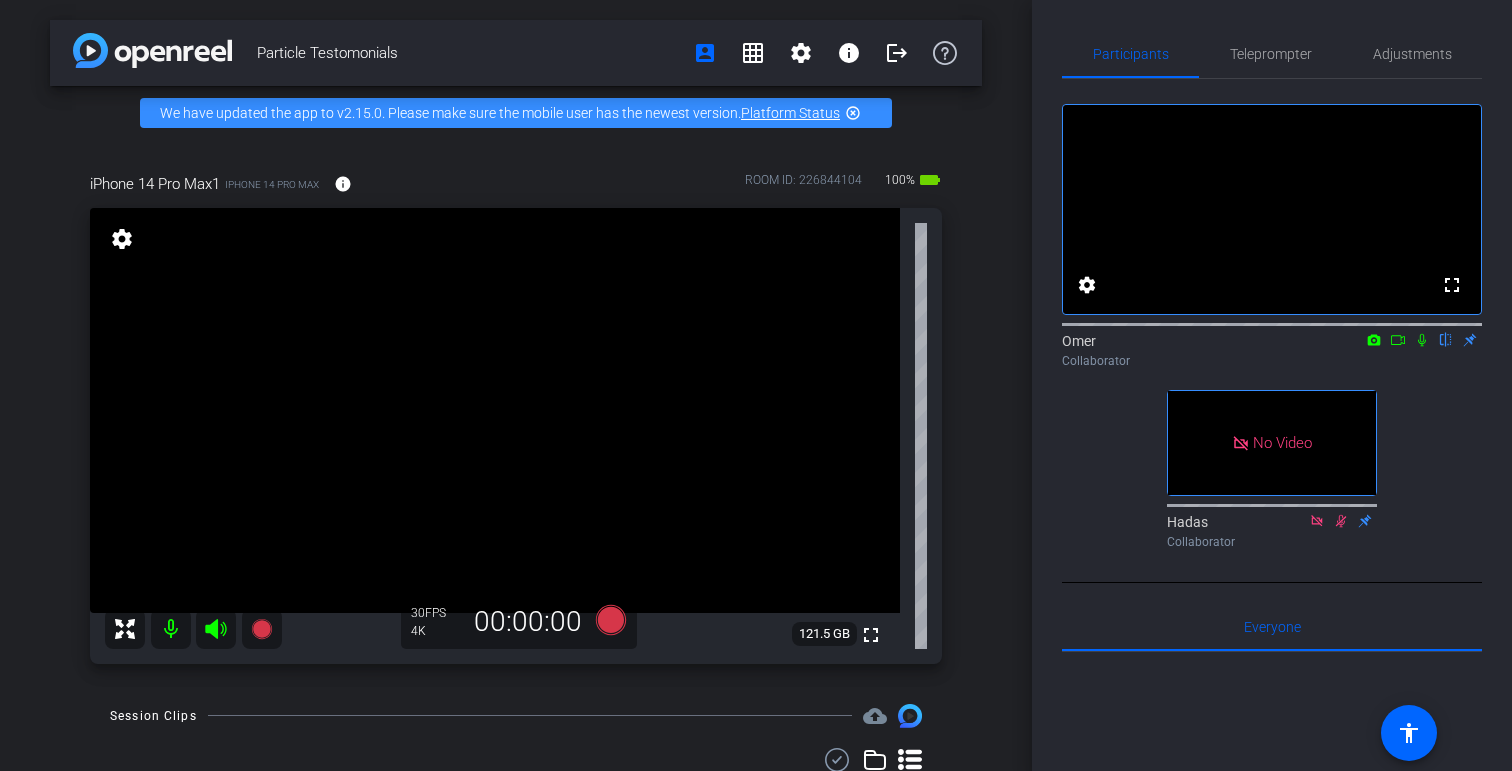 click 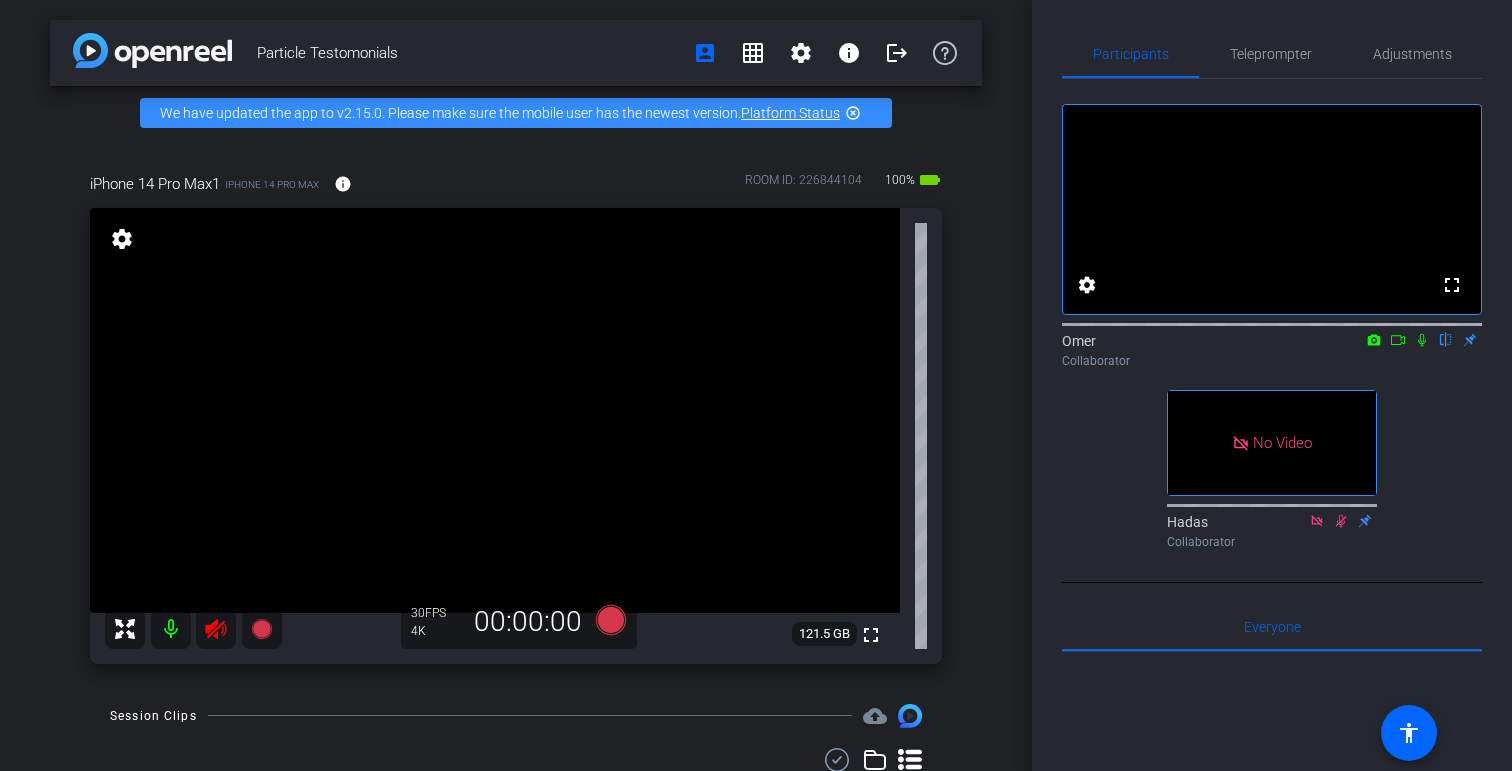 click 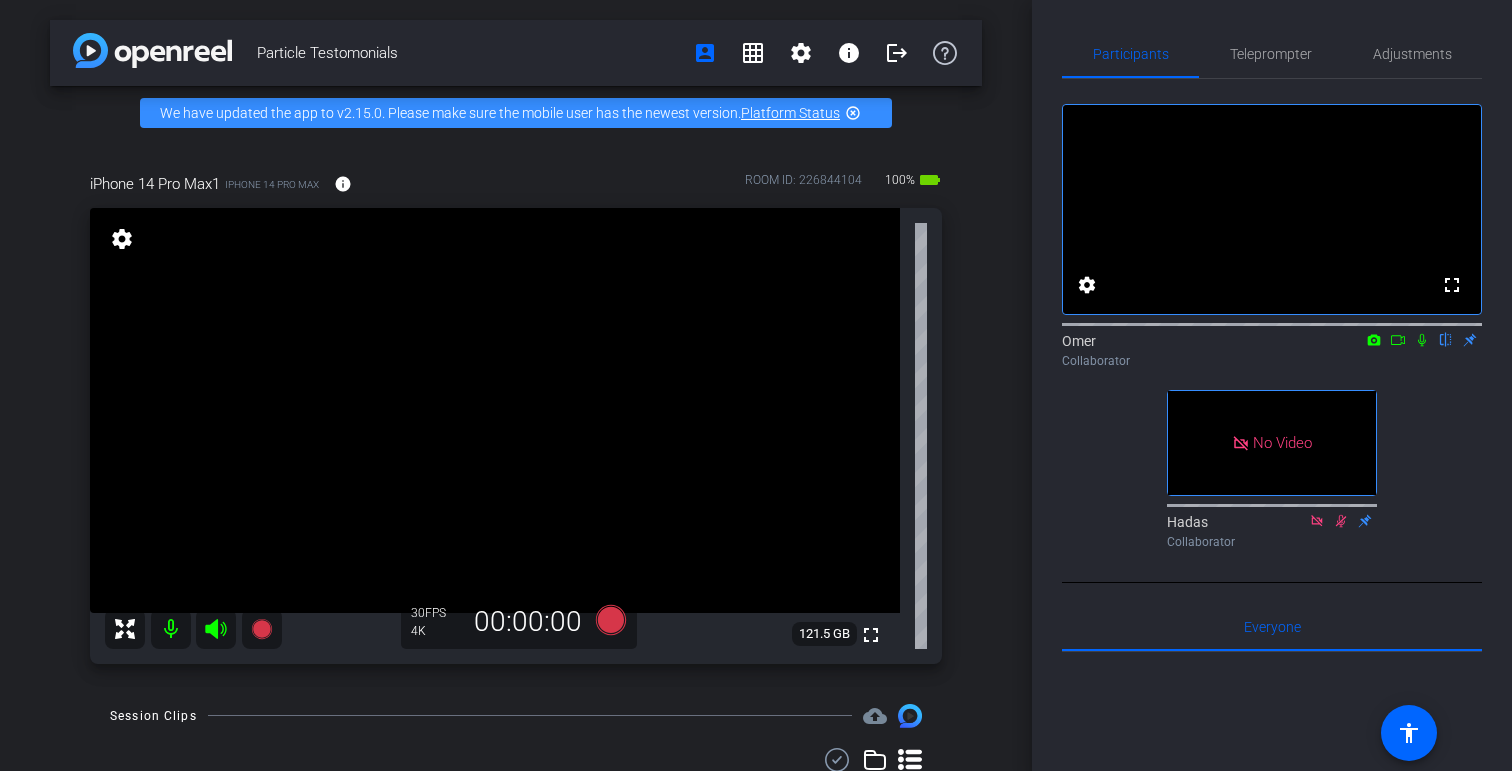 click 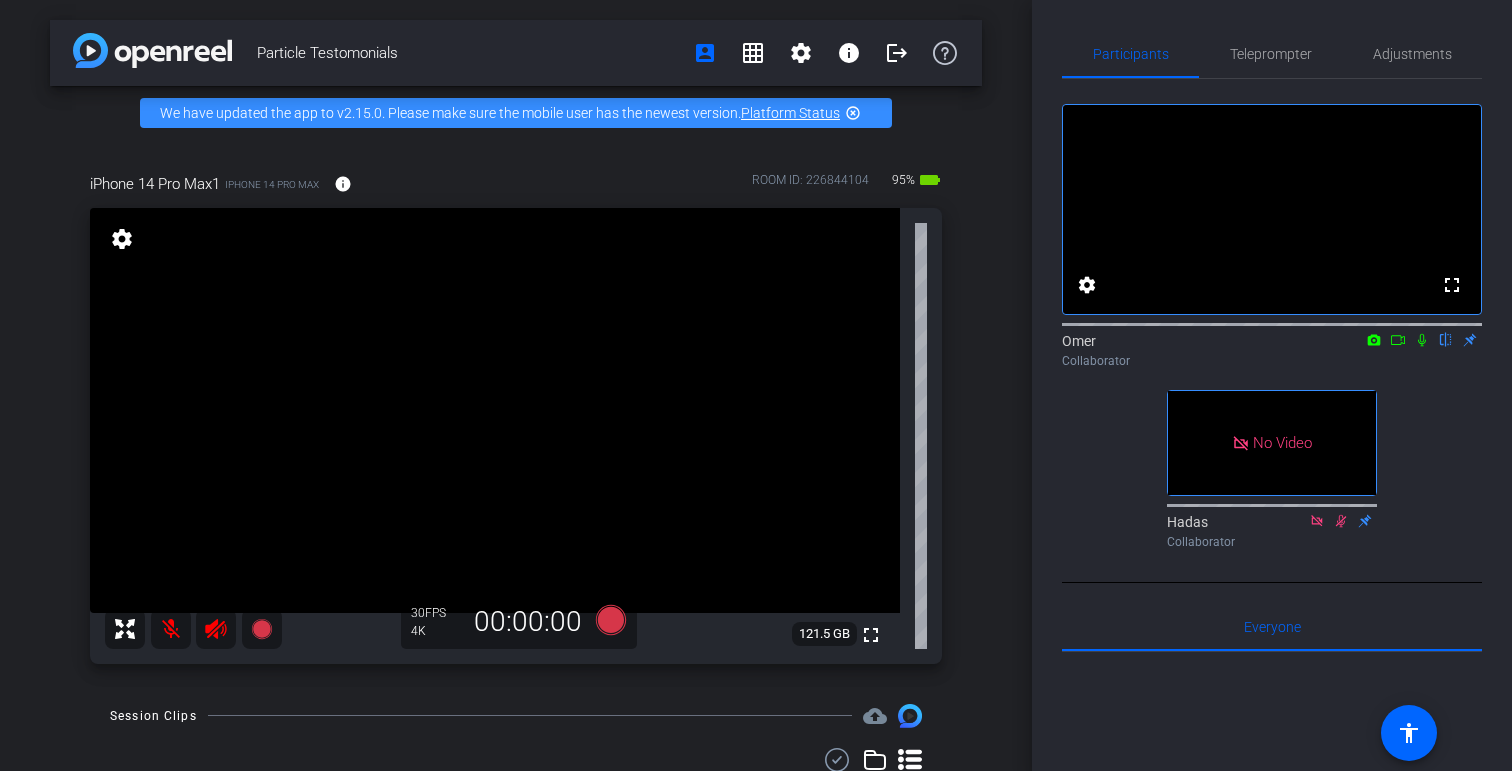 click 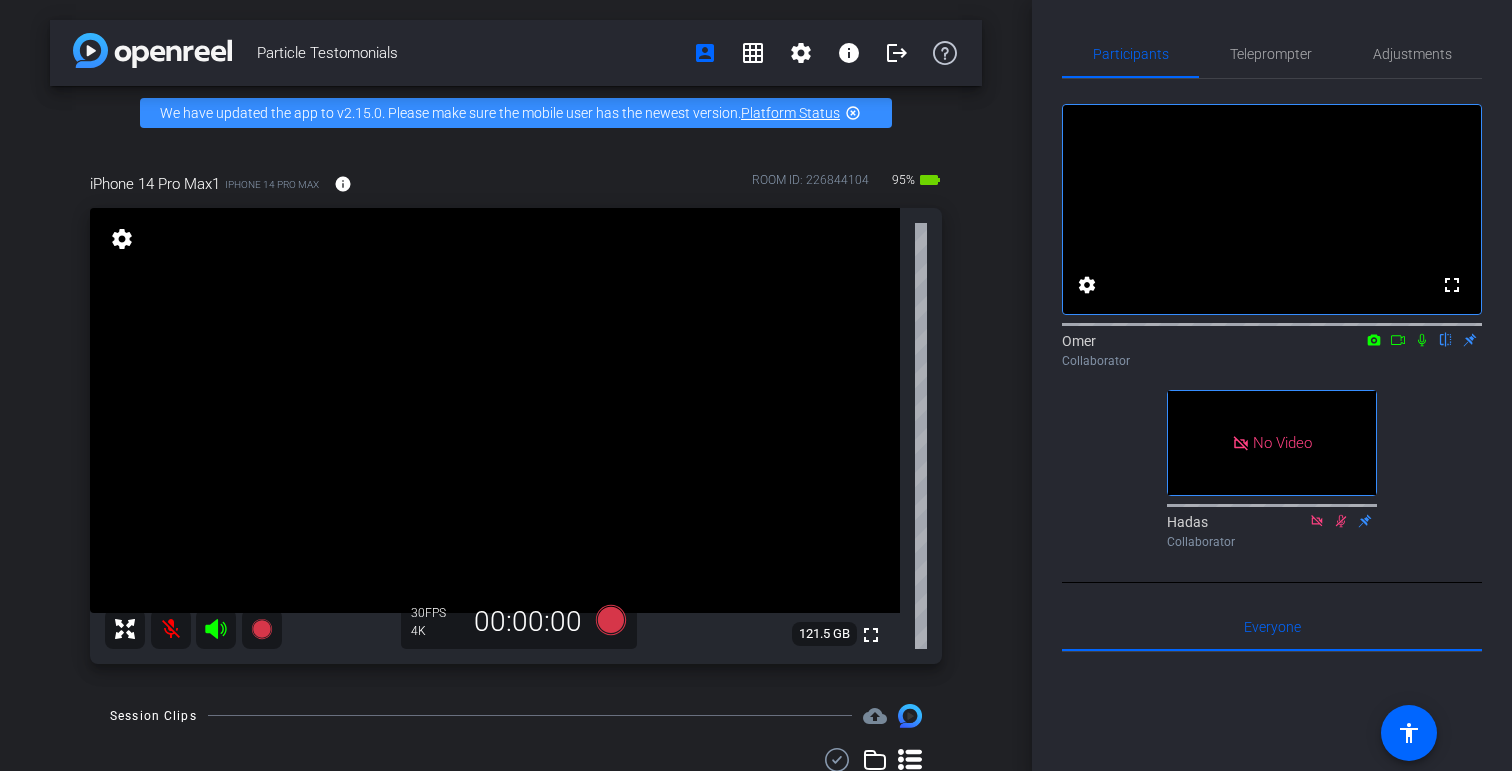 click at bounding box center (171, 629) 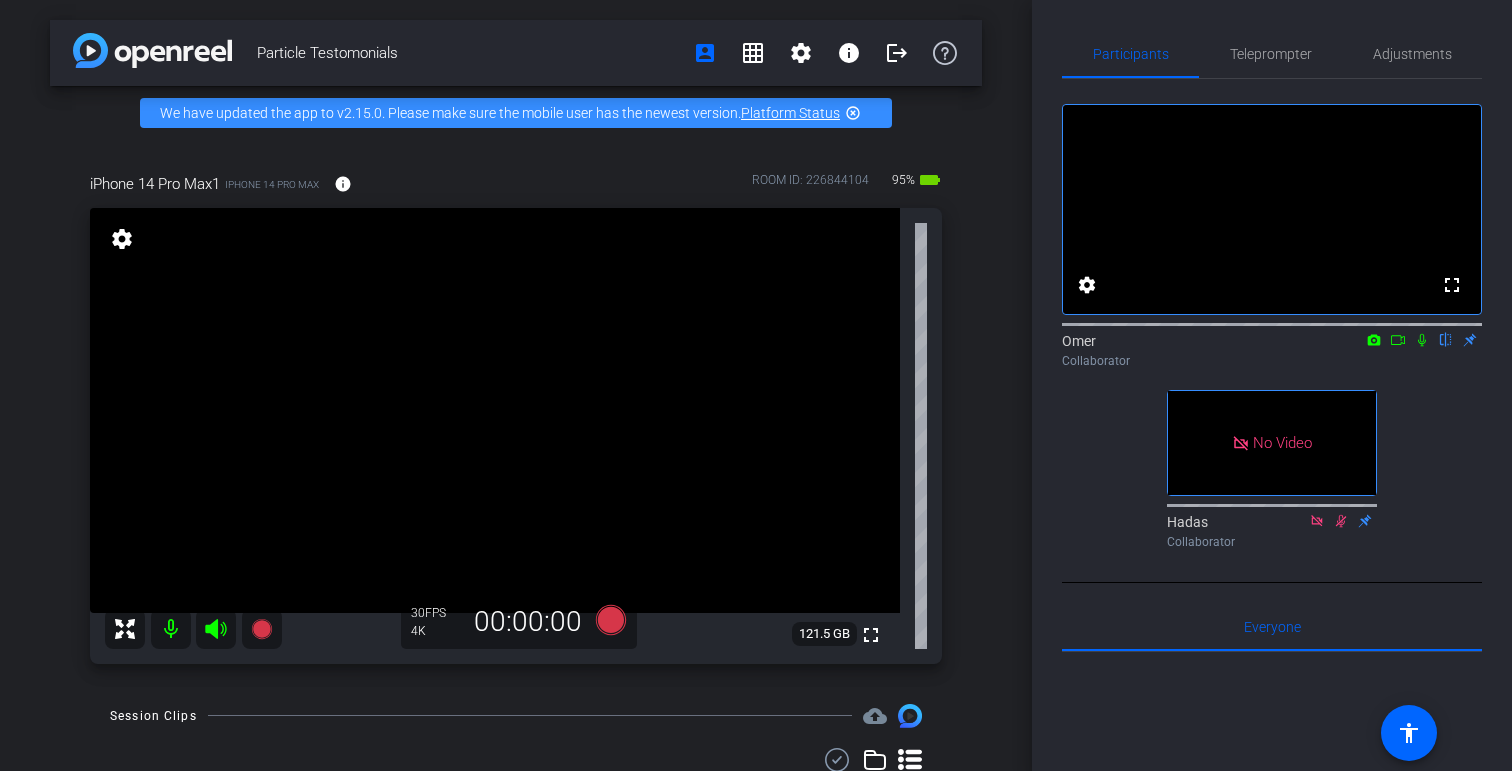 click at bounding box center (171, 629) 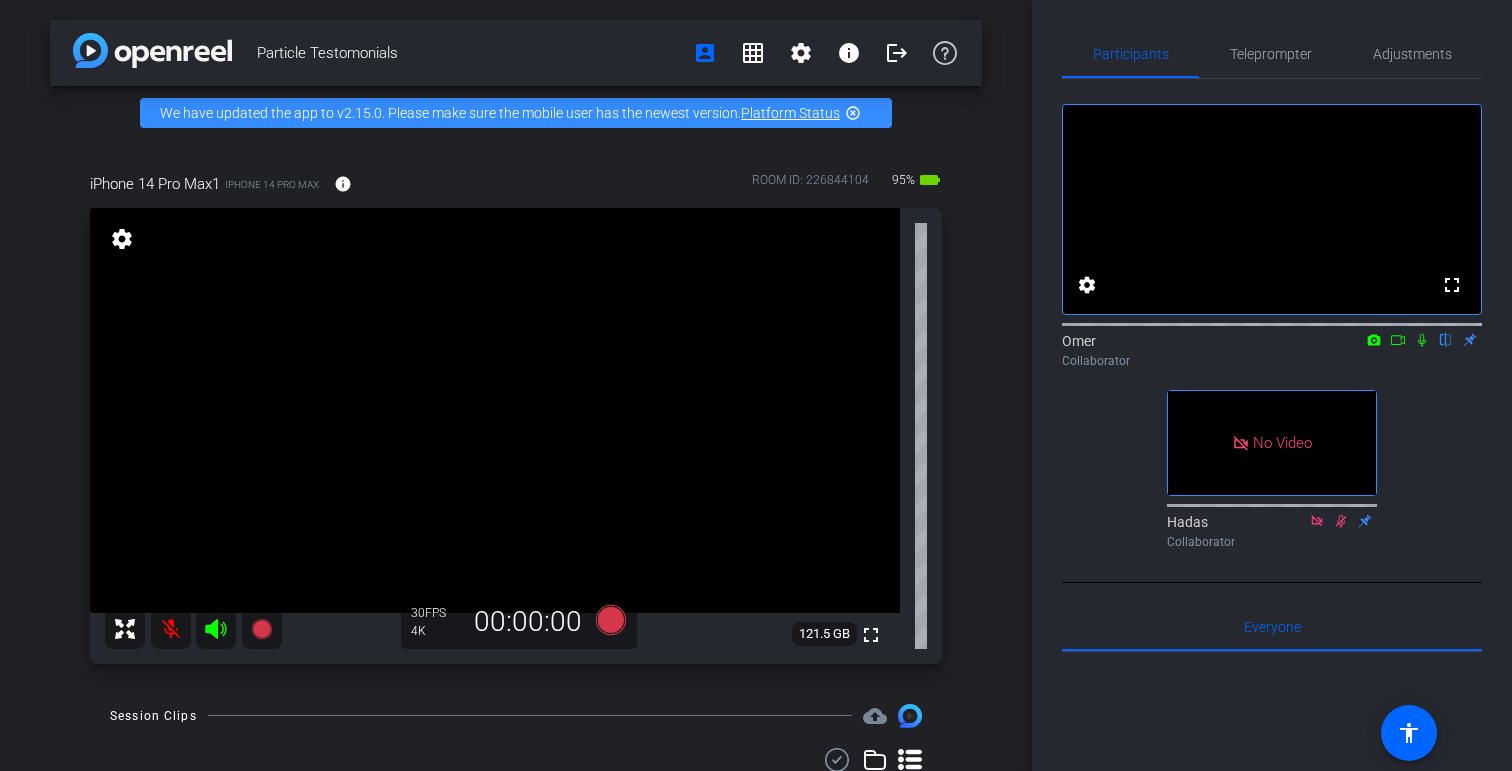click 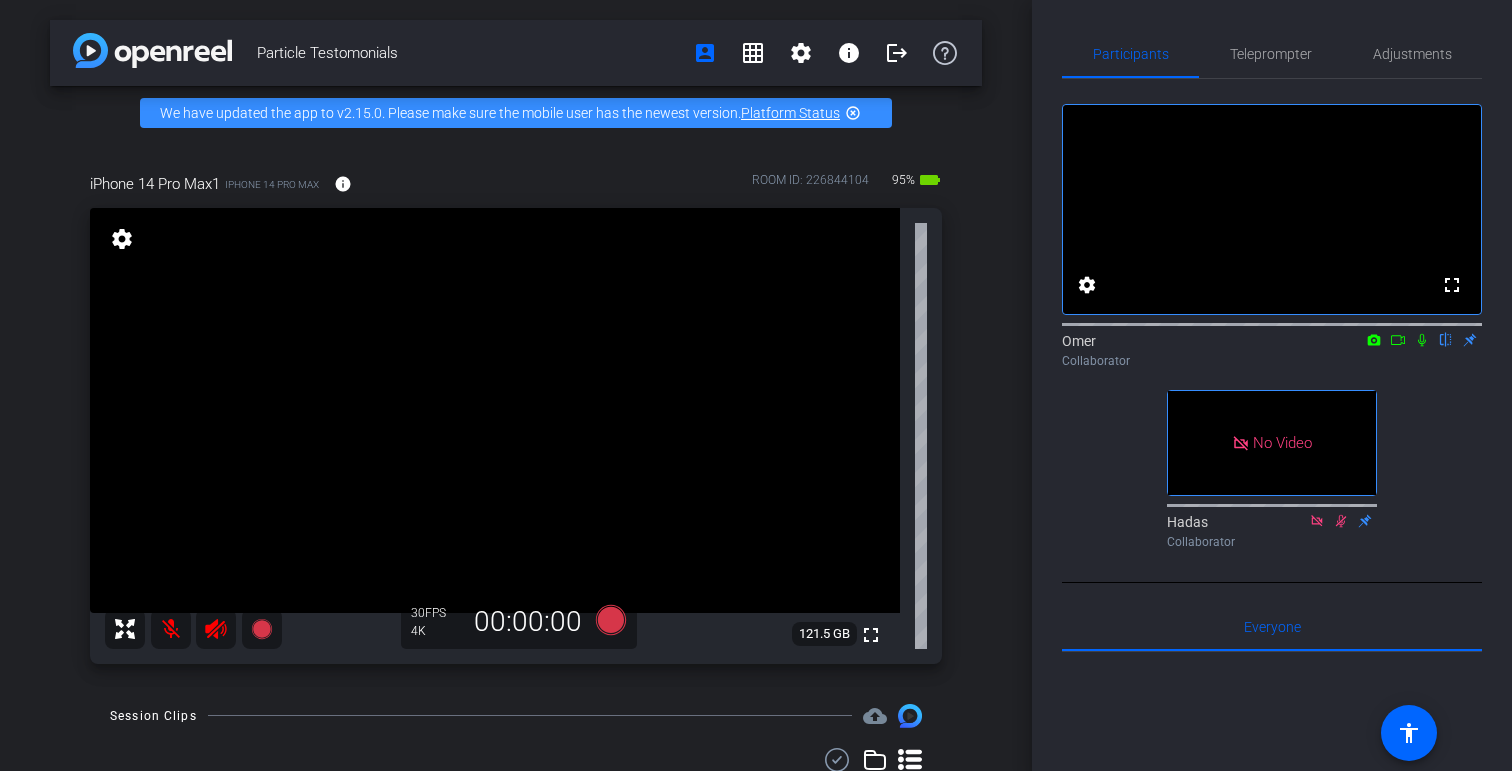 click at bounding box center [171, 629] 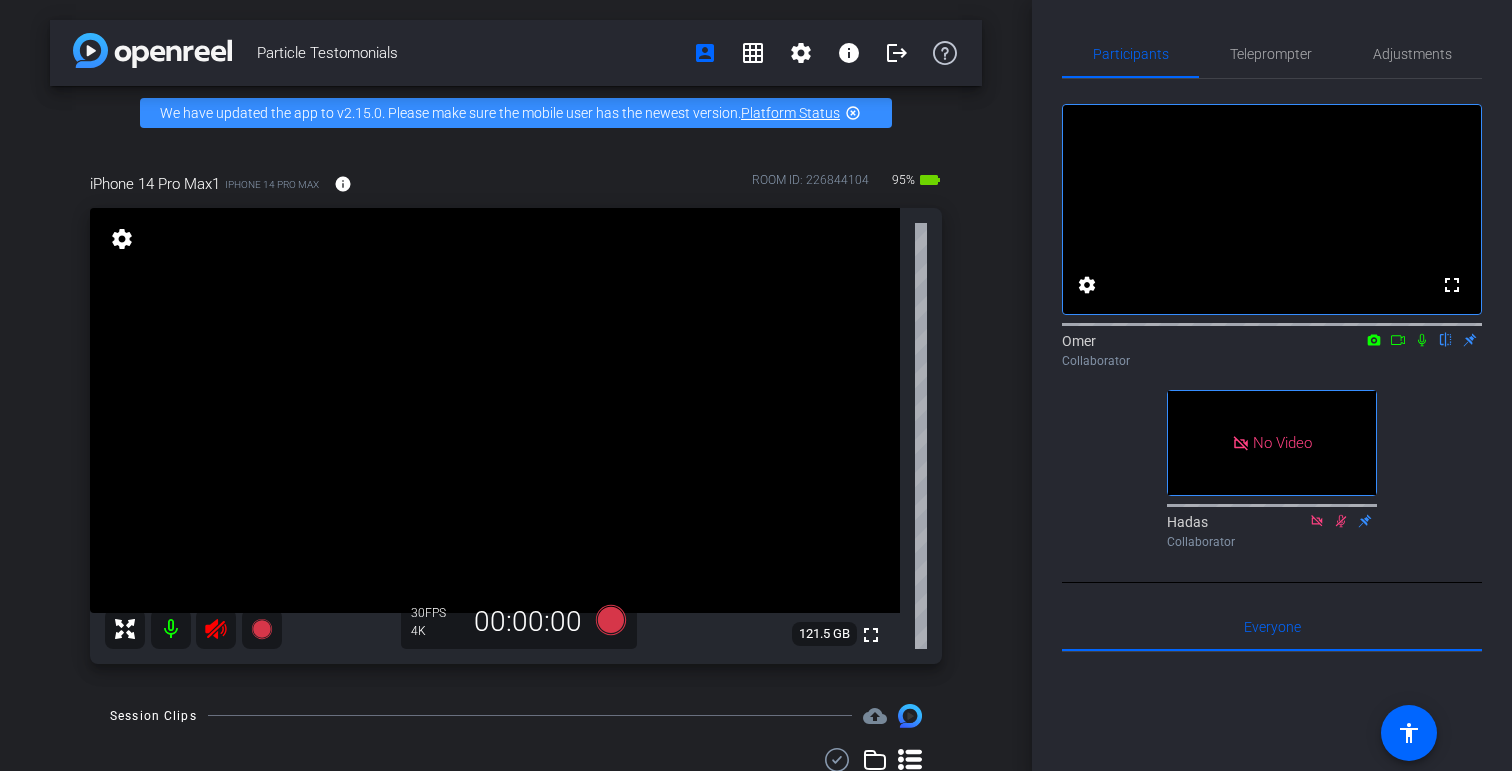 click 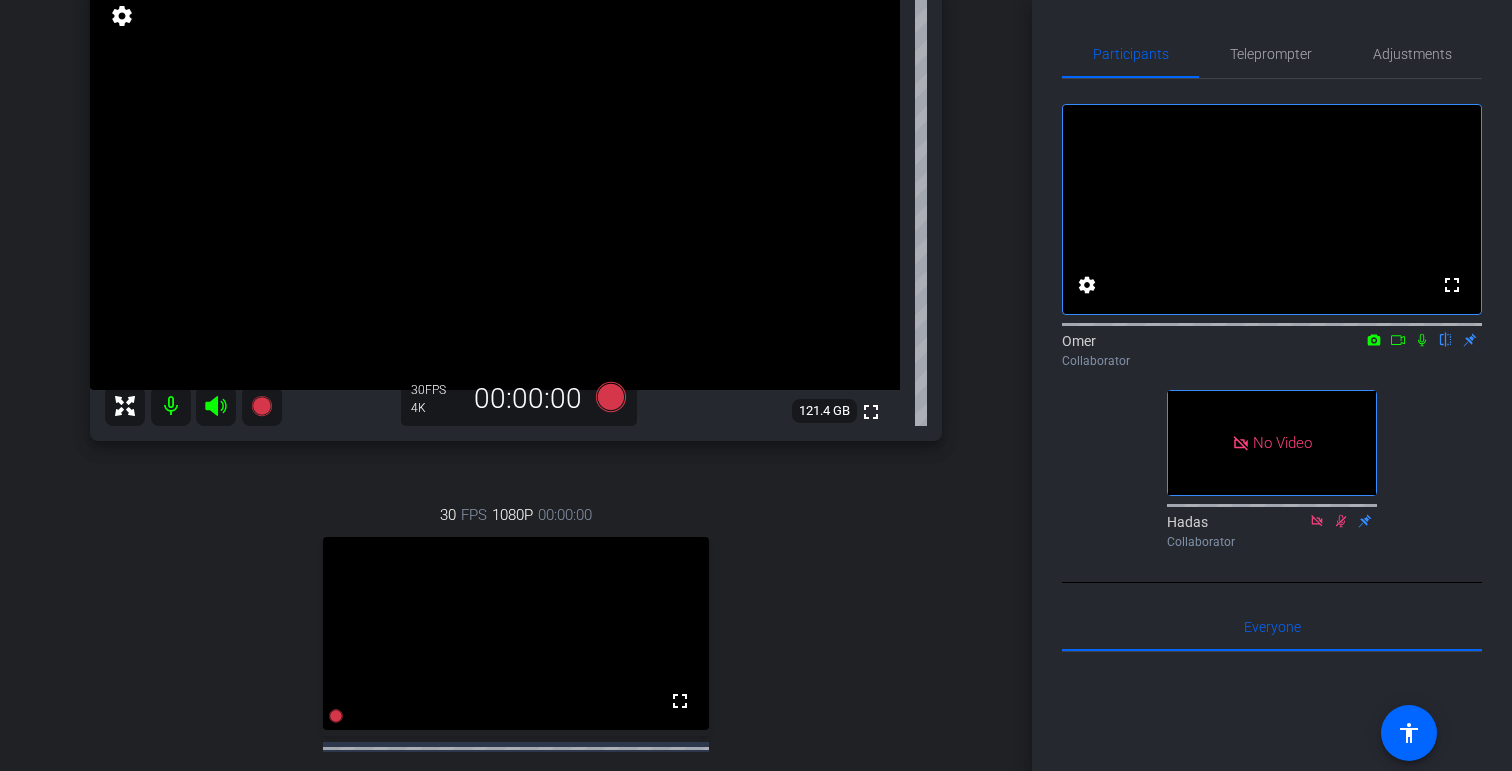 scroll, scrollTop: 264, scrollLeft: 0, axis: vertical 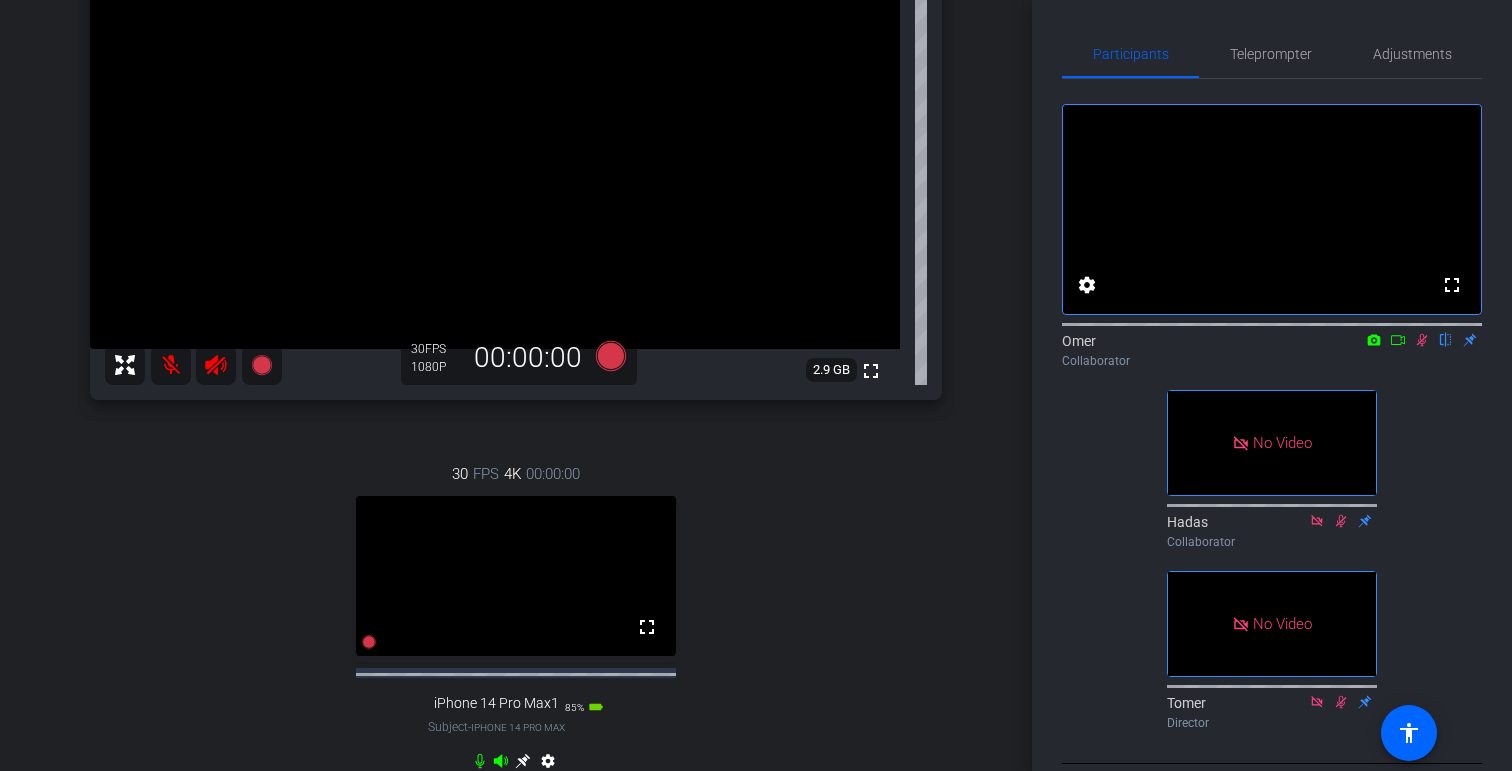 click on "iPad 7th Gen 10.2-inch (WiFi) iPad 7th Gen 10.2-inch (WiFi) info ROOM ID: 226844104 80% battery_std fullscreen settings  2.9 GB
30 FPS  1080P   00:00:00
30 FPS 4K  00:00:00  fullscreen
iPhone 14 Pro Max1 Subject   -  iPhone 14 Pro Max 85% battery_std
settings" at bounding box center [516, 353] 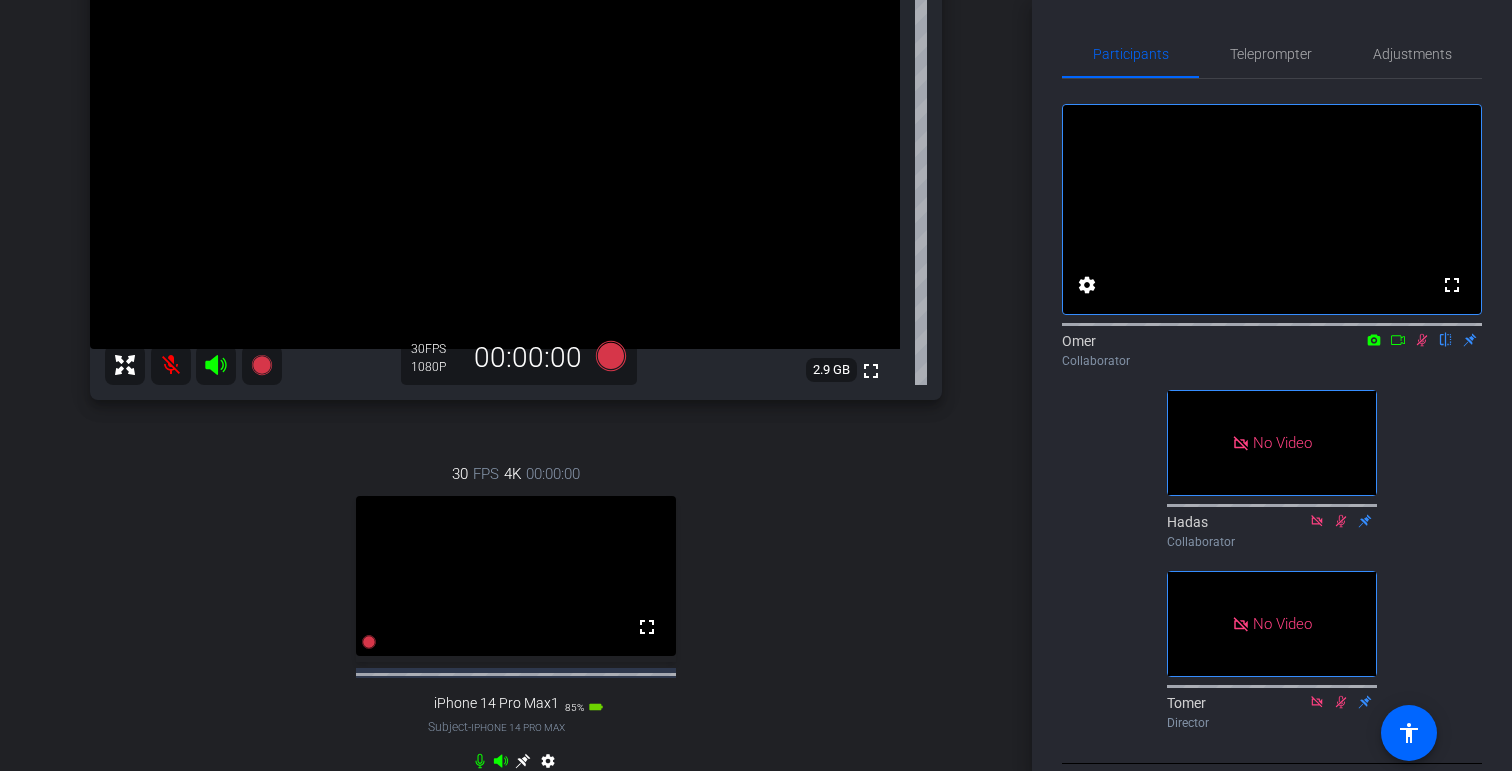 click at bounding box center [171, 365] 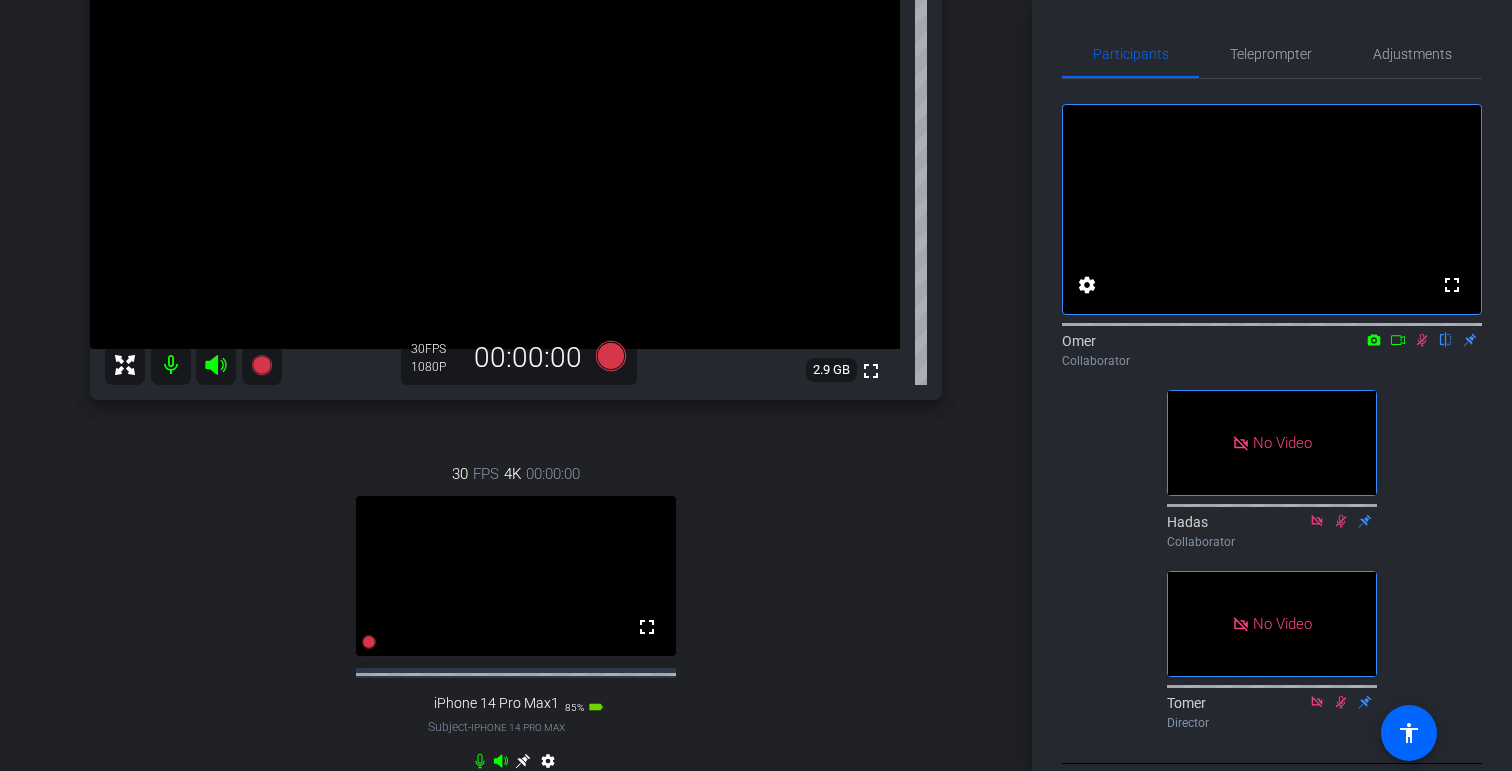 click at bounding box center (171, 365) 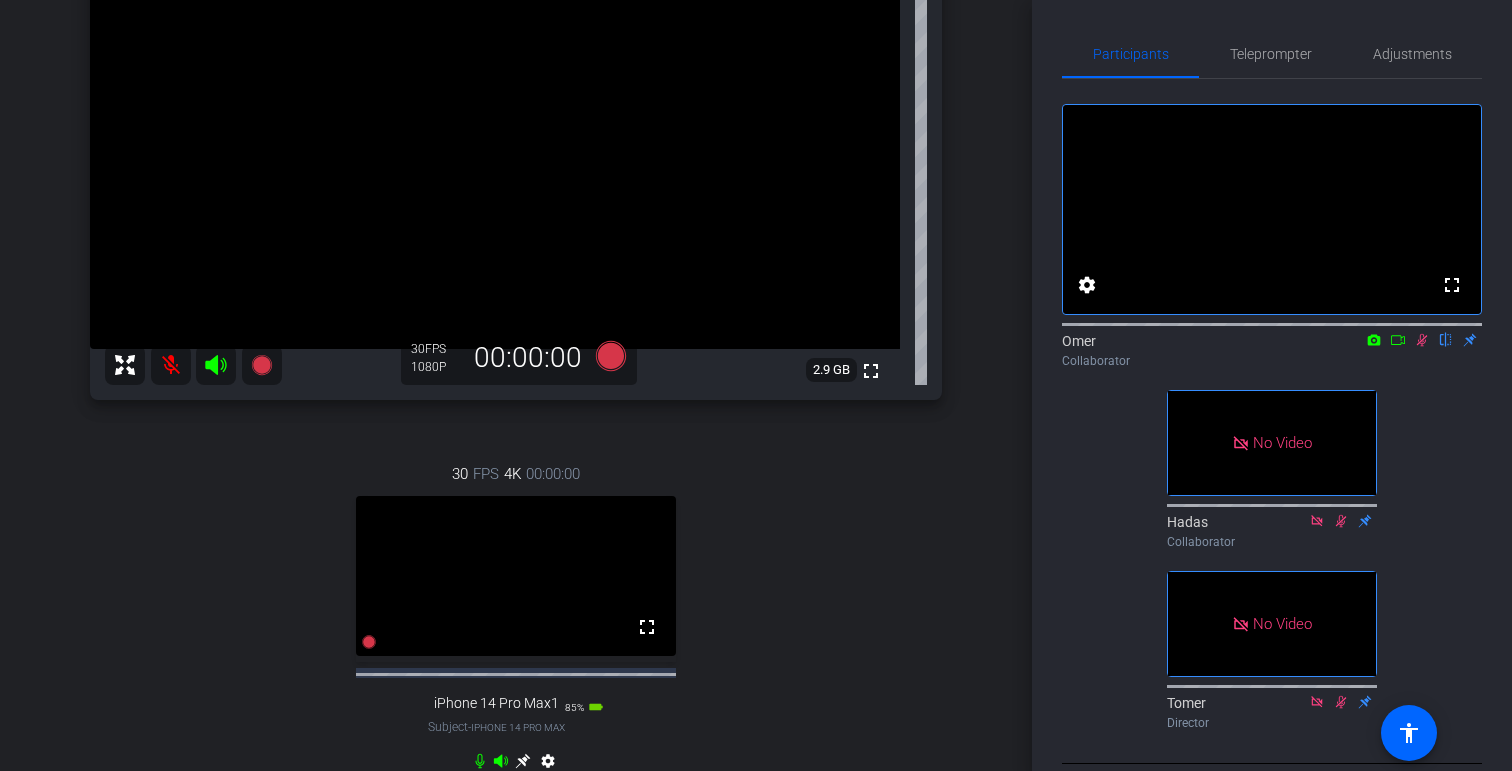 click 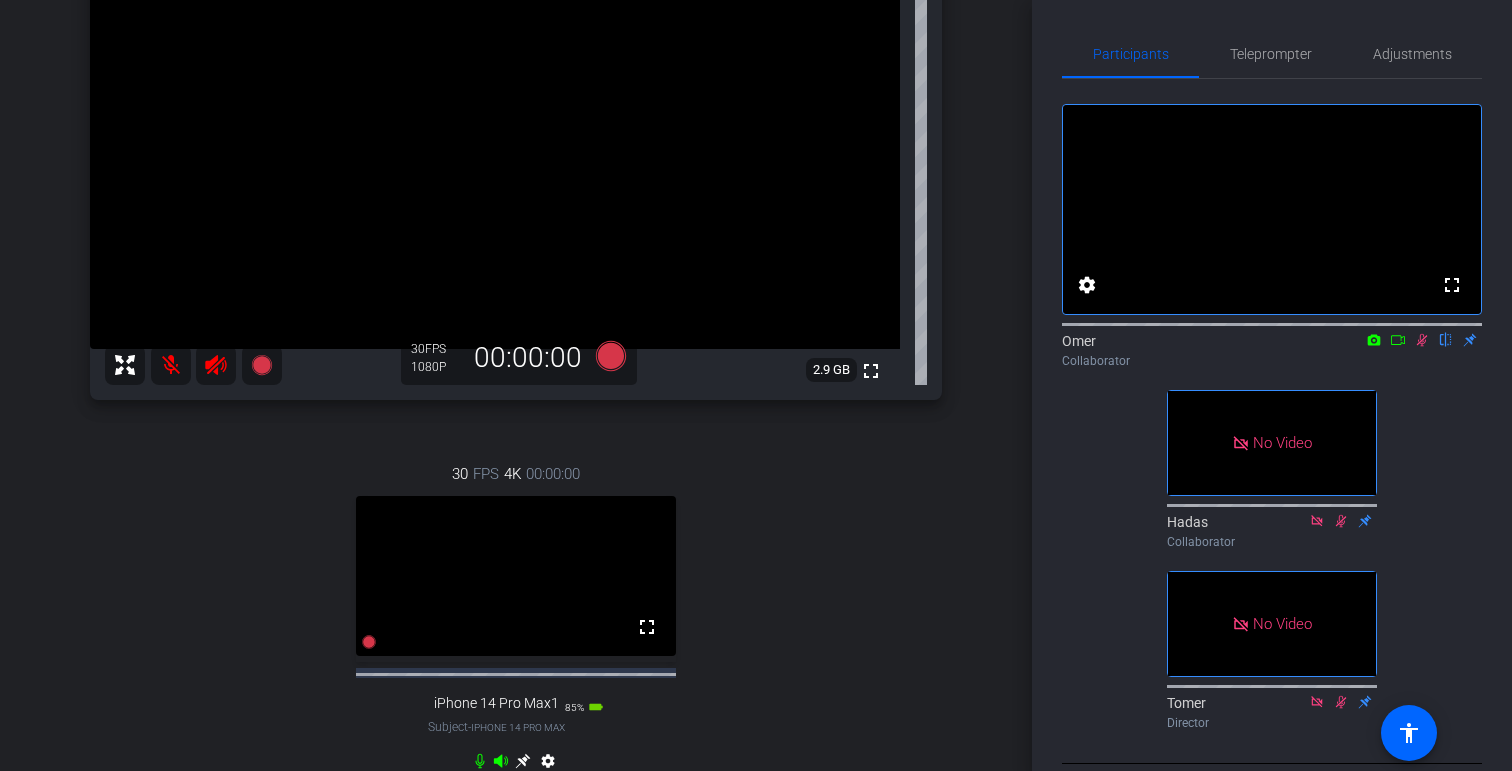 click 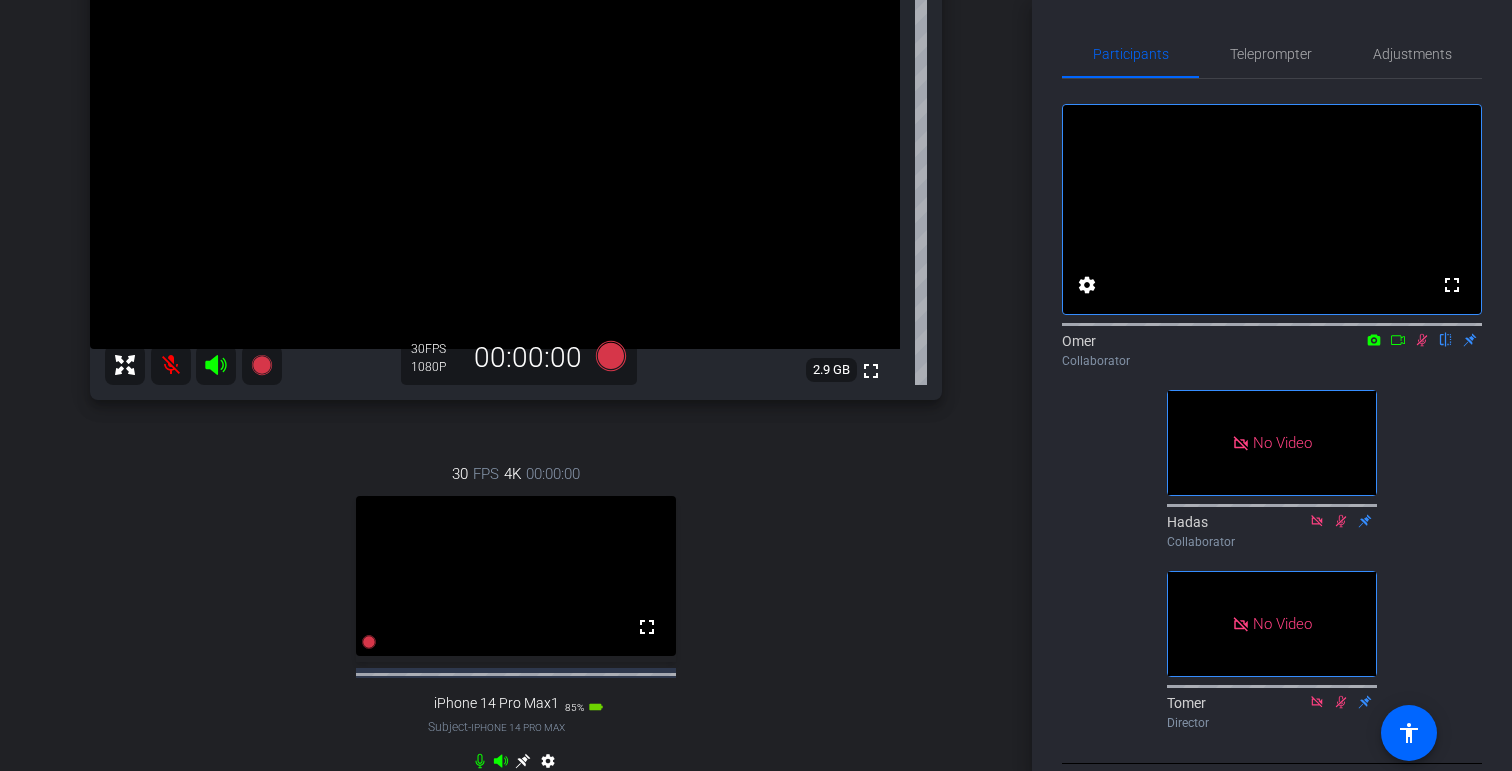 click at bounding box center [171, 365] 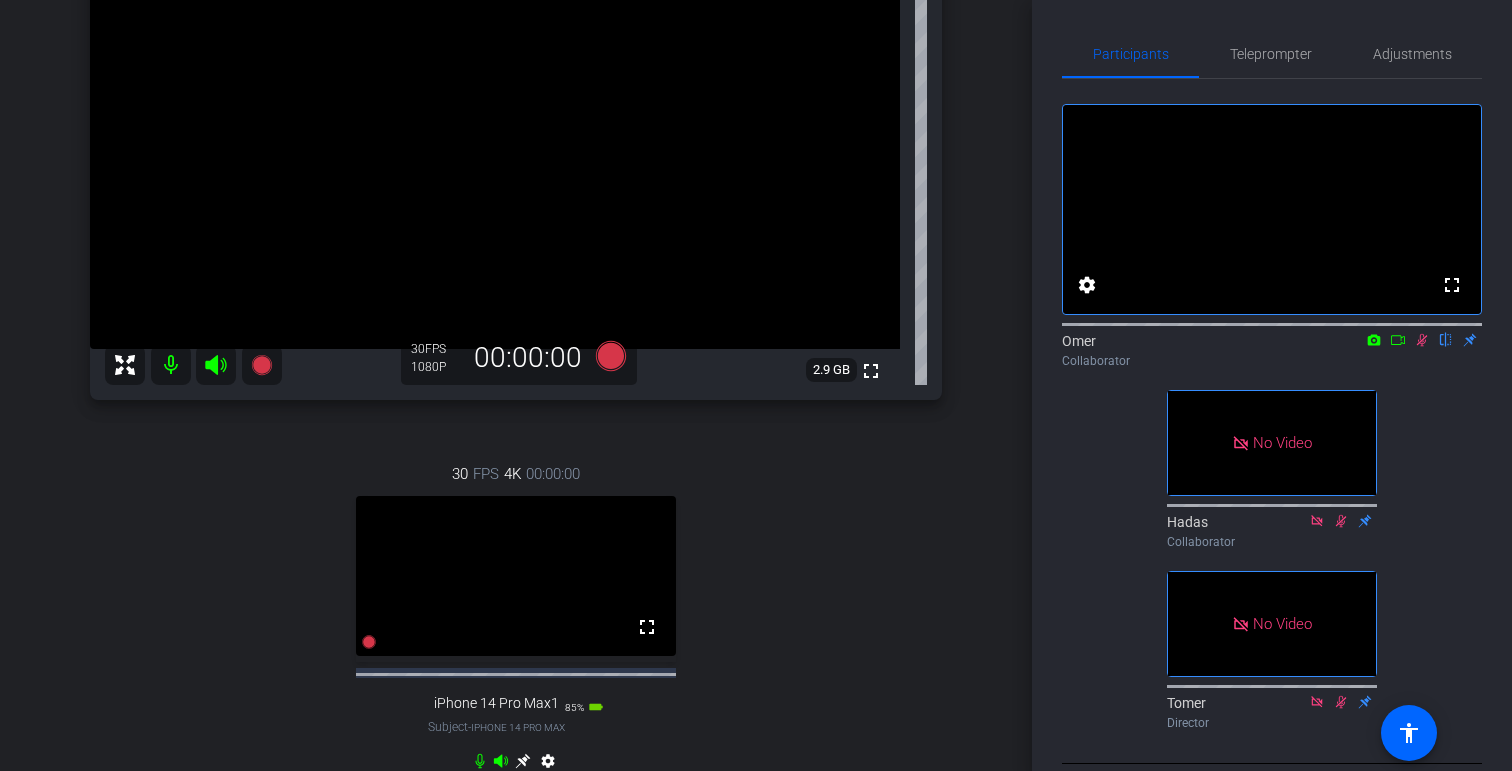 click at bounding box center [171, 365] 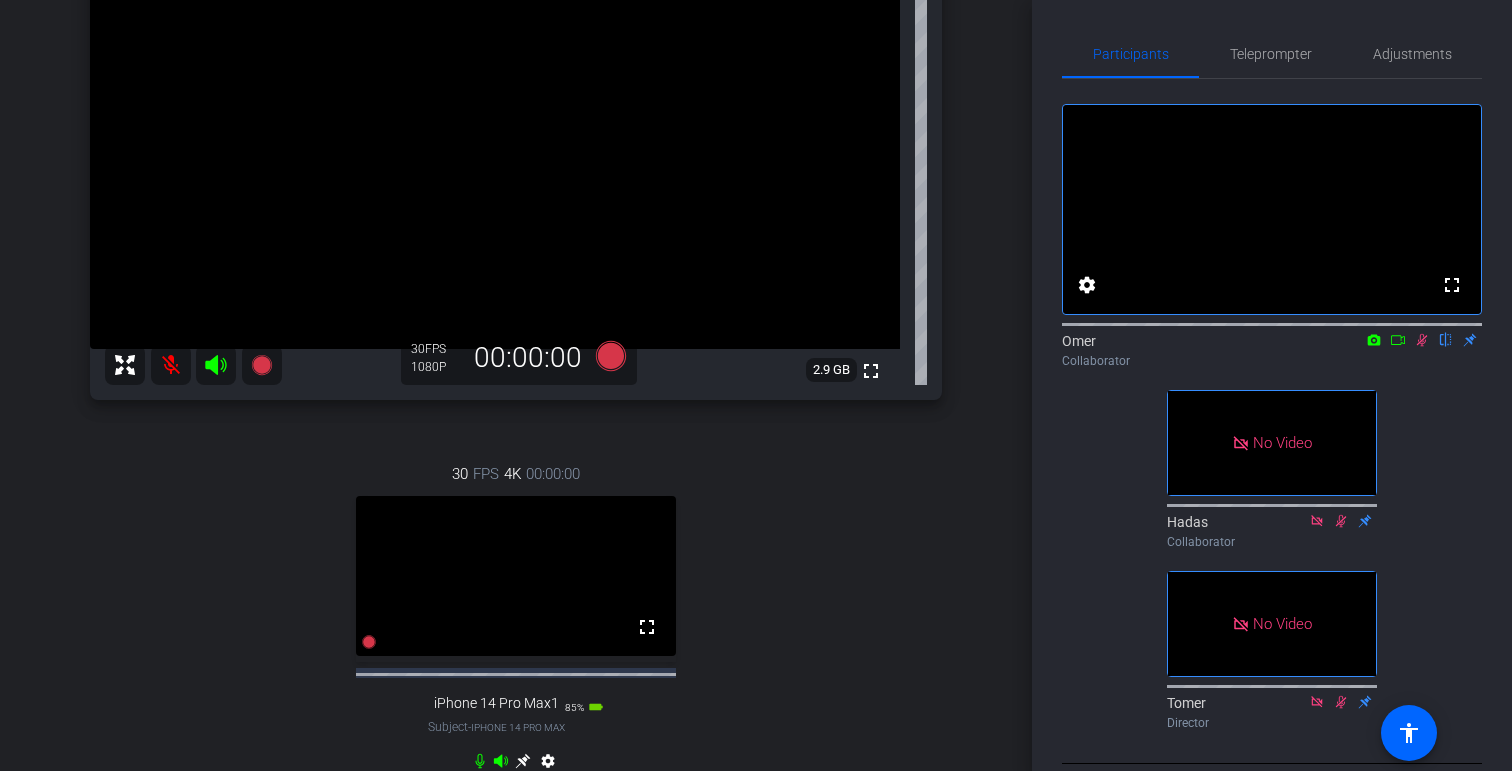 click 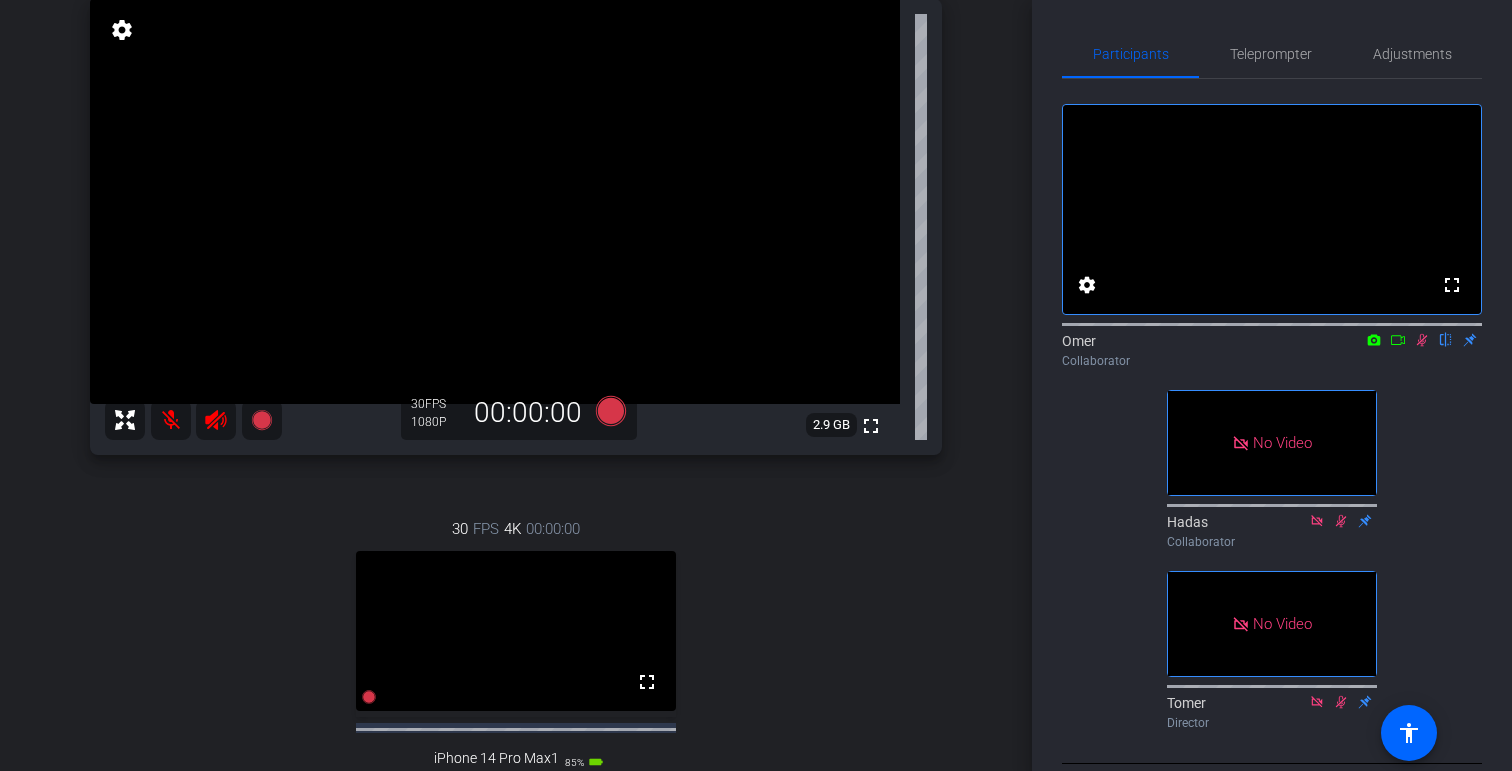 scroll, scrollTop: 211, scrollLeft: 0, axis: vertical 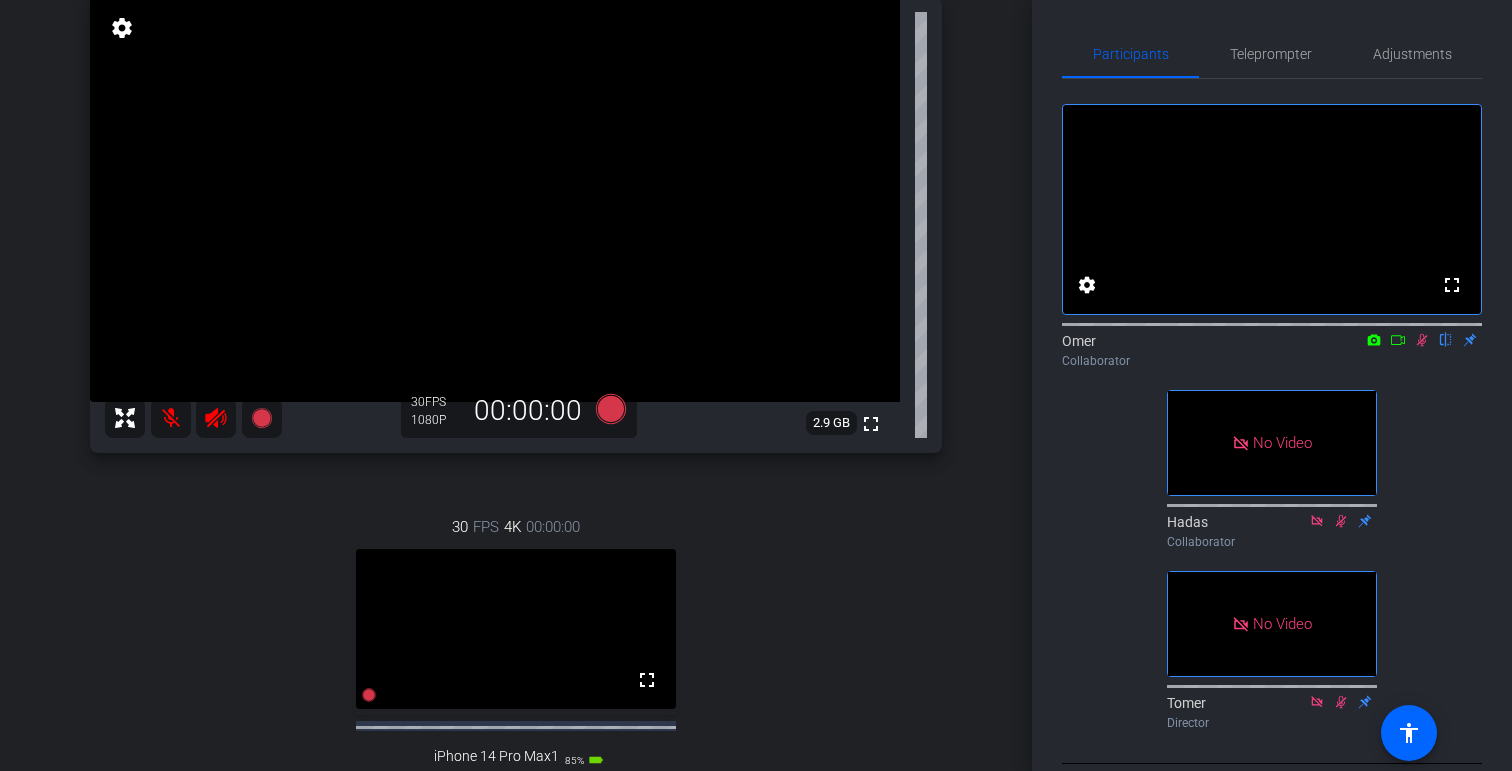 click at bounding box center [516, 629] 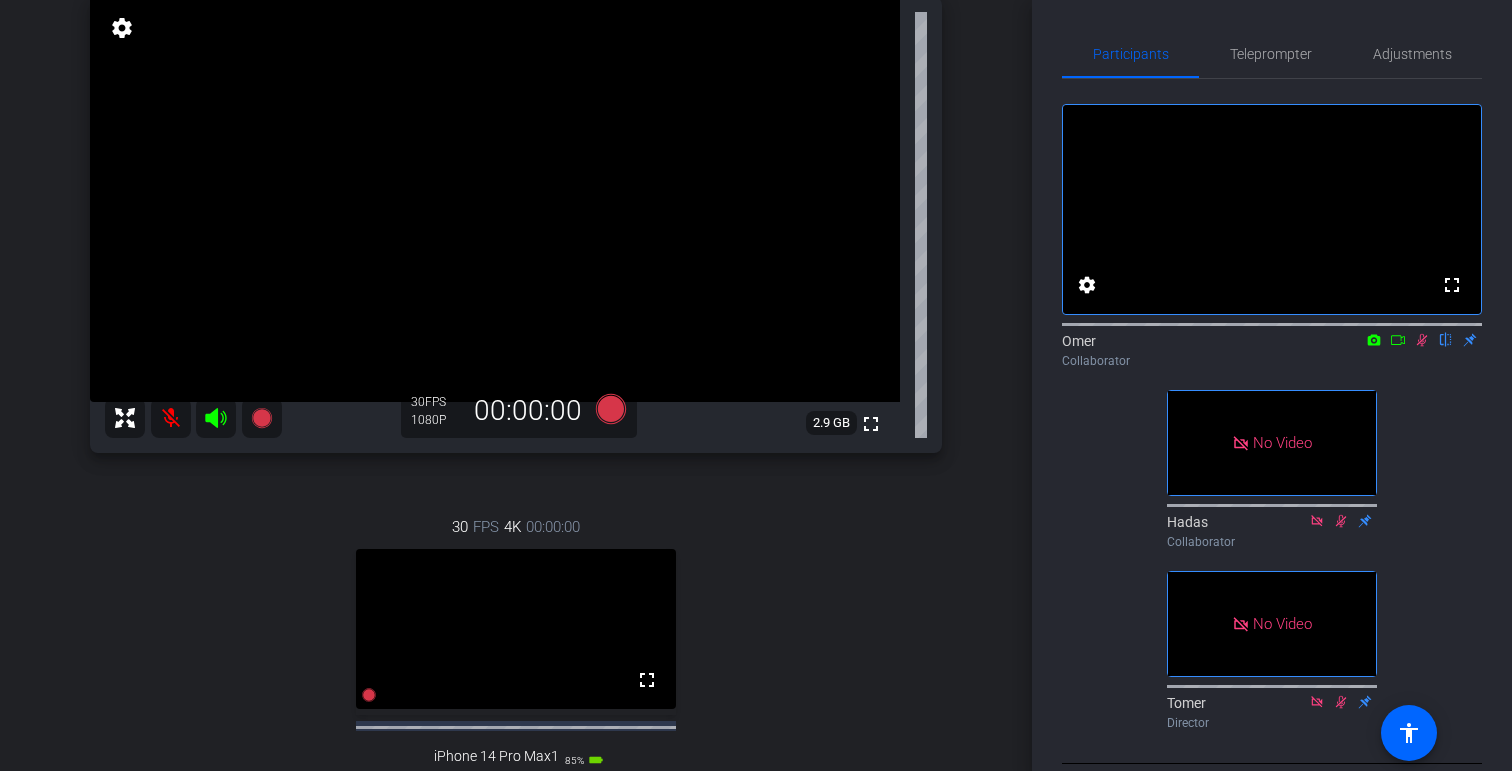 click at bounding box center [171, 418] 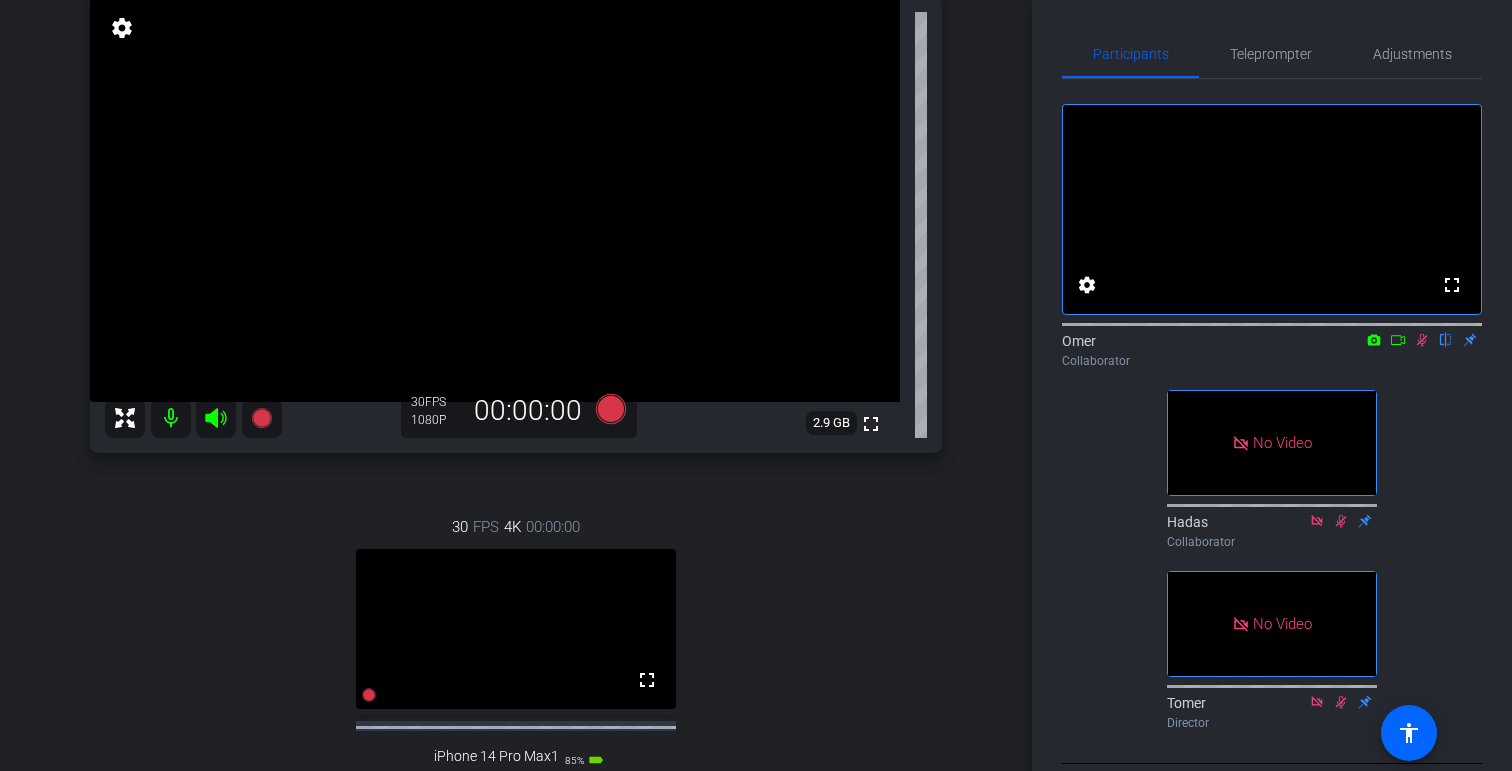 click 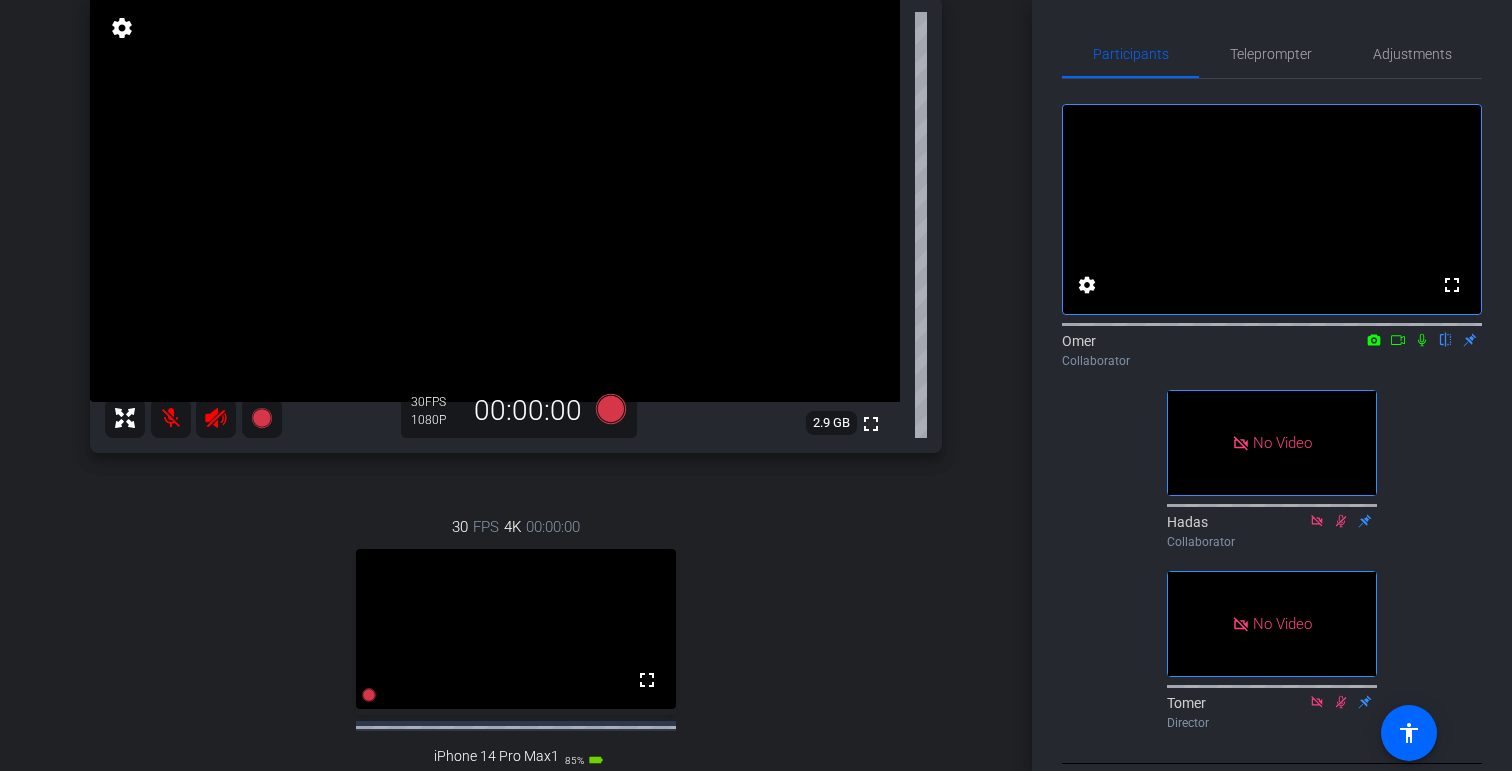 click at bounding box center (171, 418) 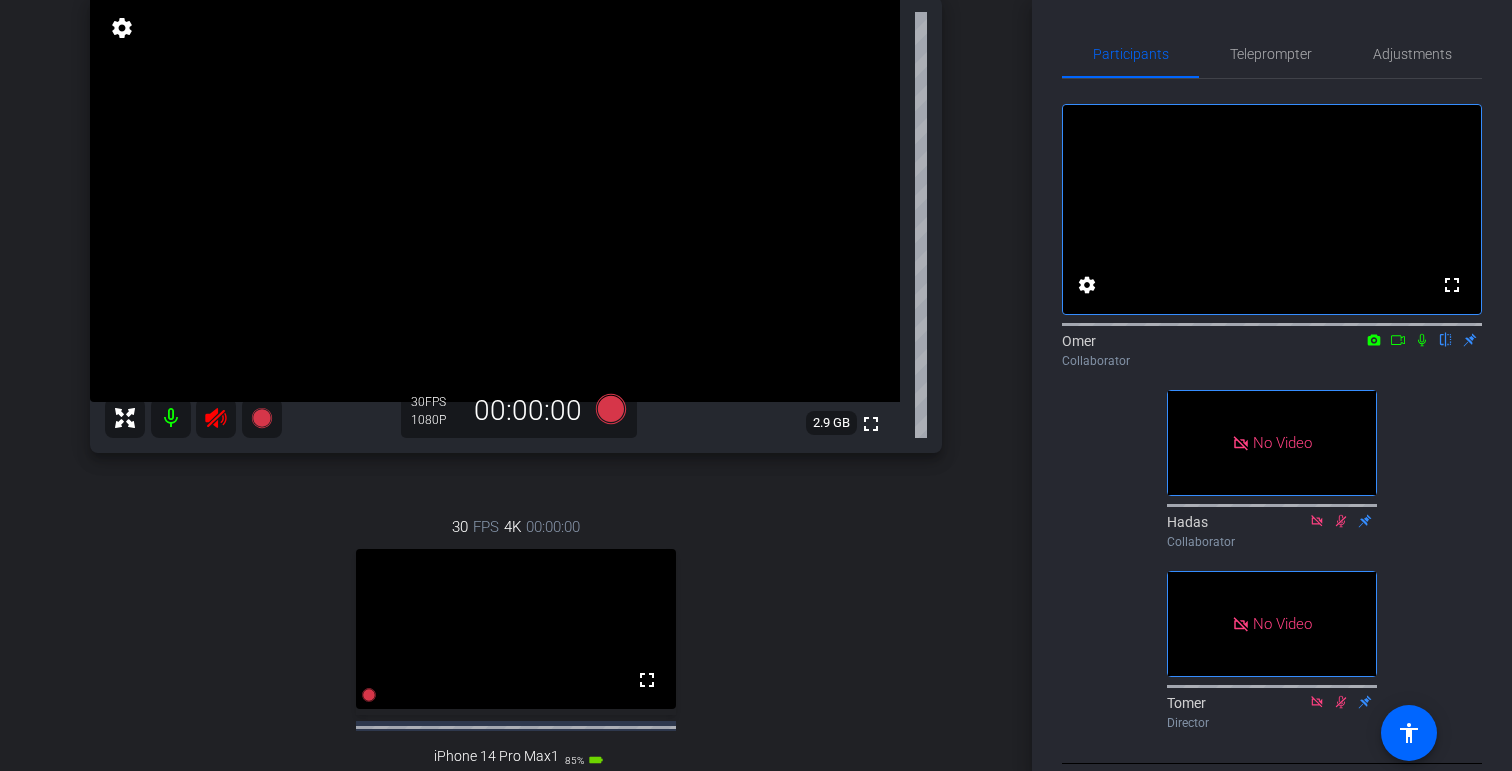click 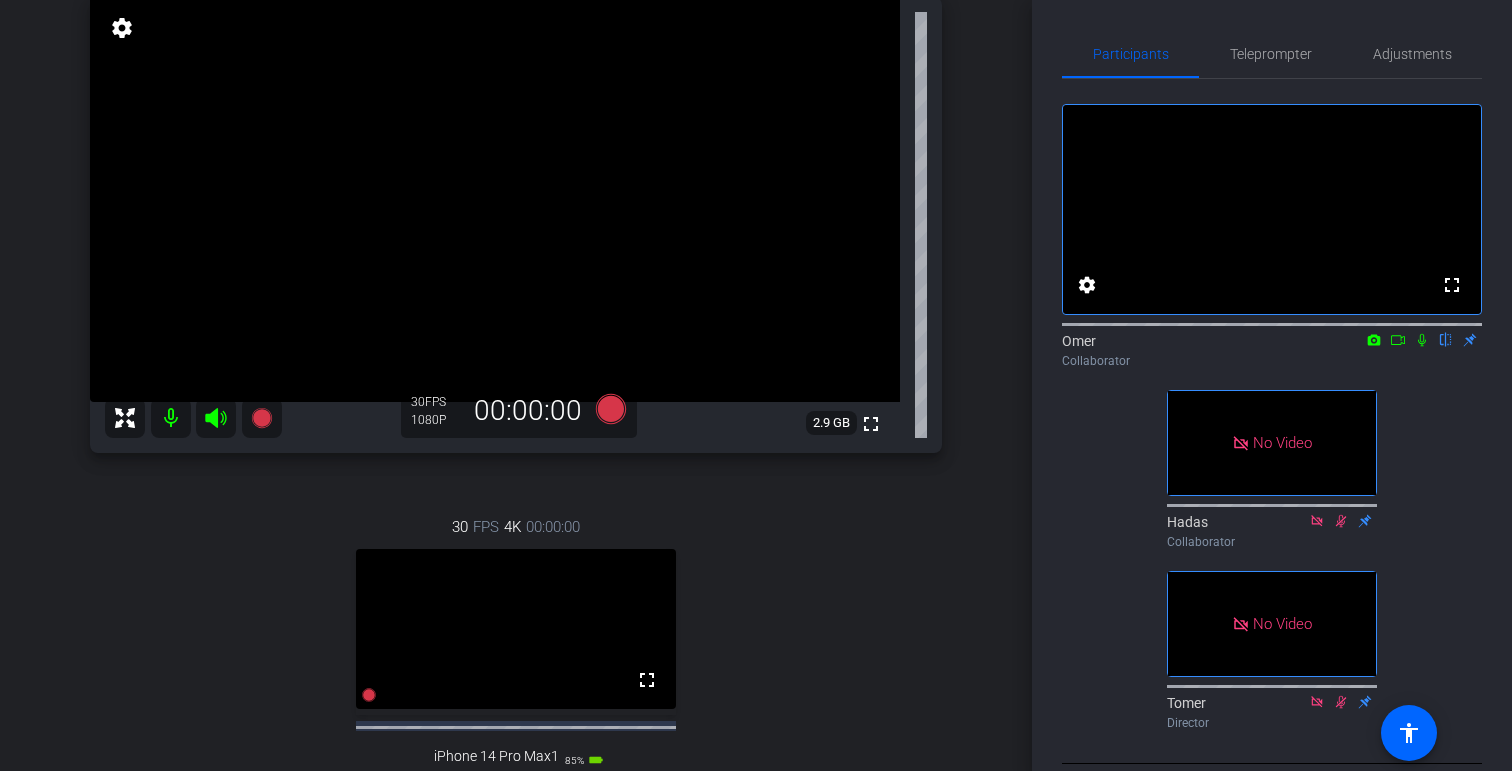 click 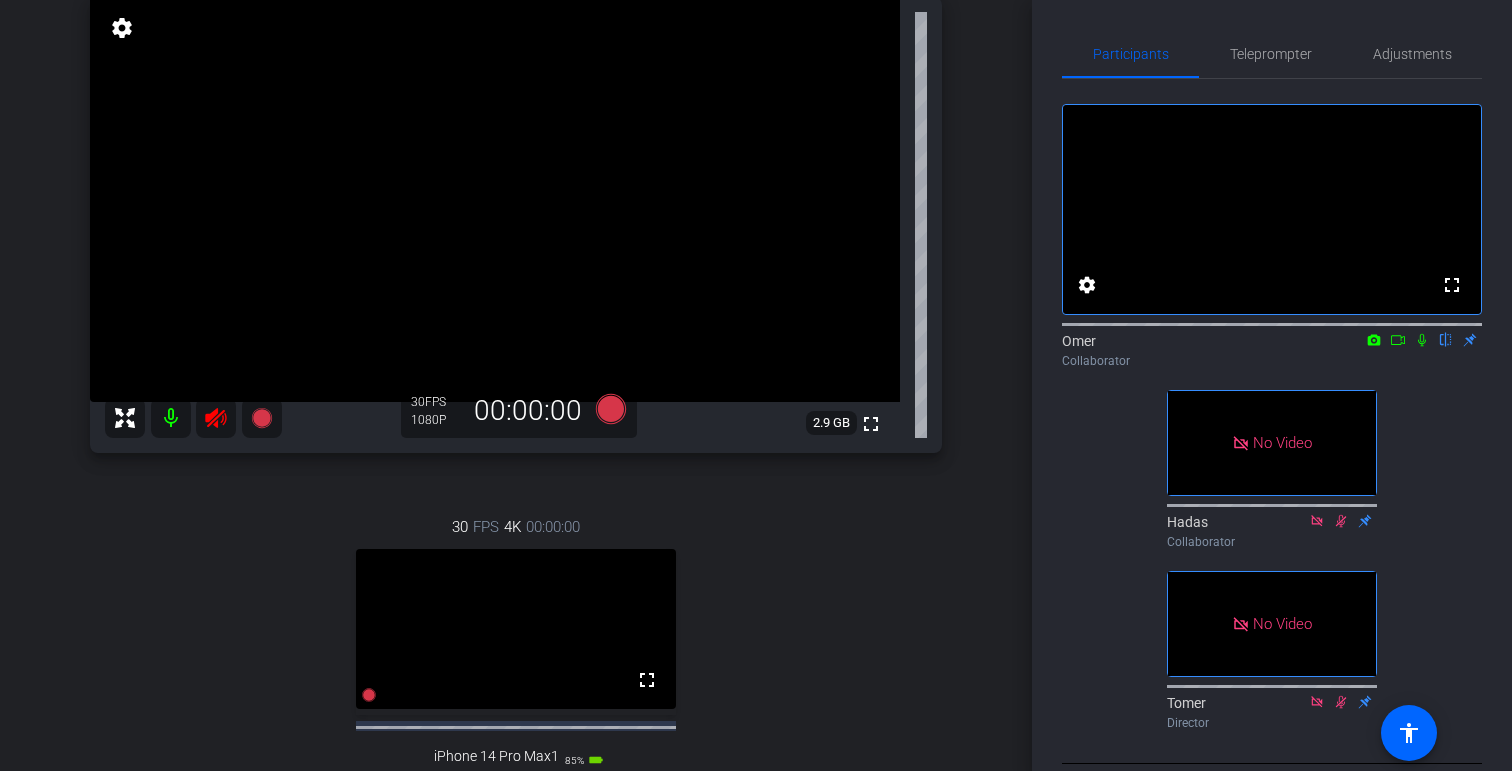 click at bounding box center (171, 418) 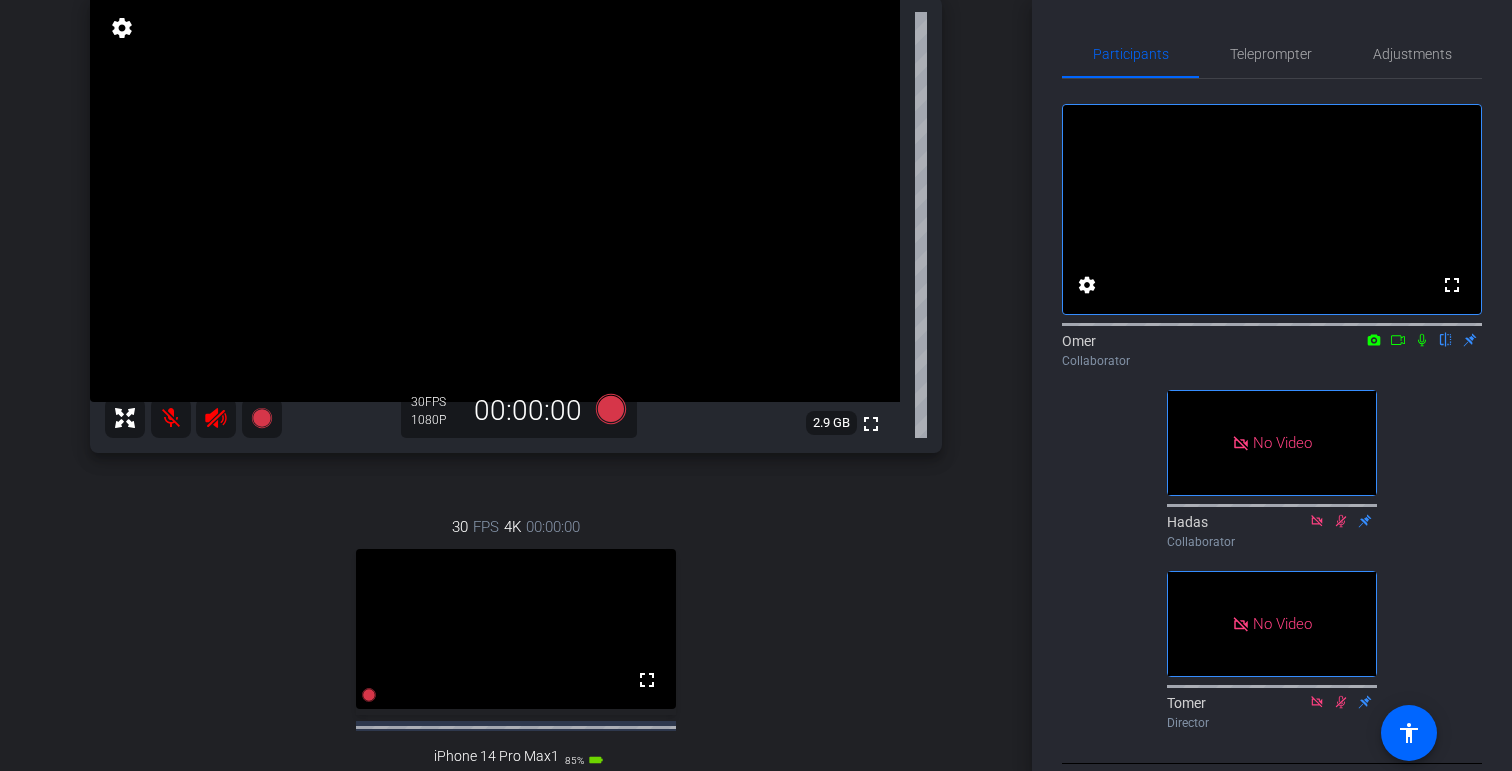 click 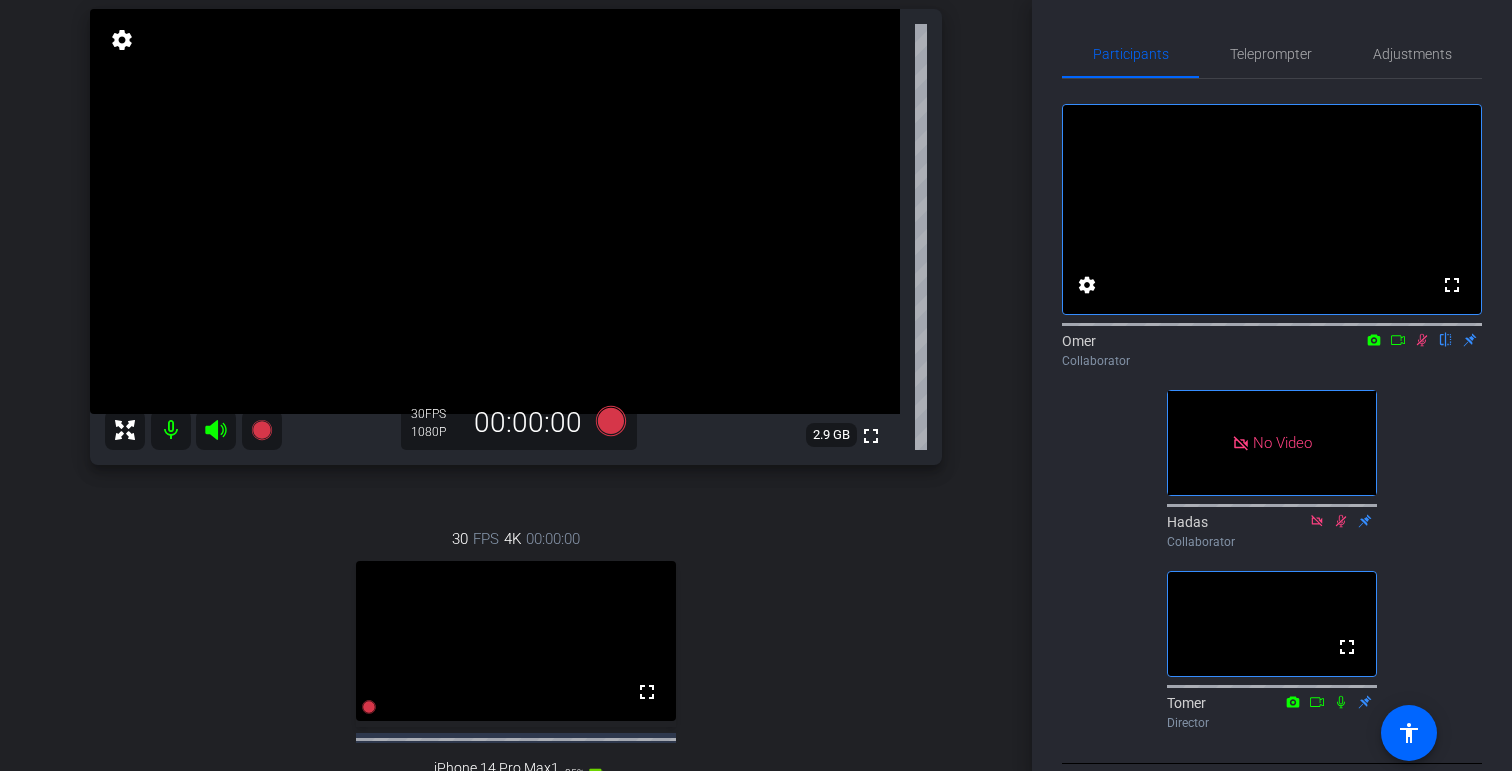 scroll, scrollTop: 223, scrollLeft: 0, axis: vertical 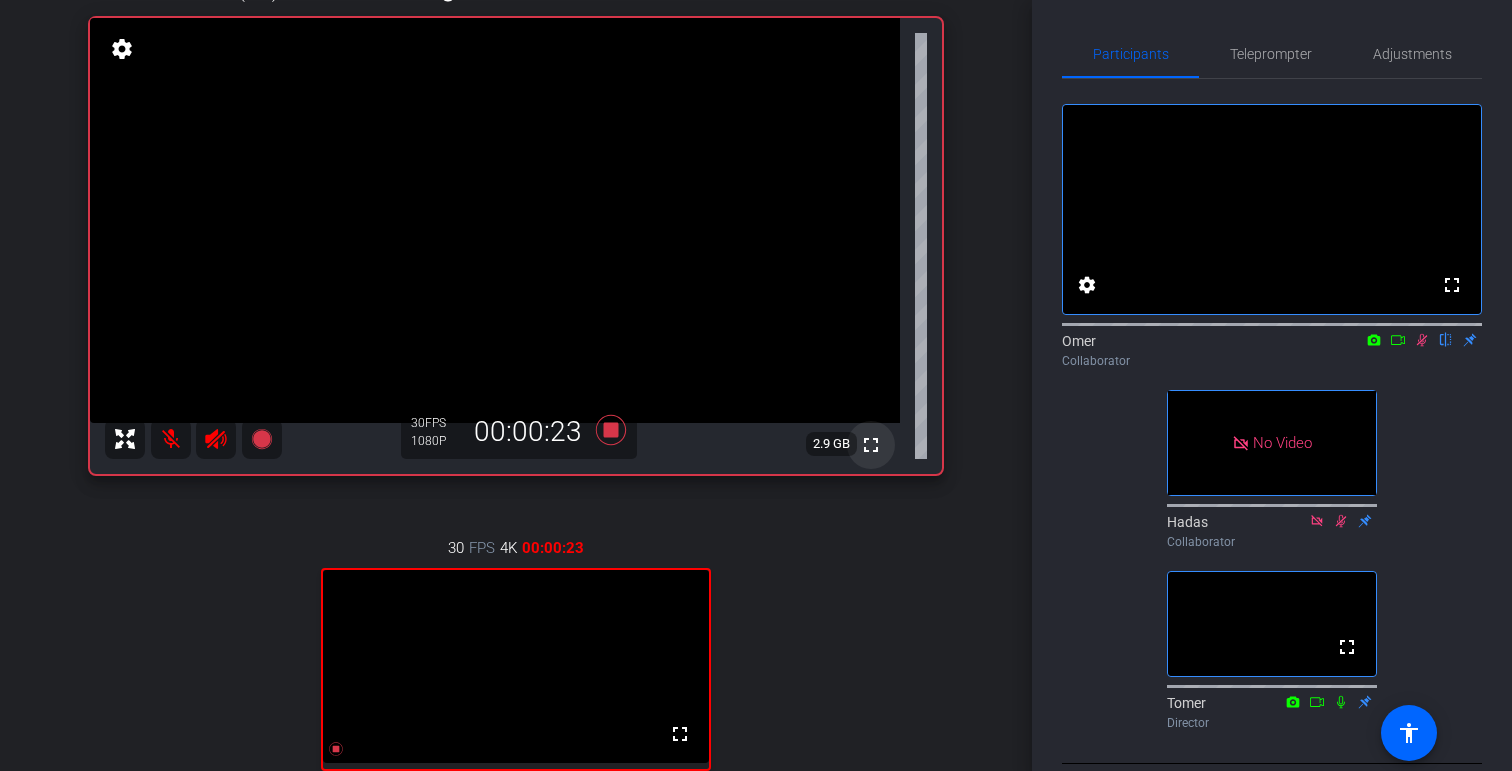 click on "fullscreen" at bounding box center (871, 445) 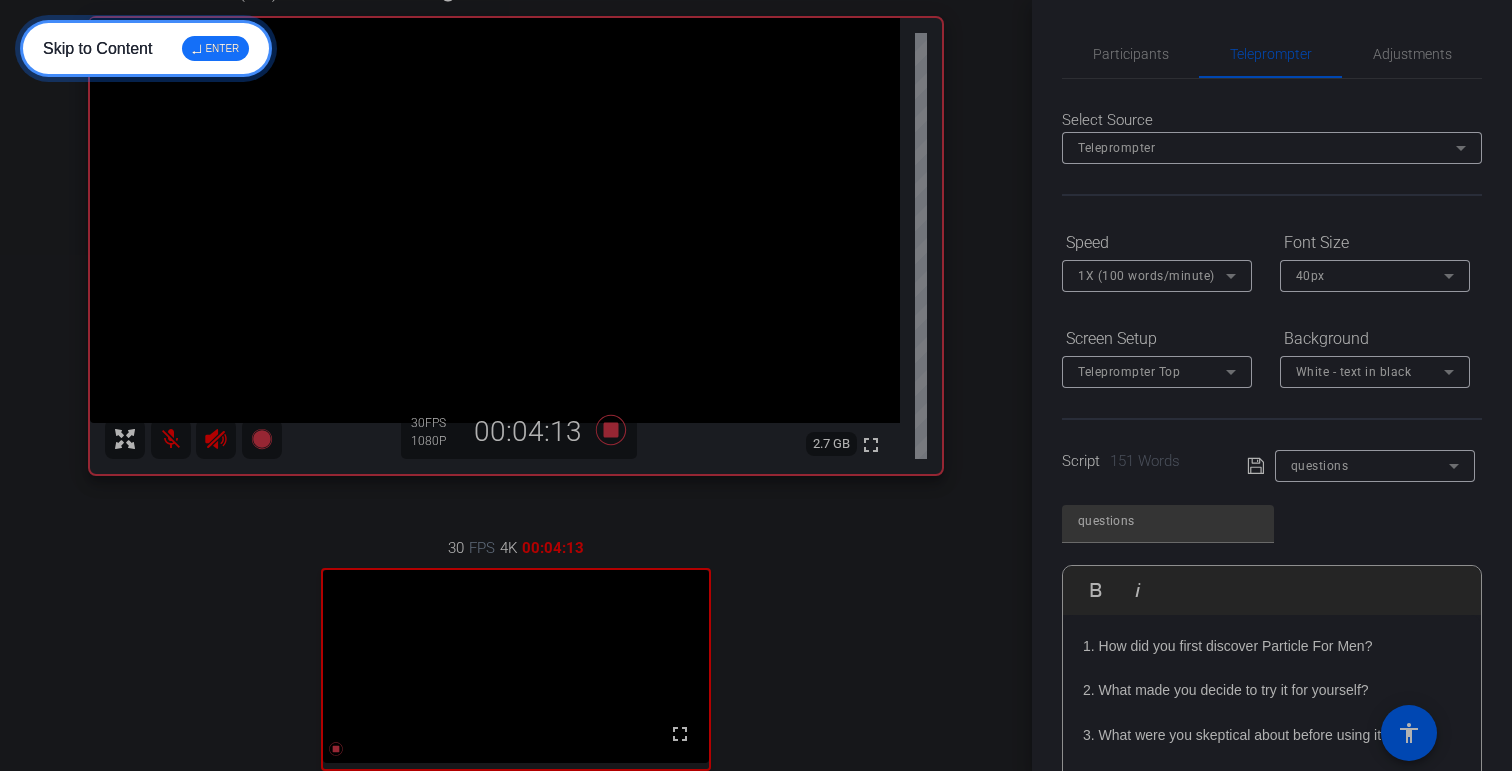 click on "↵ ENTER" at bounding box center (215, 48) 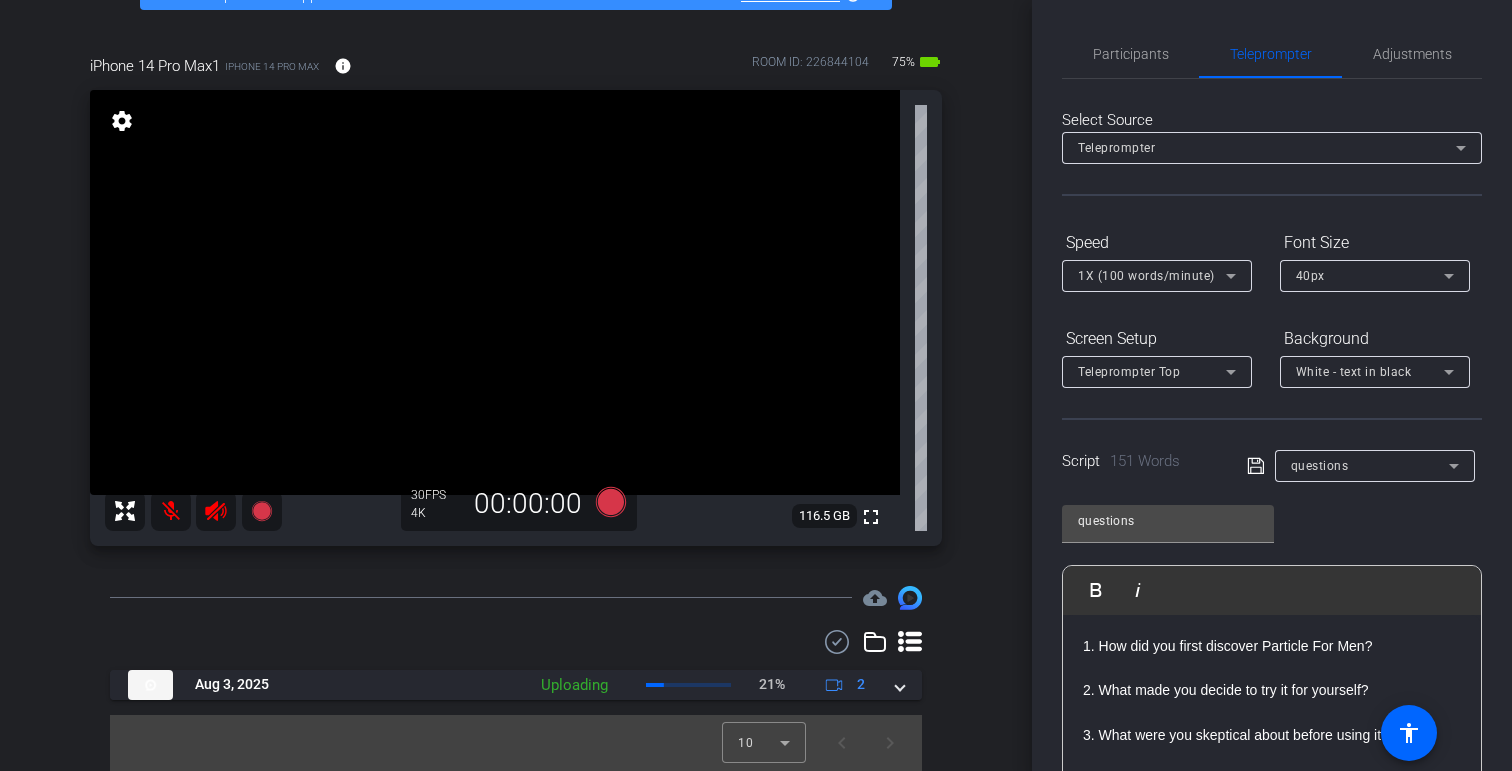 scroll, scrollTop: 0, scrollLeft: 0, axis: both 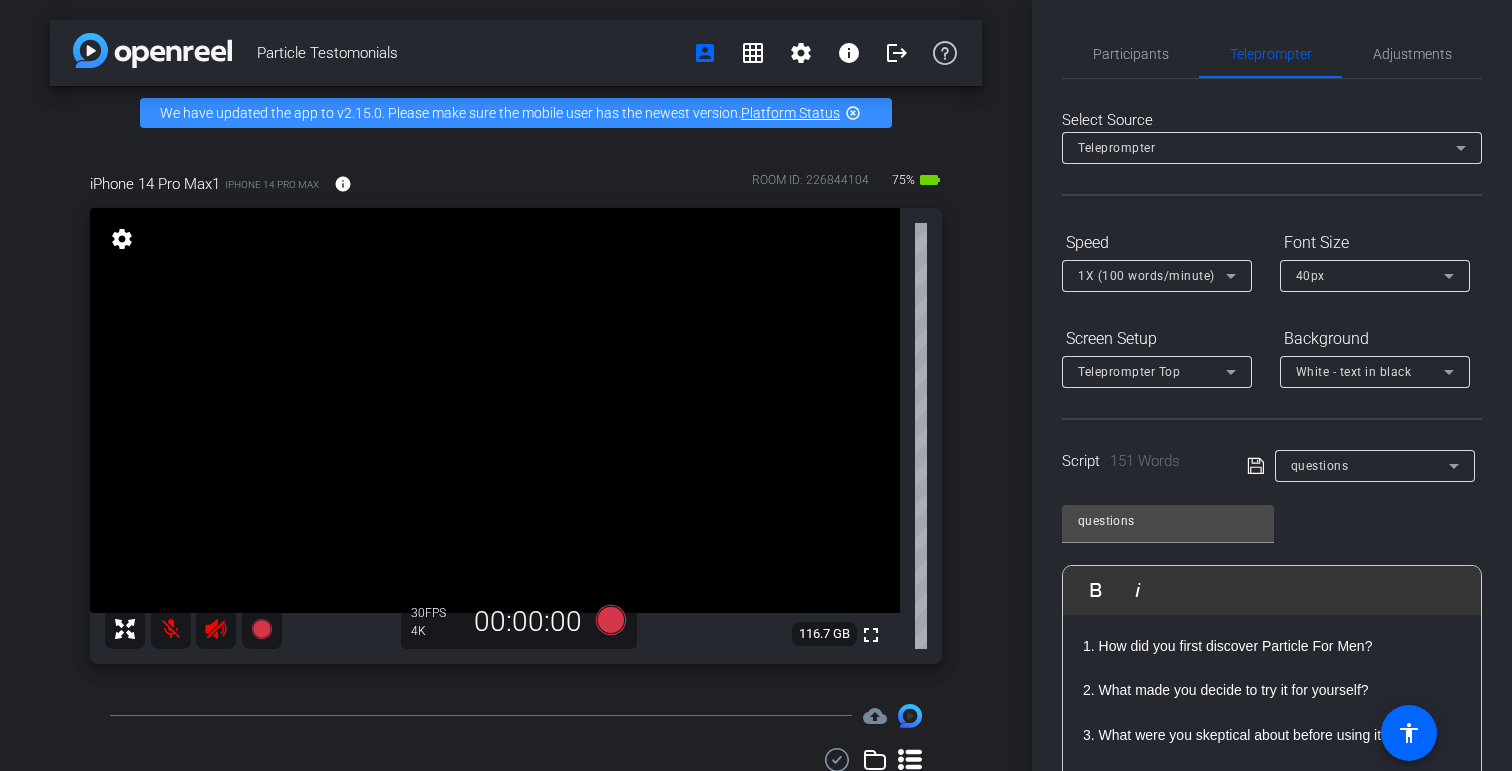 click on "settings" at bounding box center [122, 240] 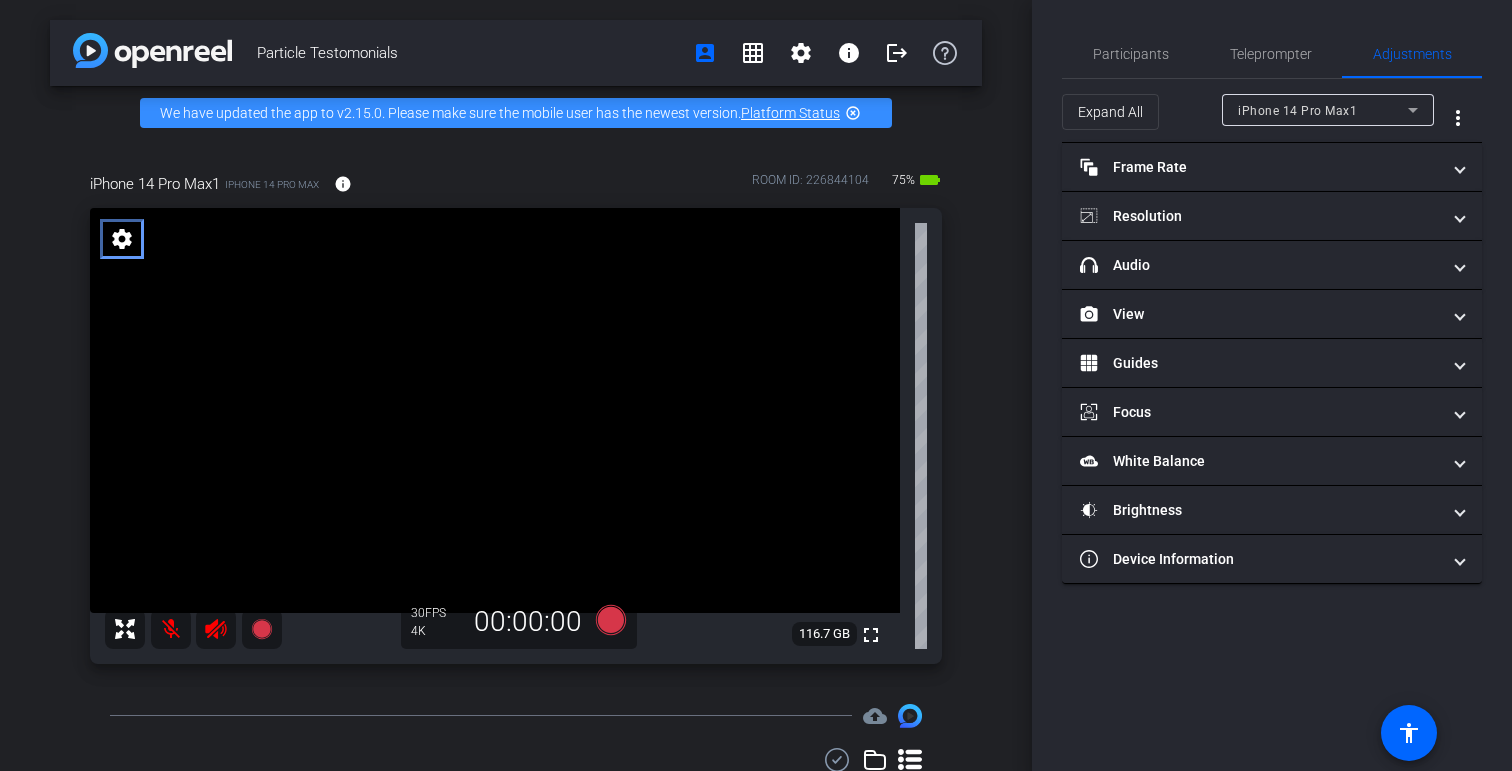 click on "settings" at bounding box center [122, 239] 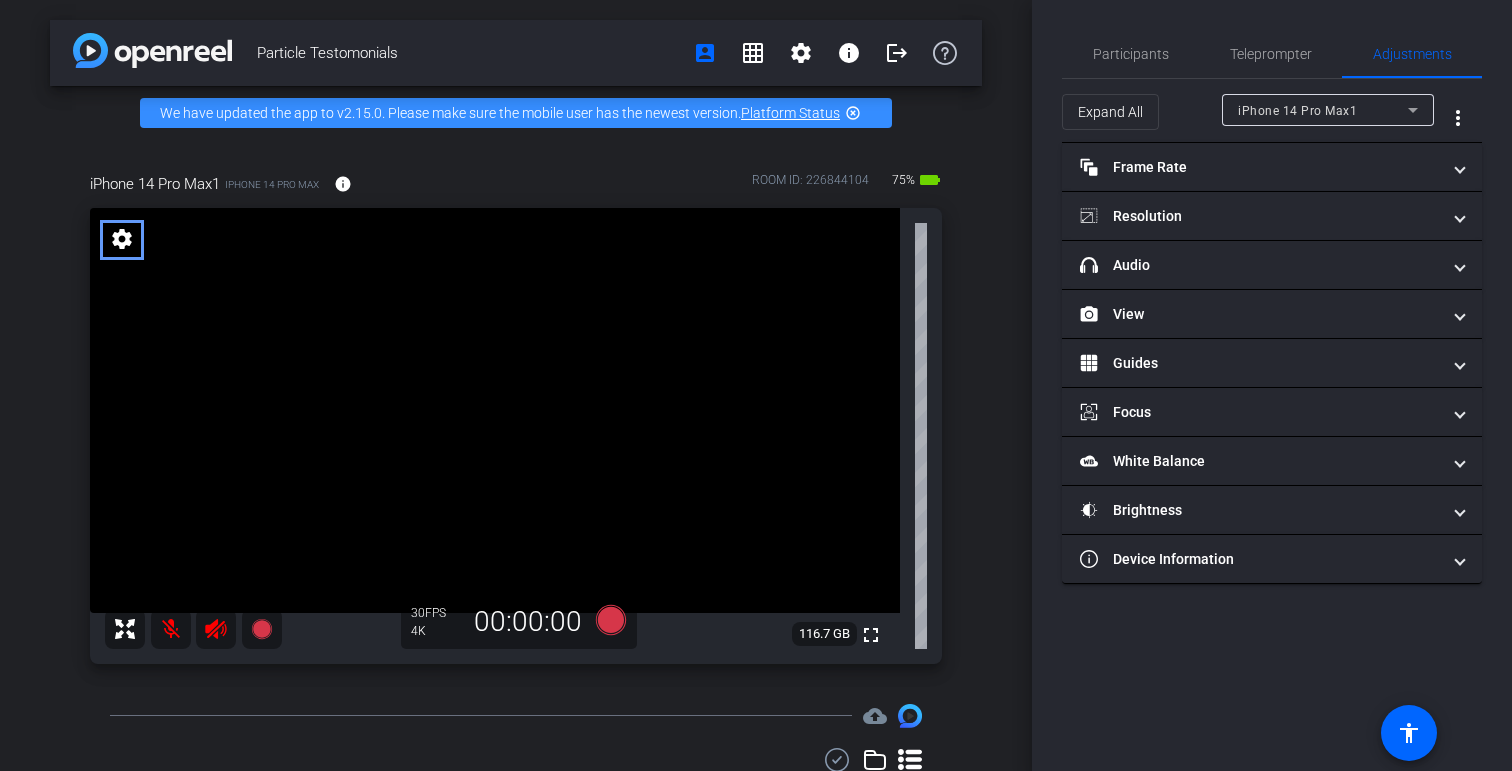 click on "settings" at bounding box center (122, 239) 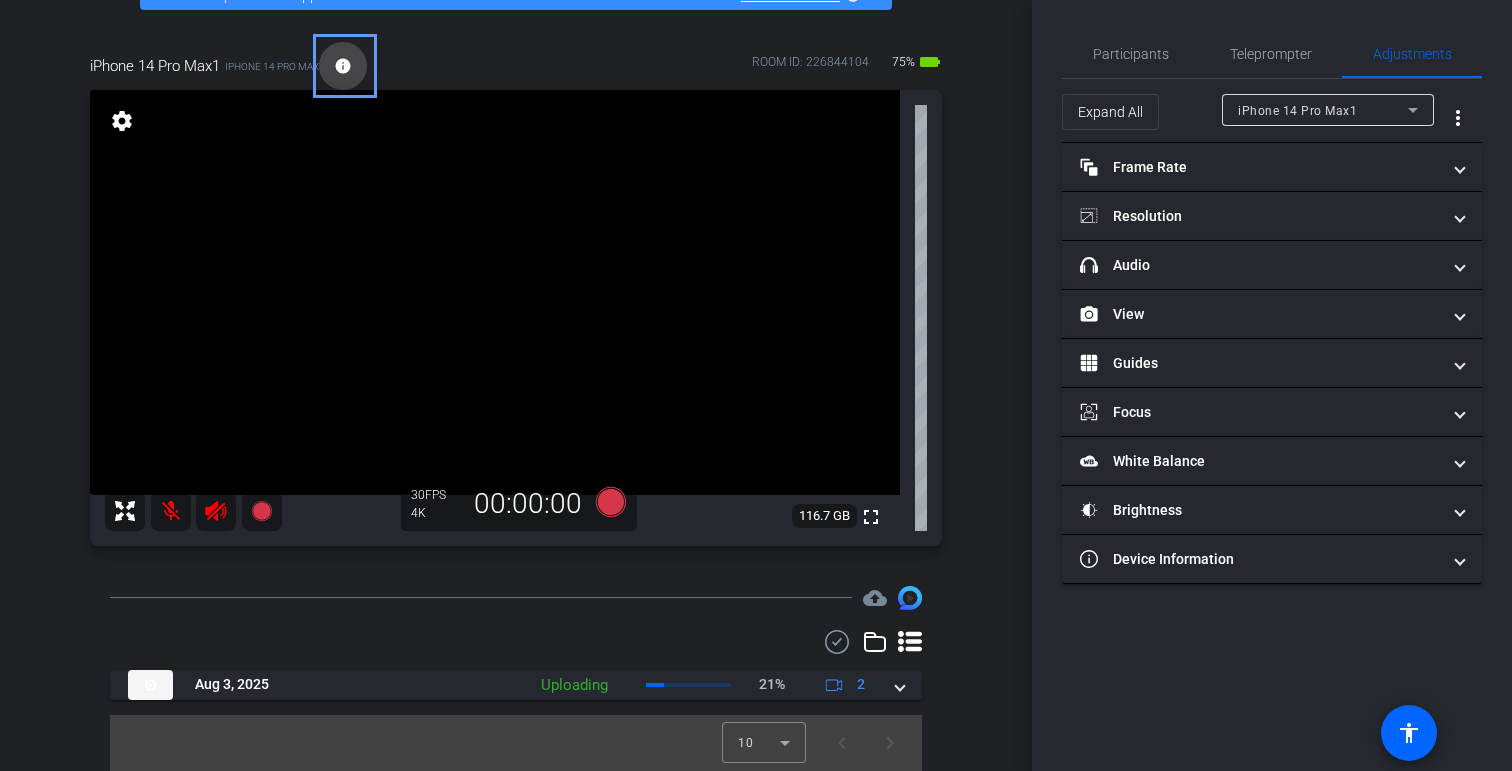 click on "info" at bounding box center [343, 66] 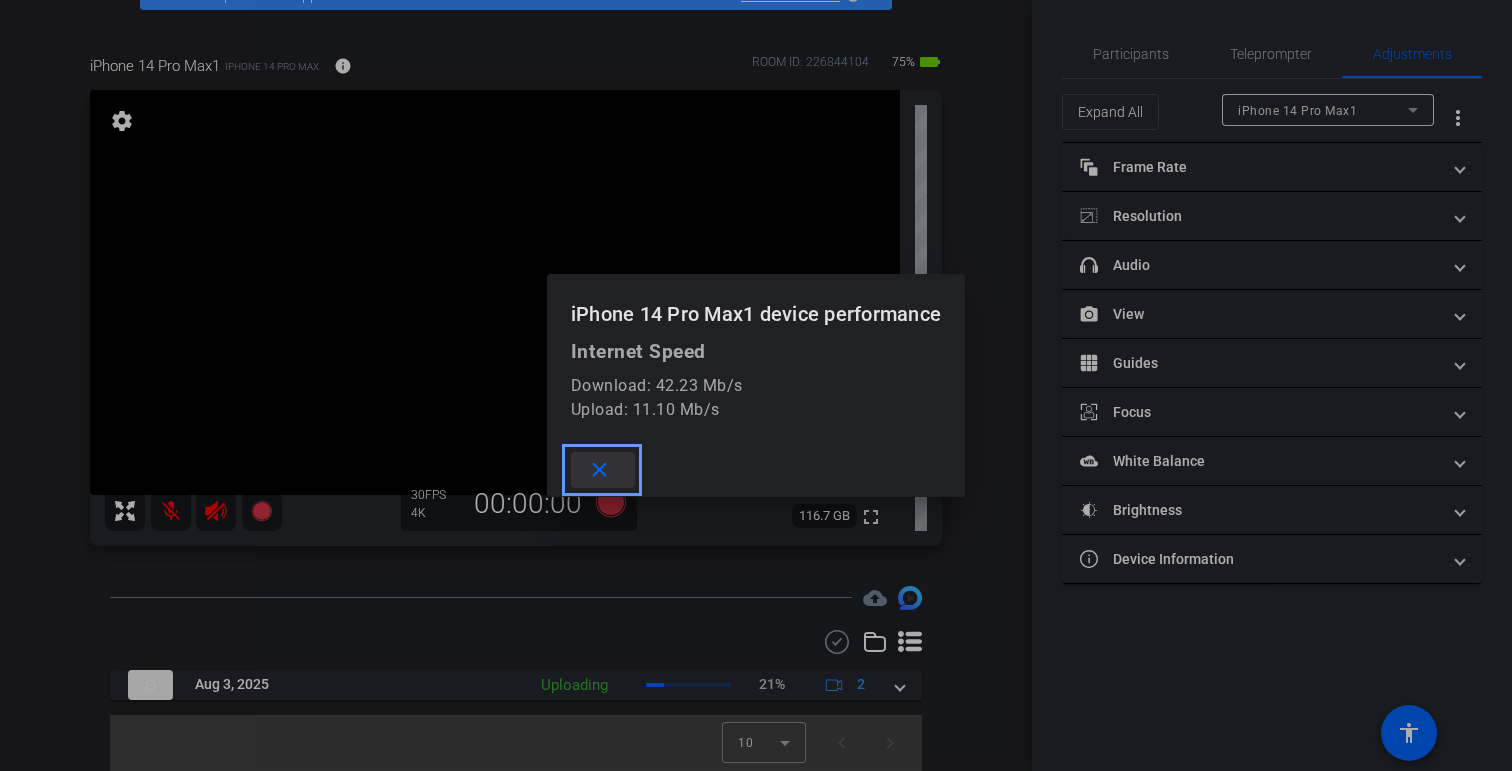 click on "close" at bounding box center [599, 470] 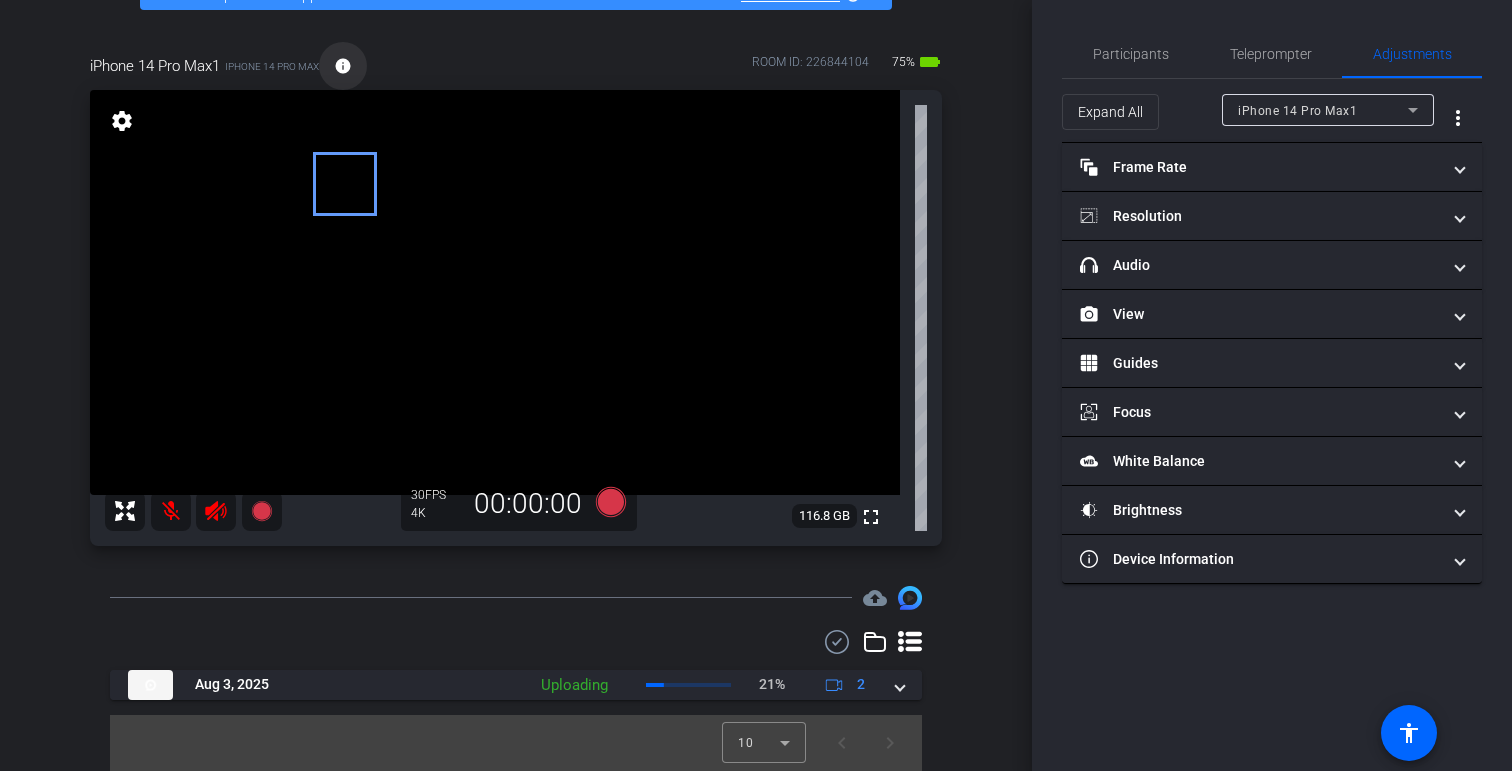 scroll, scrollTop: 0, scrollLeft: 0, axis: both 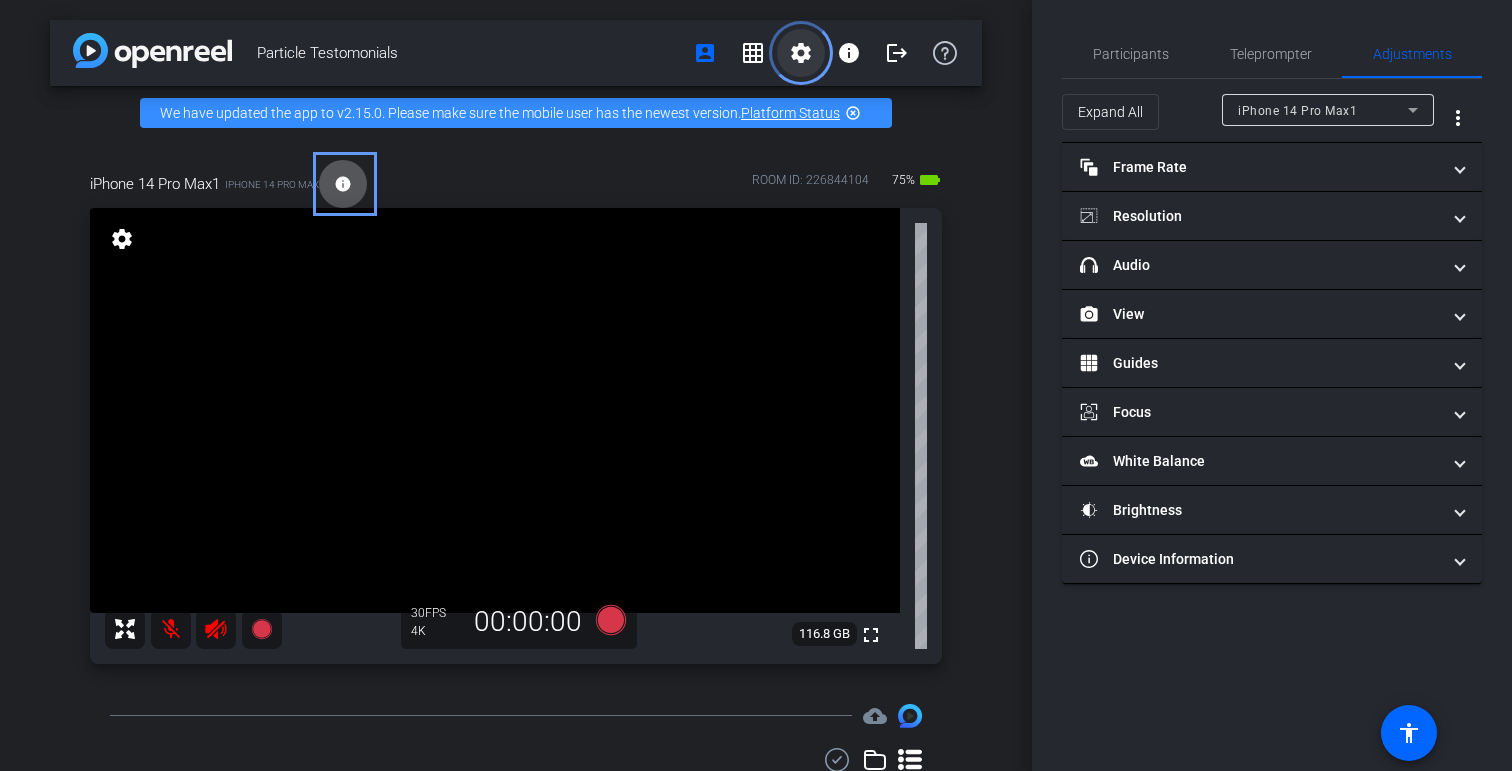 click at bounding box center (801, 53) 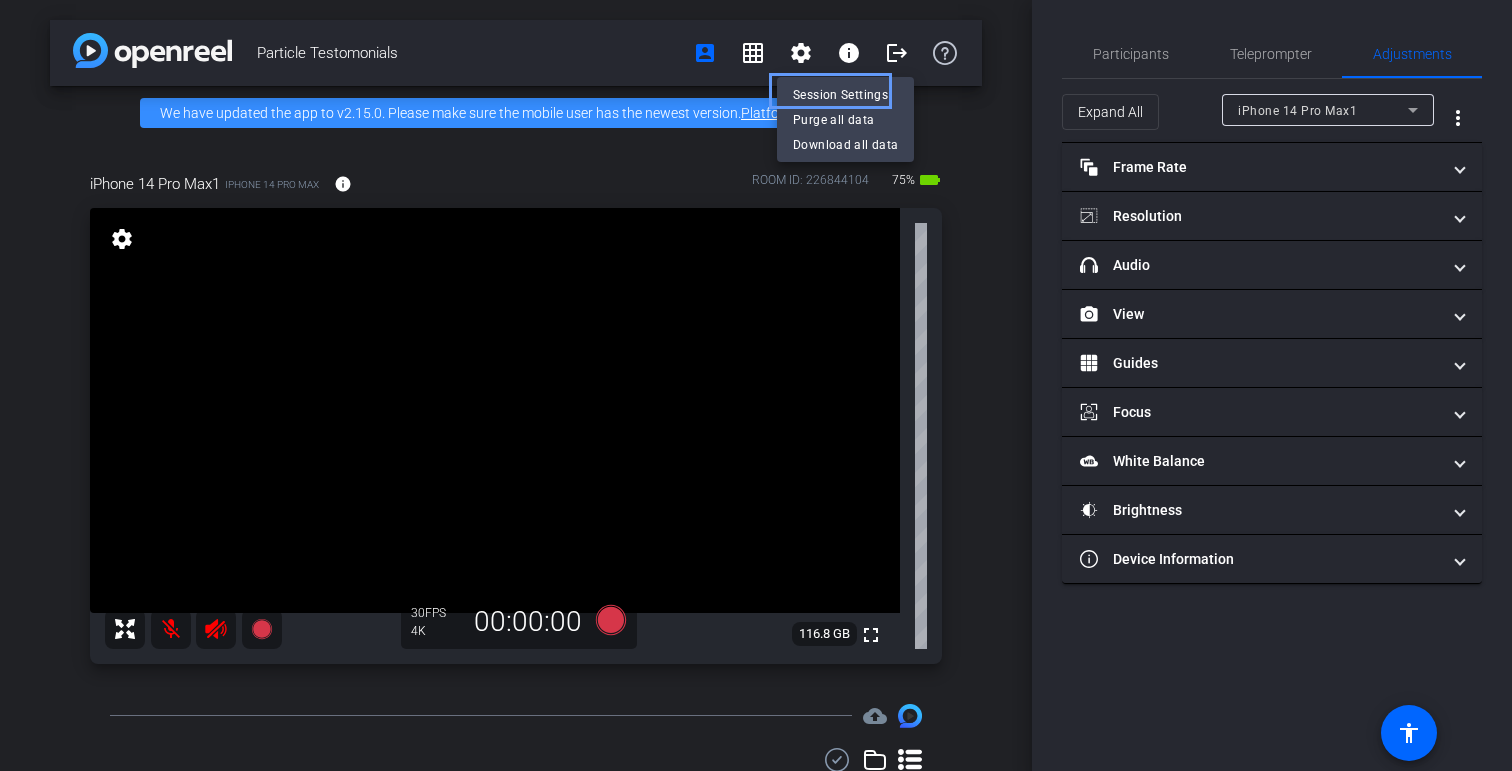 click at bounding box center [756, 385] 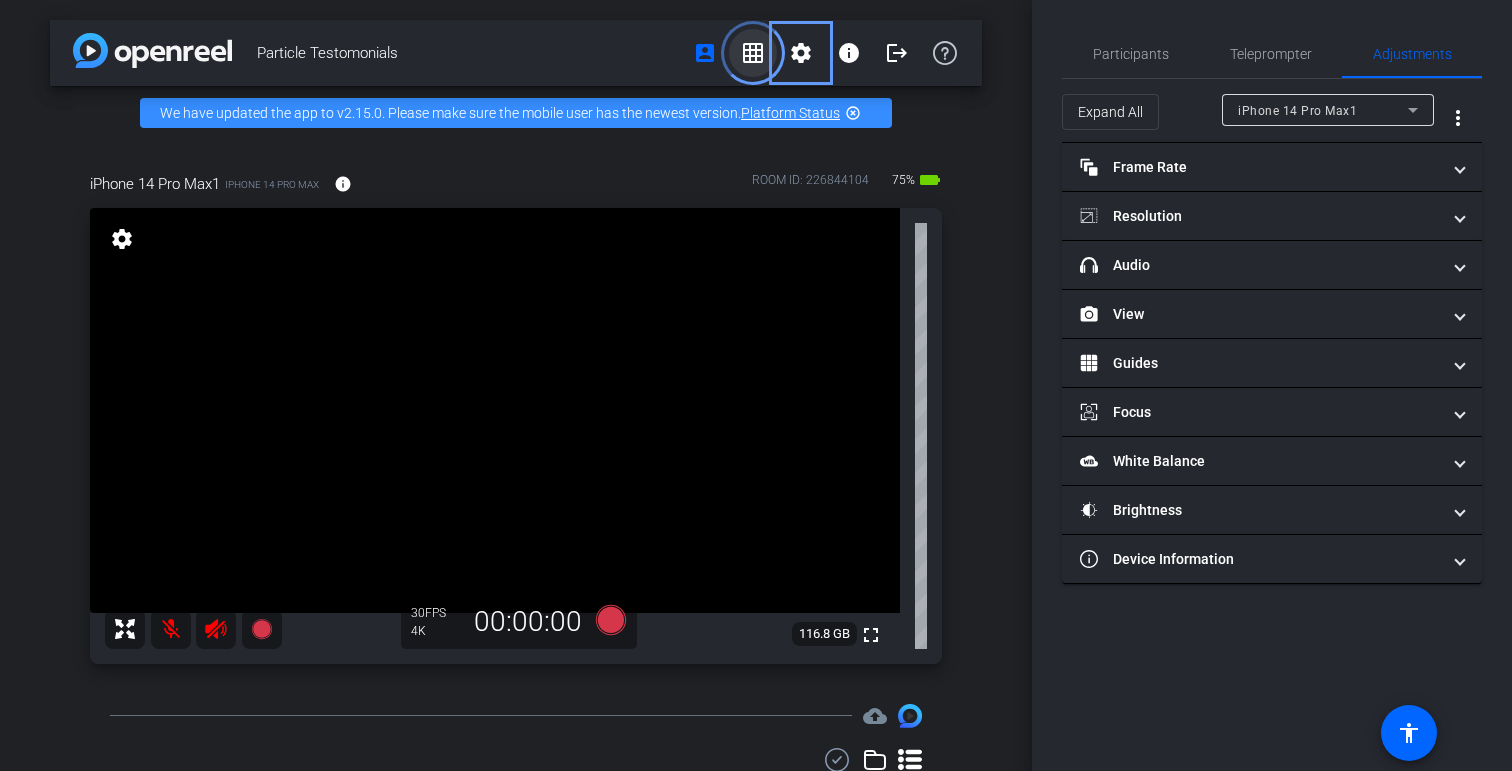 click on "grid_on" at bounding box center (753, 53) 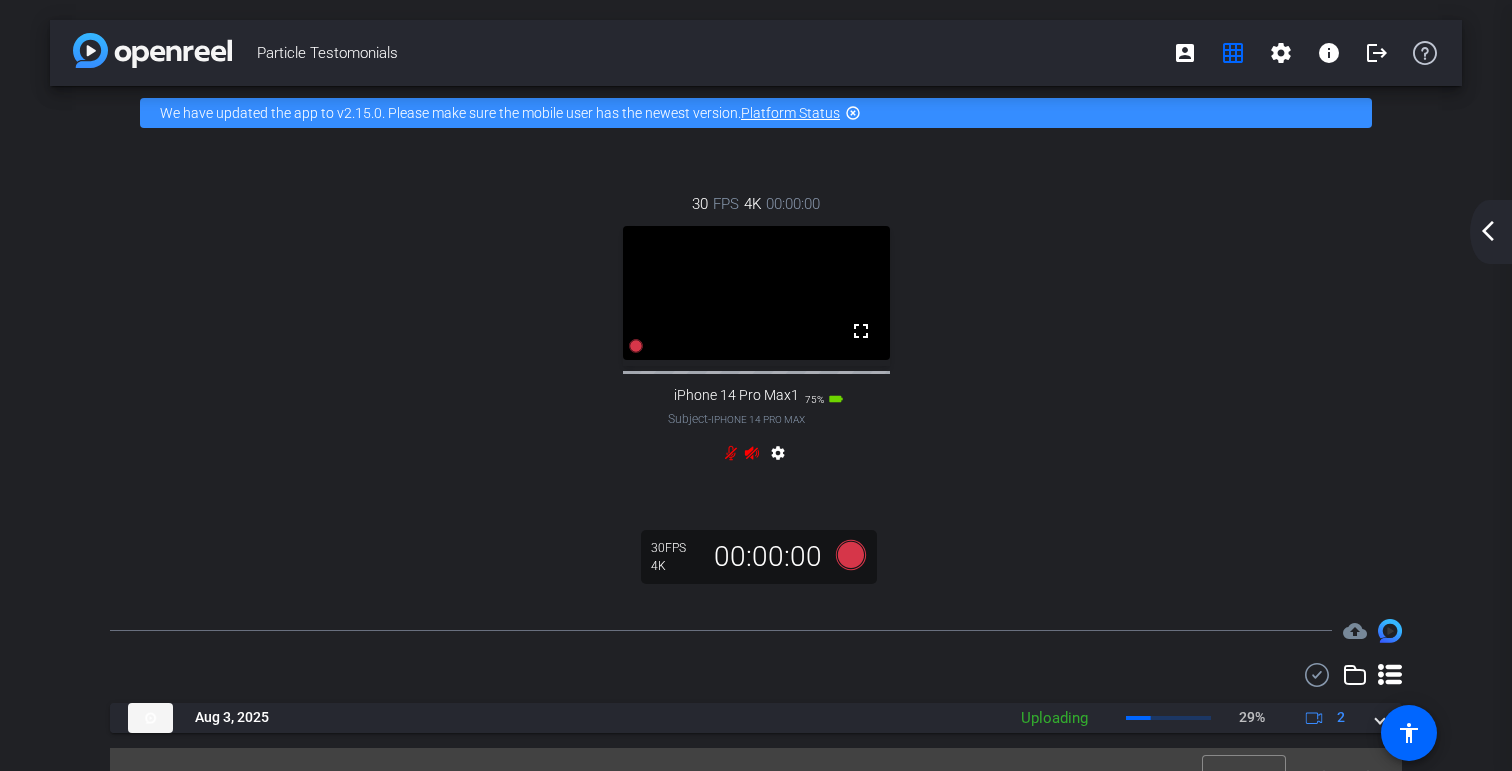scroll, scrollTop: 33, scrollLeft: 0, axis: vertical 